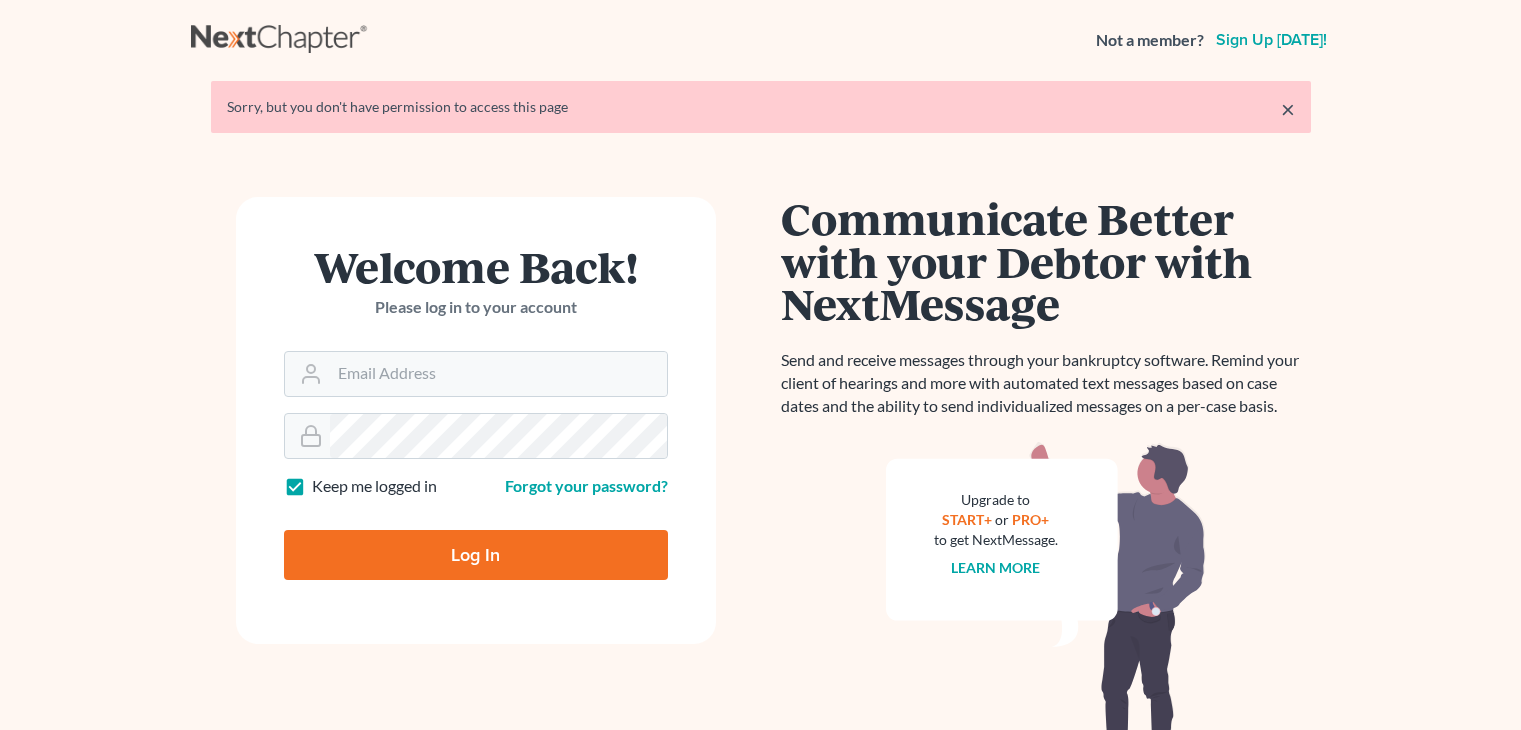 scroll, scrollTop: 0, scrollLeft: 0, axis: both 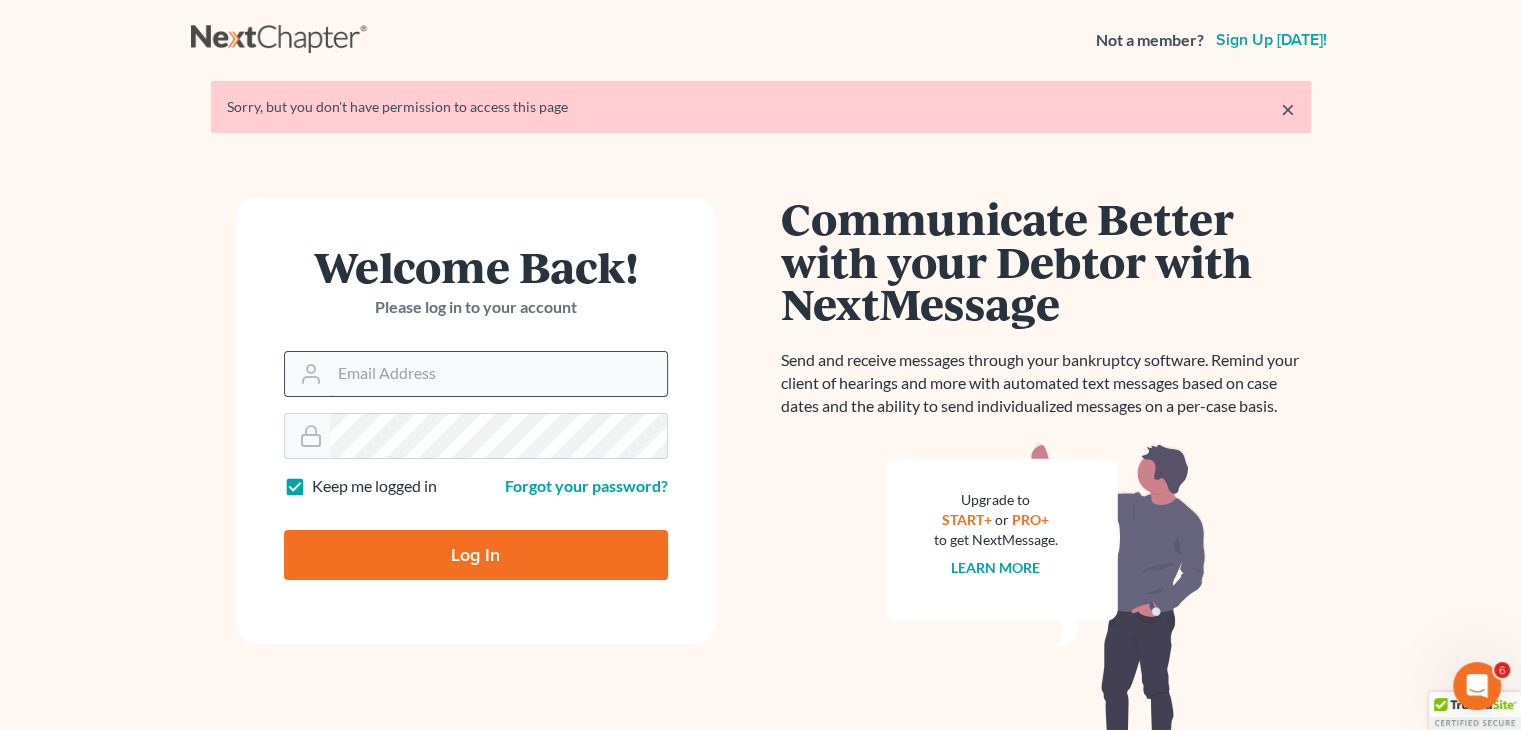 click on "Email Address" at bounding box center [498, 374] 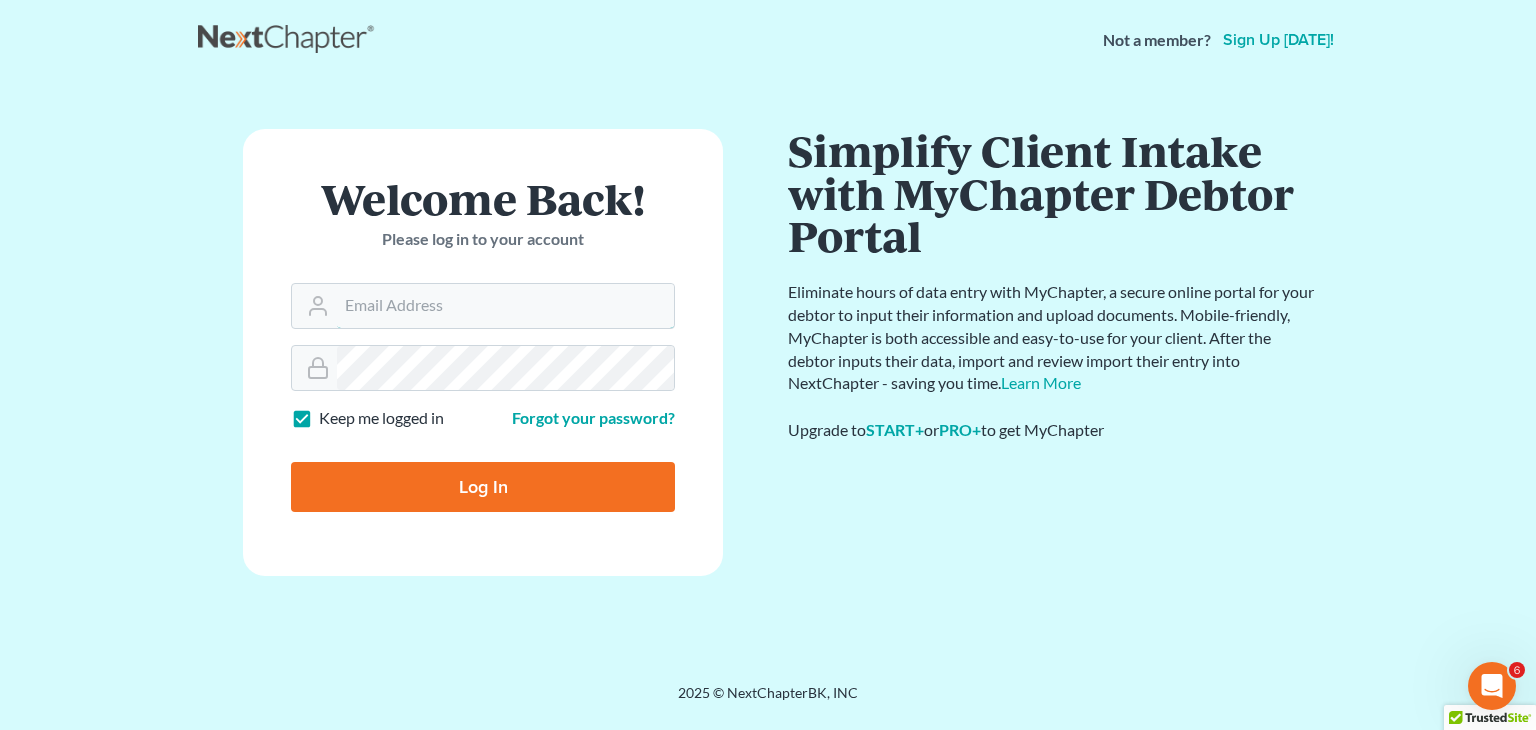 type on "[EMAIL_ADDRESS][DOMAIN_NAME]" 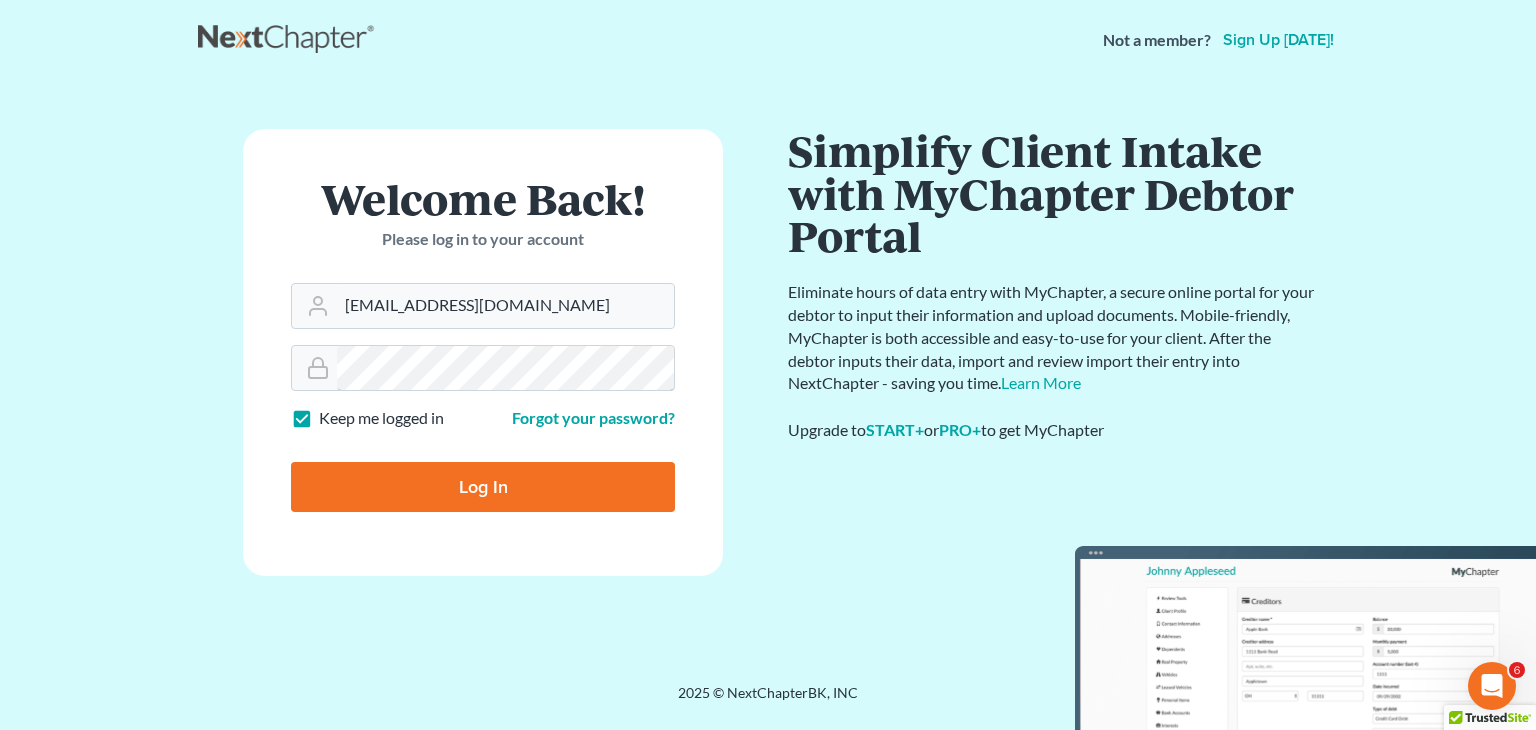 click on "Log In" at bounding box center [483, 487] 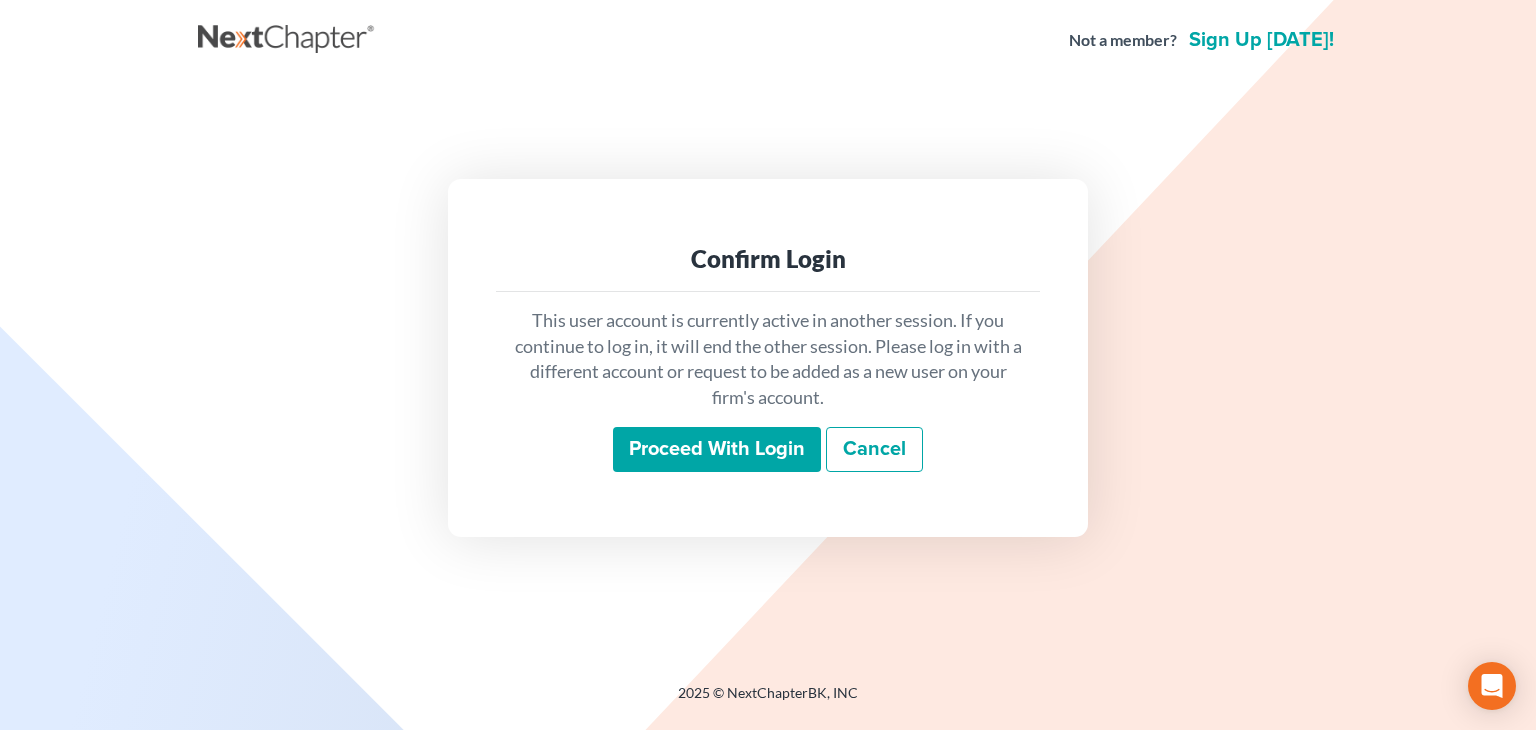 scroll, scrollTop: 0, scrollLeft: 0, axis: both 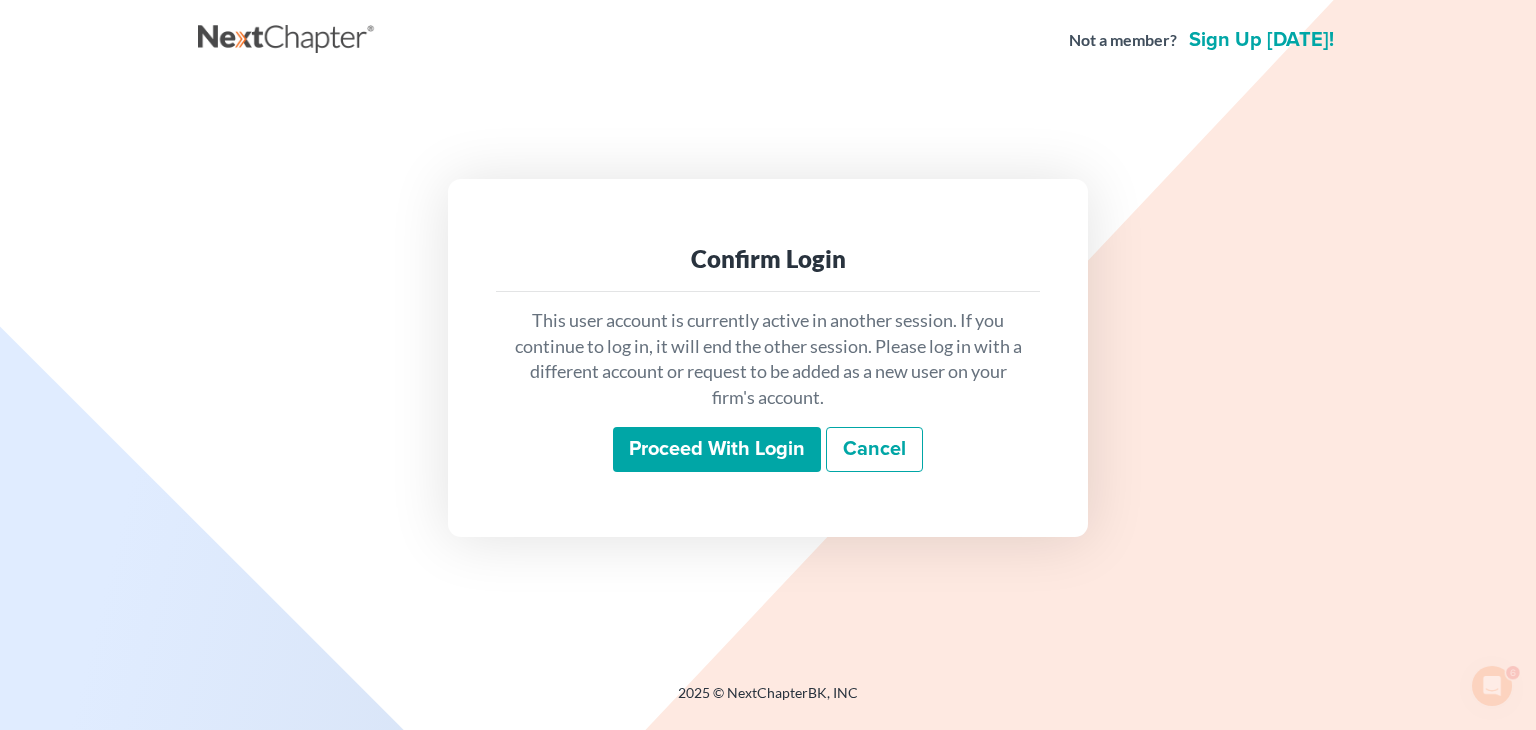 click on "Proceed with login" at bounding box center (717, 450) 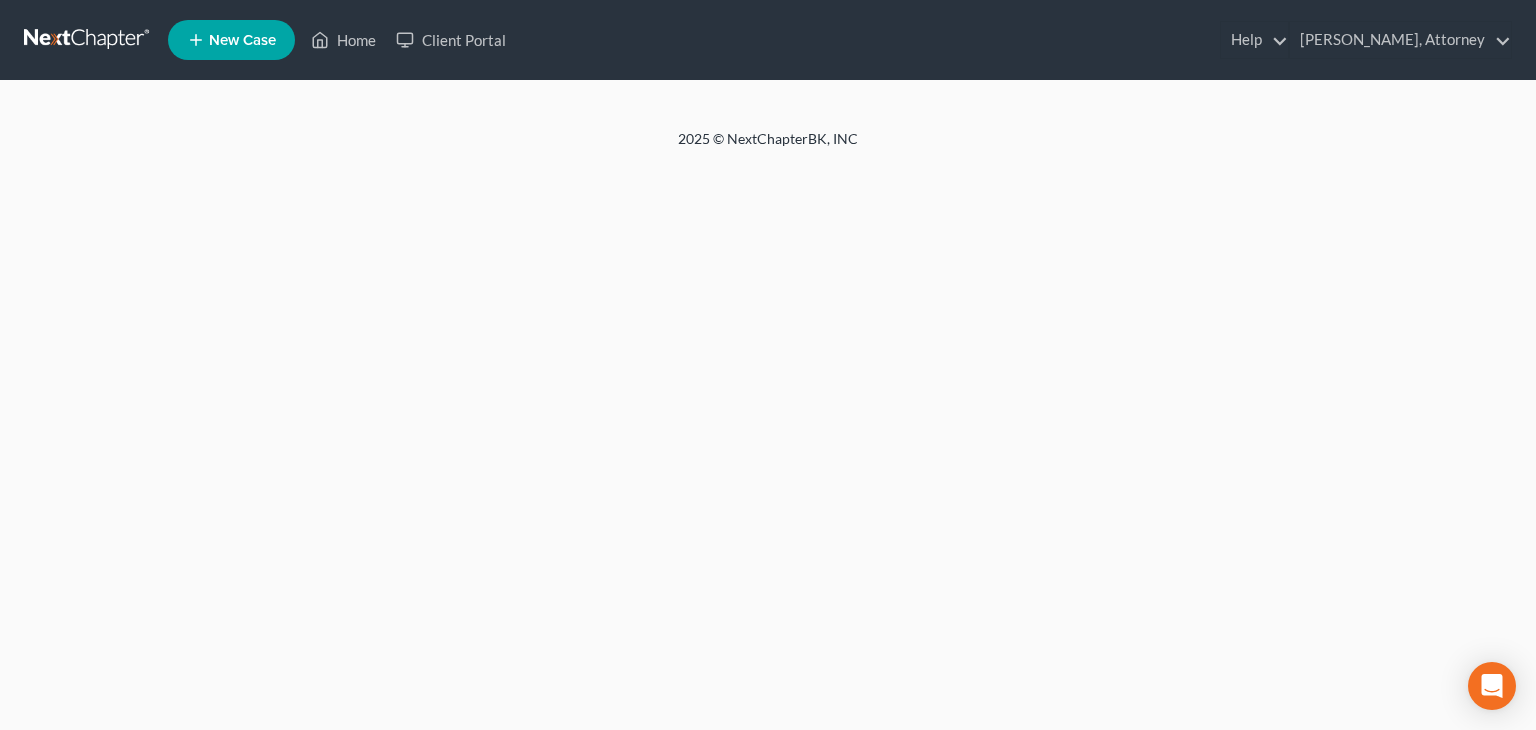 scroll, scrollTop: 0, scrollLeft: 0, axis: both 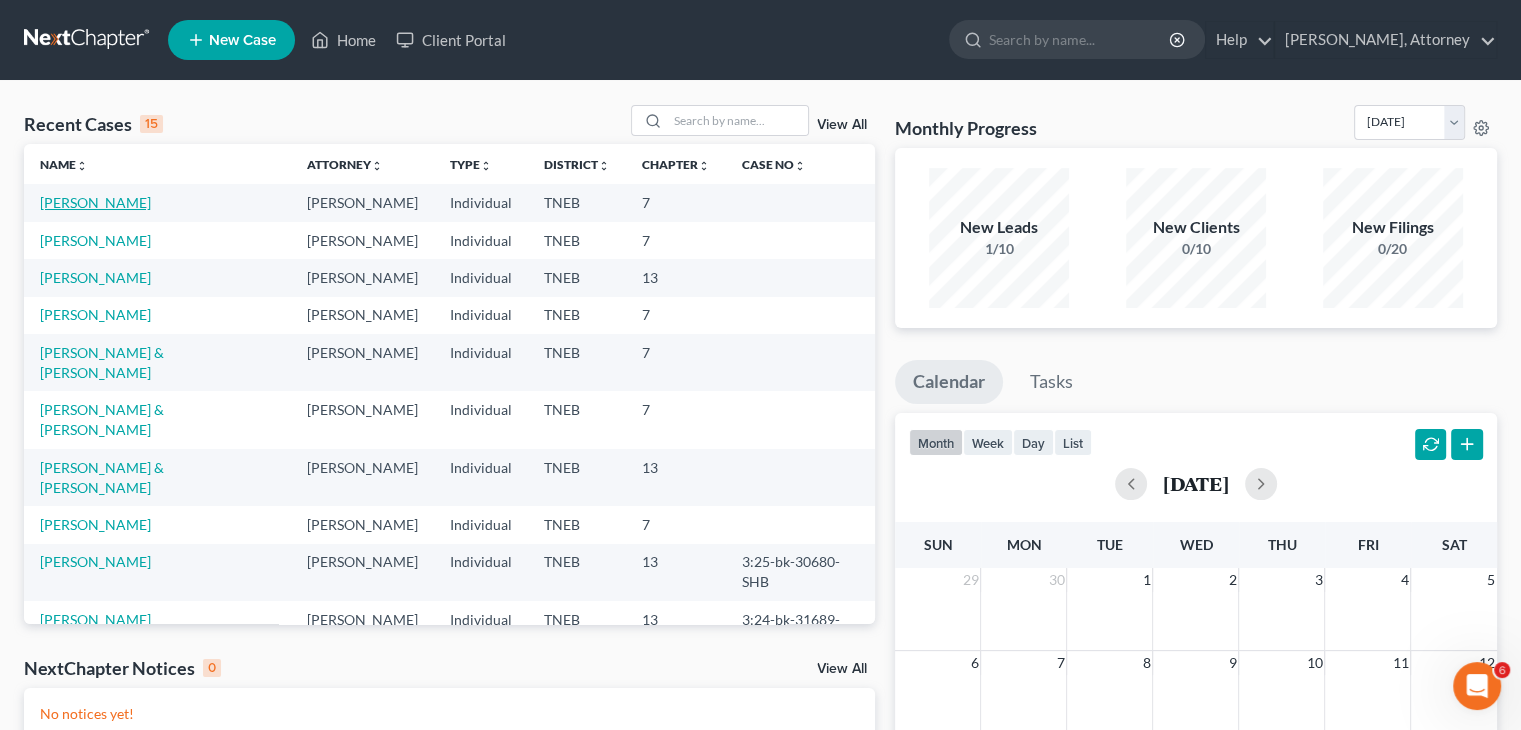 click on "[PERSON_NAME]" at bounding box center (95, 202) 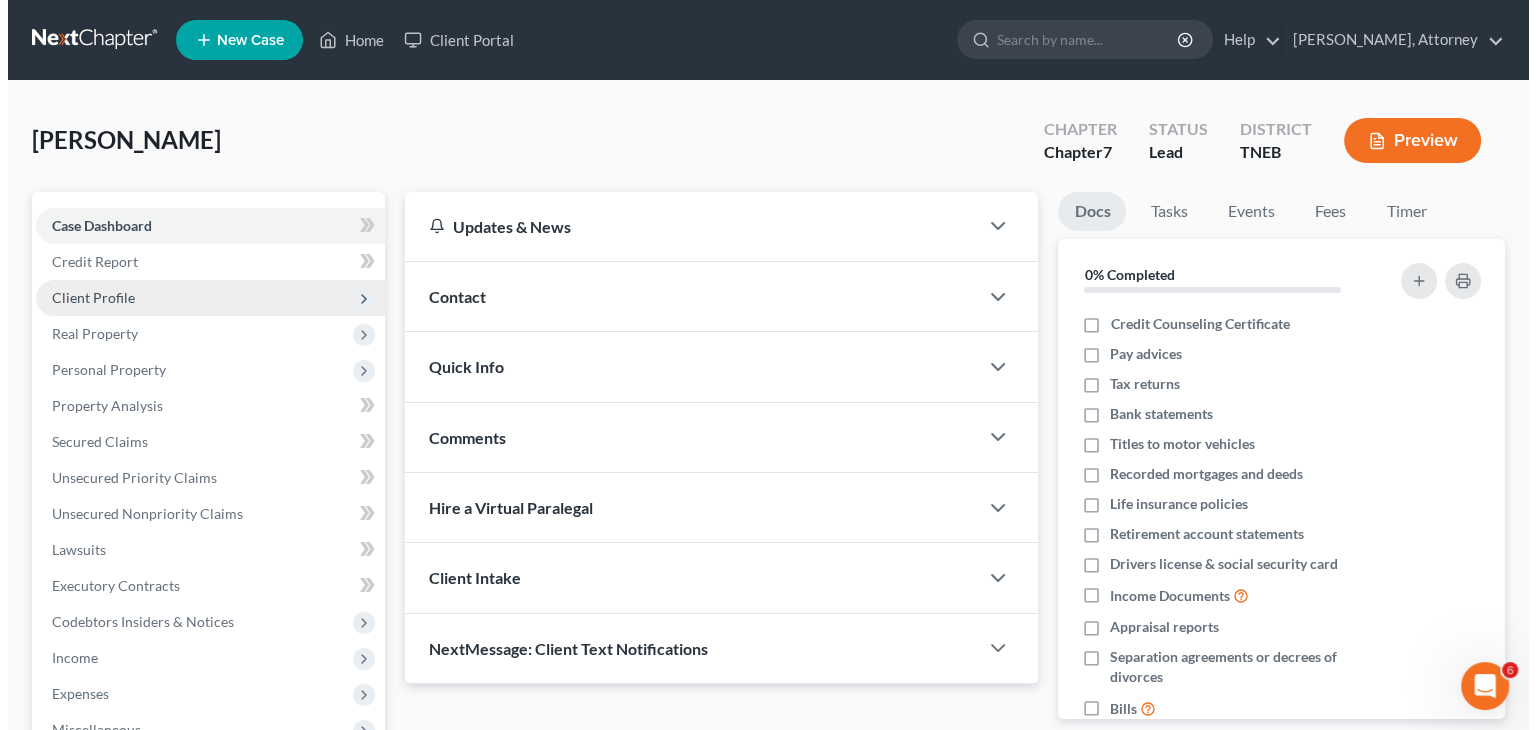 scroll, scrollTop: 75, scrollLeft: 0, axis: vertical 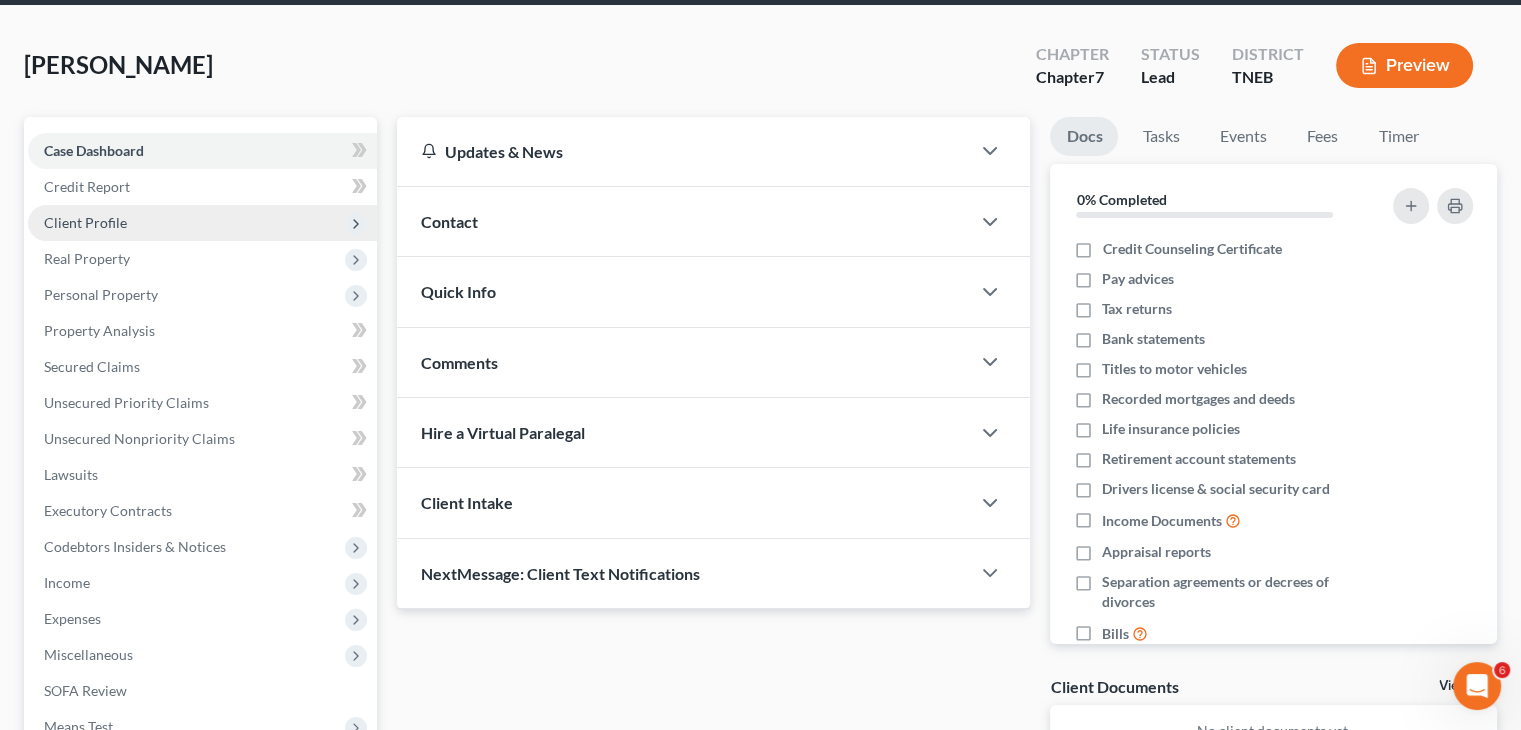 click on "Client Profile" at bounding box center [85, 222] 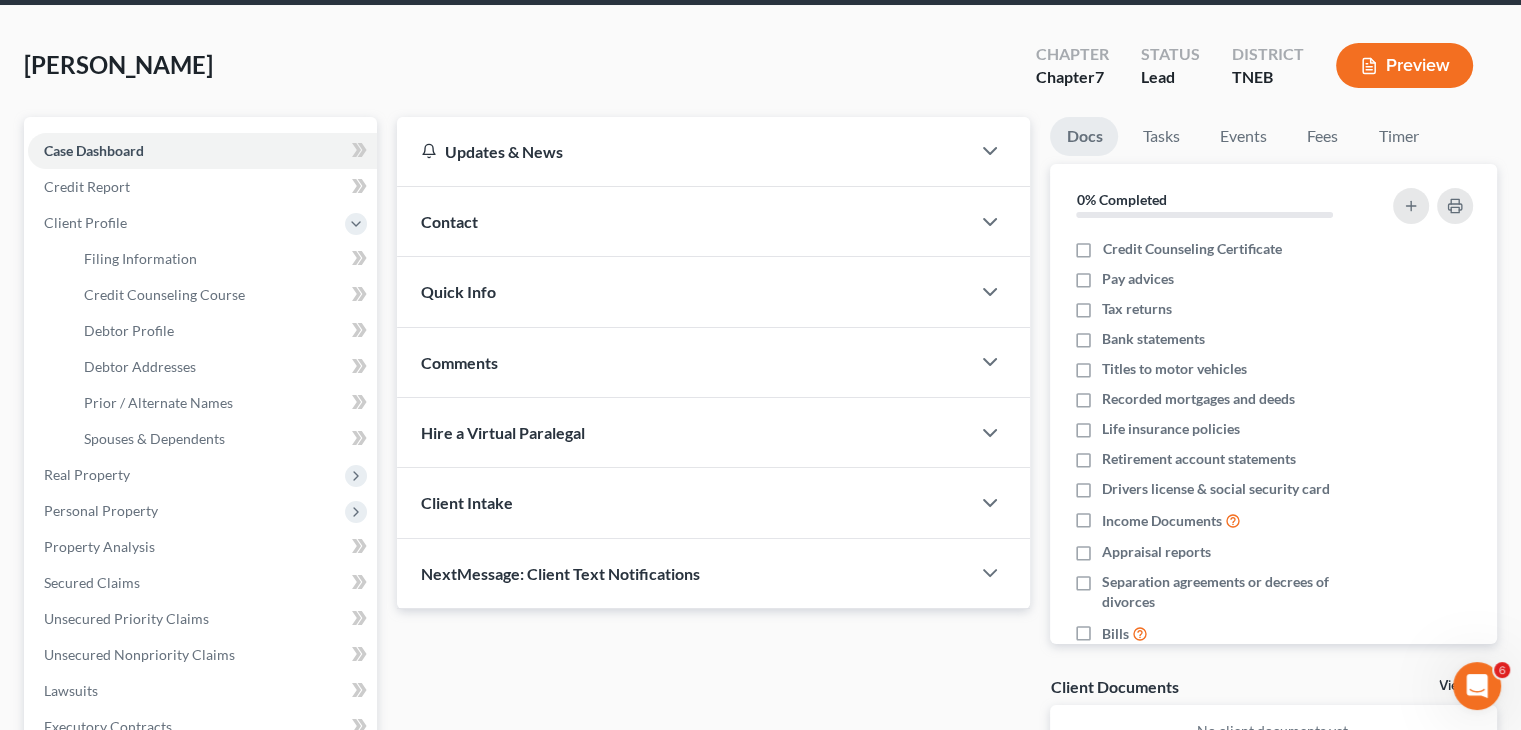 click on "Preview" at bounding box center [1404, 65] 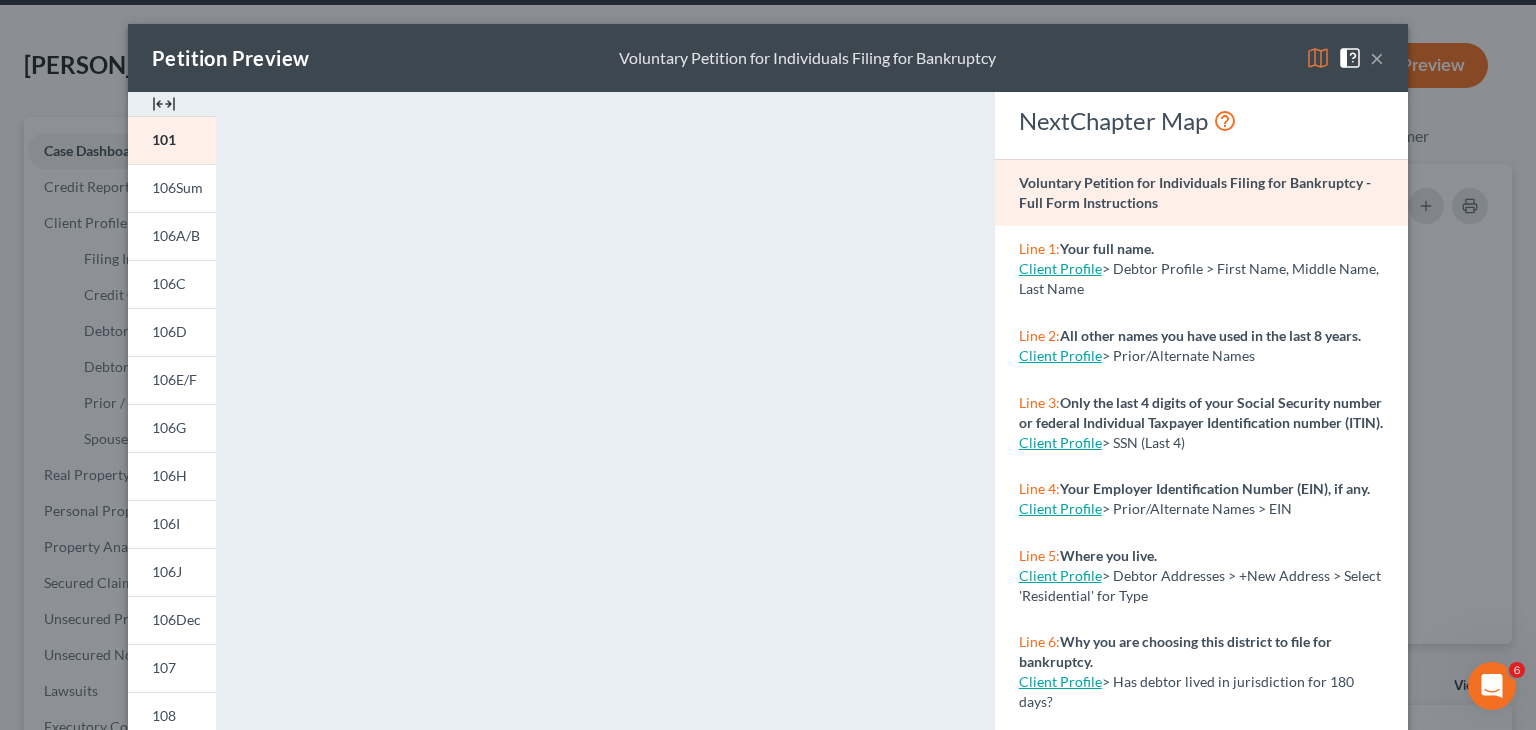 click at bounding box center [1318, 58] 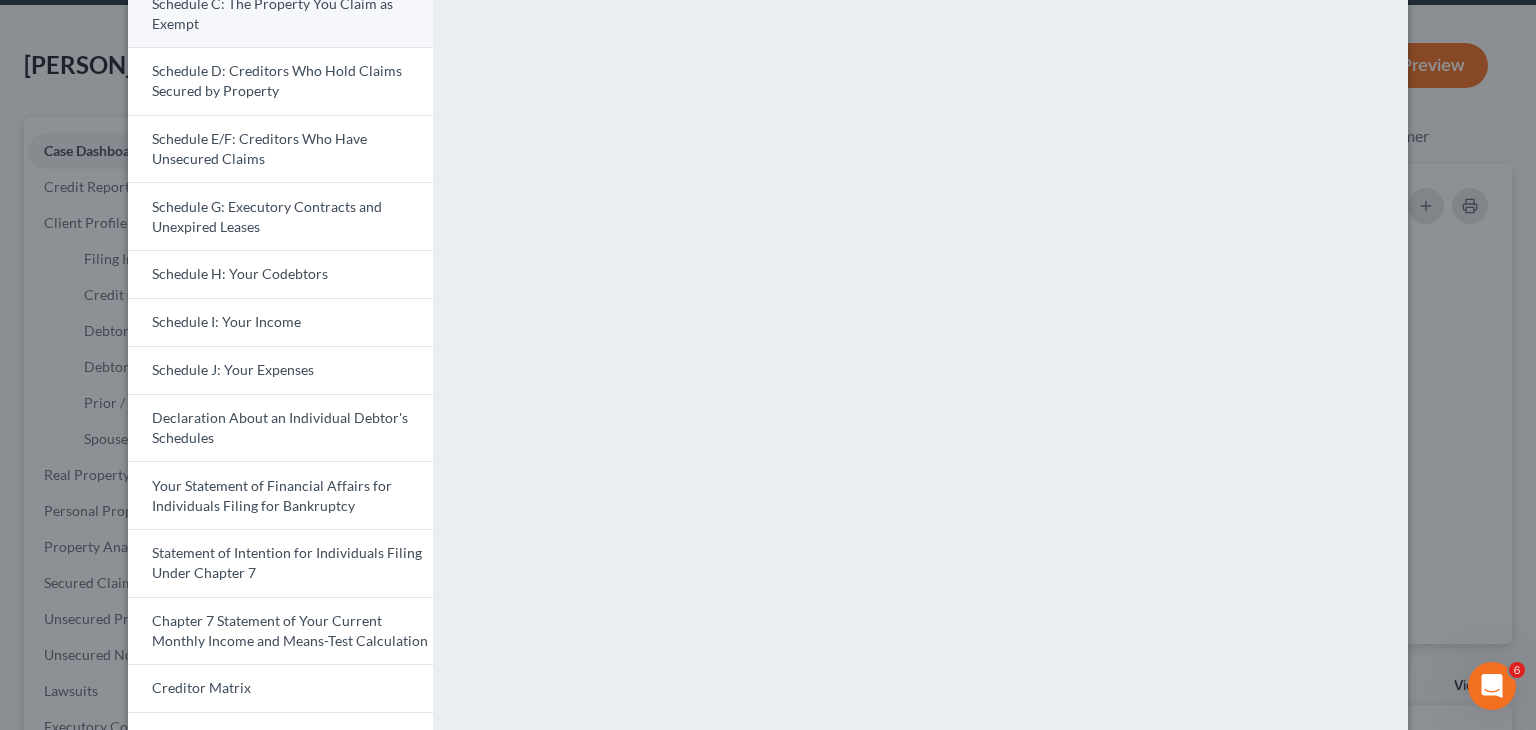 scroll, scrollTop: 396, scrollLeft: 0, axis: vertical 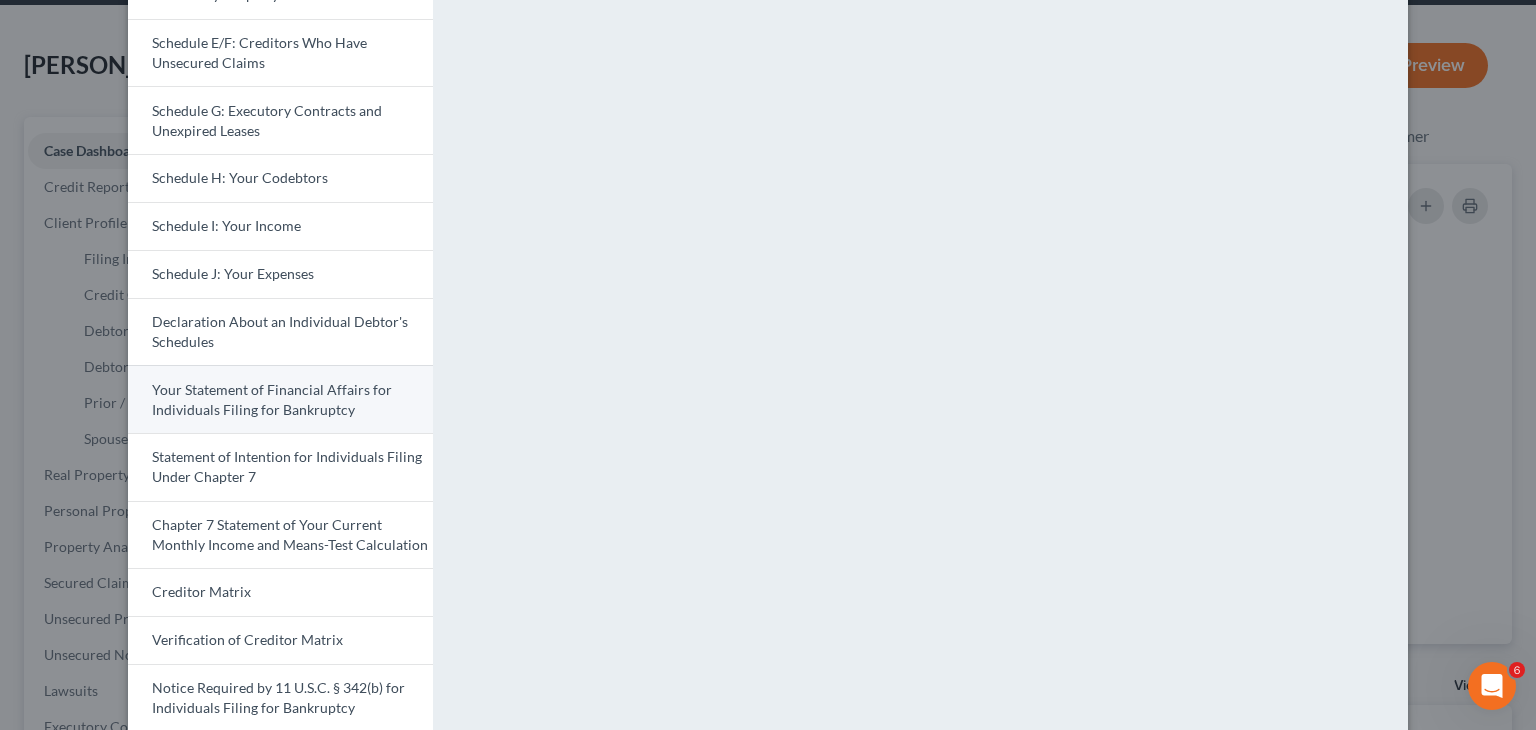 click on "Your Statement of Financial Affairs for Individuals Filing for Bankruptcy" at bounding box center [272, 399] 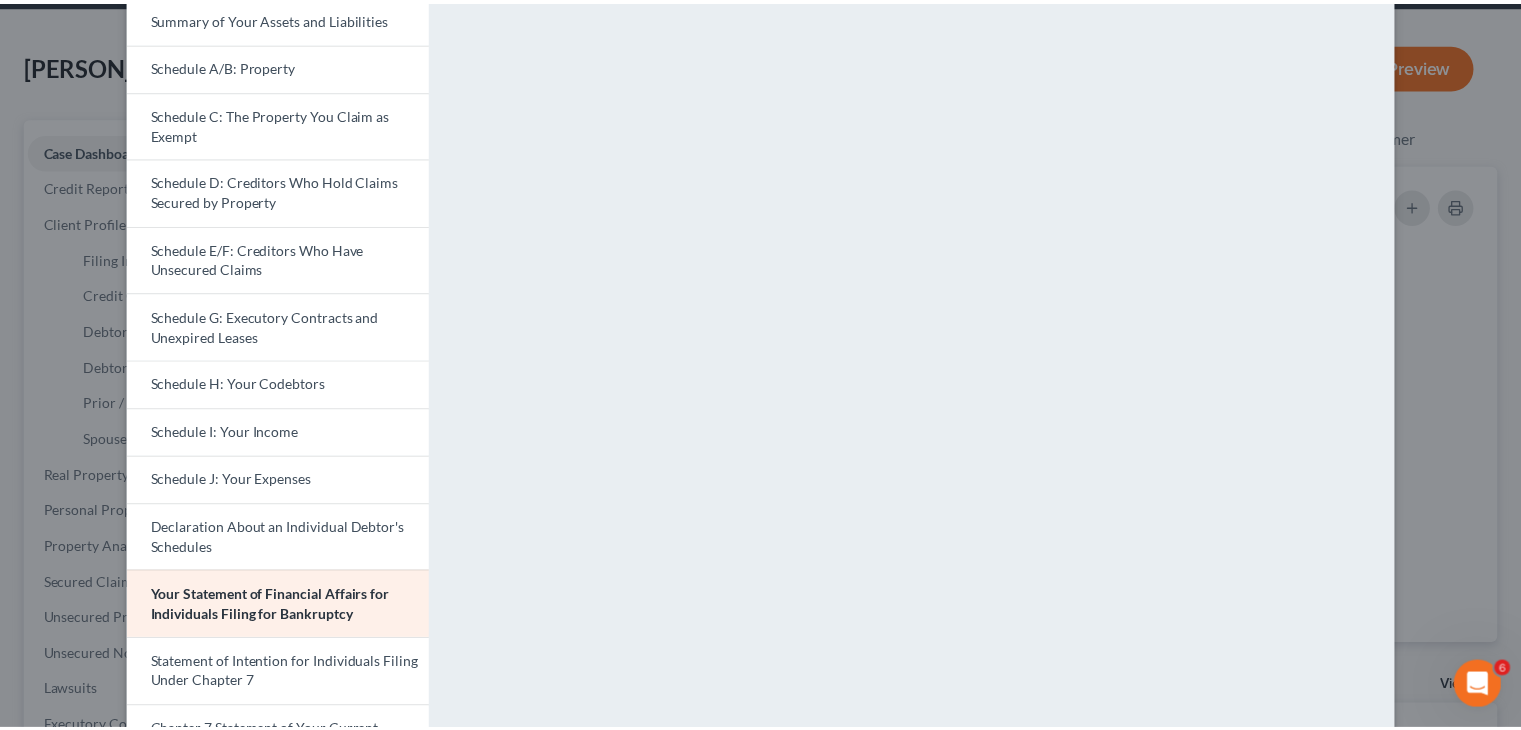 scroll, scrollTop: 353, scrollLeft: 0, axis: vertical 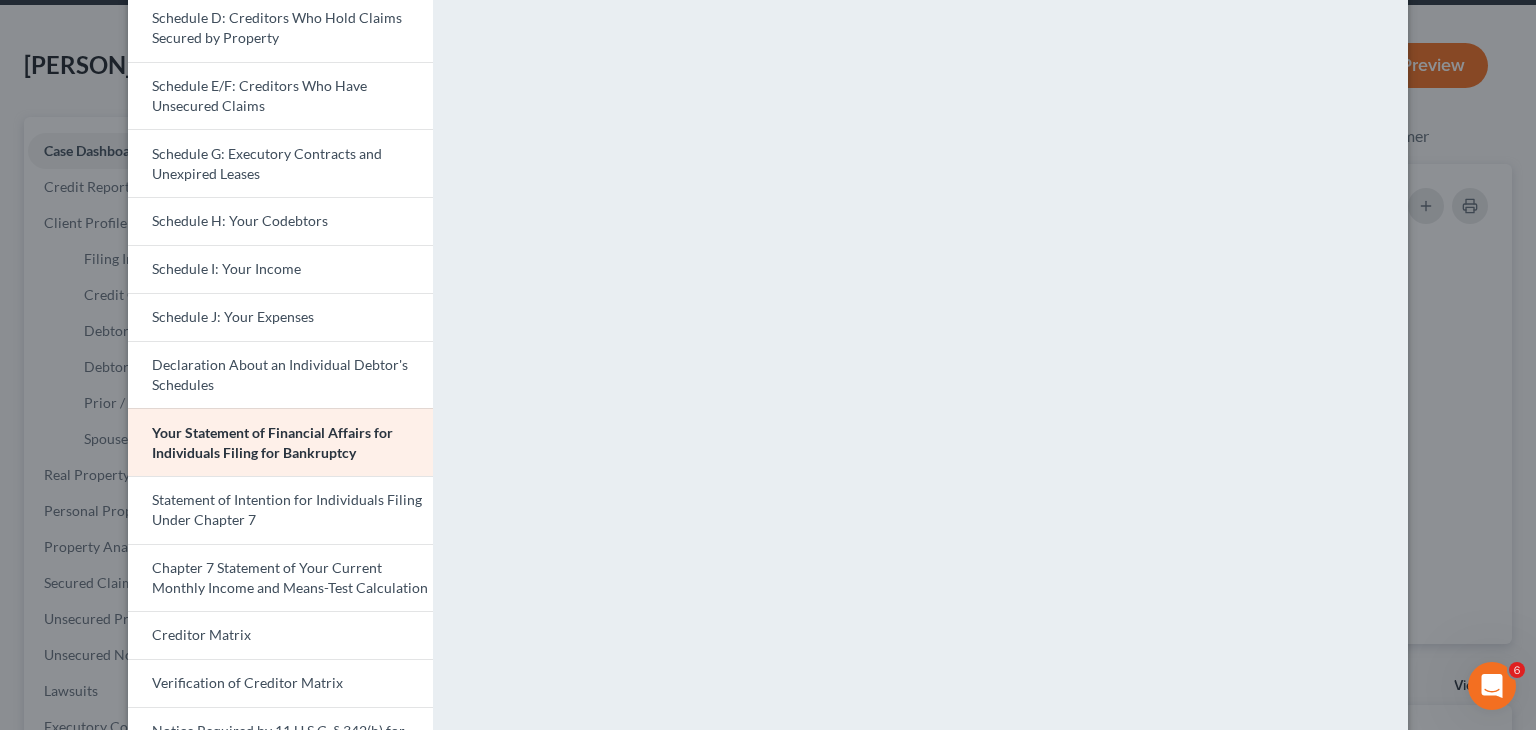 click on "Petition Preview Your Statement of Financial Affairs for Individuals Filing for Bankruptcy × Voluntary Petition for Individuals Filing for Bankruptcy Summary of Your Assets and Liabilities Schedule A/B: Property Schedule C: The Property You Claim as Exempt Schedule D: Creditors Who Hold Claims Secured by Property Schedule E/F: Creditors Who Have Unsecured Claims Schedule G: Executory Contracts and Unexpired Leases Schedule H: Your Codebtors Schedule I: Your Income Schedule J: Your Expenses Declaration About an Individual Debtor's Schedules Your Statement of Financial Affairs for Individuals Filing for Bankruptcy Statement of Intention for Individuals Filing Under Chapter 7 Chapter 7 Statement of Your Current Monthly Income and Means-Test Calculation Creditor Matrix Verification of Creditor Matrix Notice Required by 11 U.S.C. § 342(b) for Individuals Filing for Bankruptcy Attorney's Disclosure of Compensation Download Draft
NextChapter Map   Line 1:  What is your current marital status?" at bounding box center [768, 365] 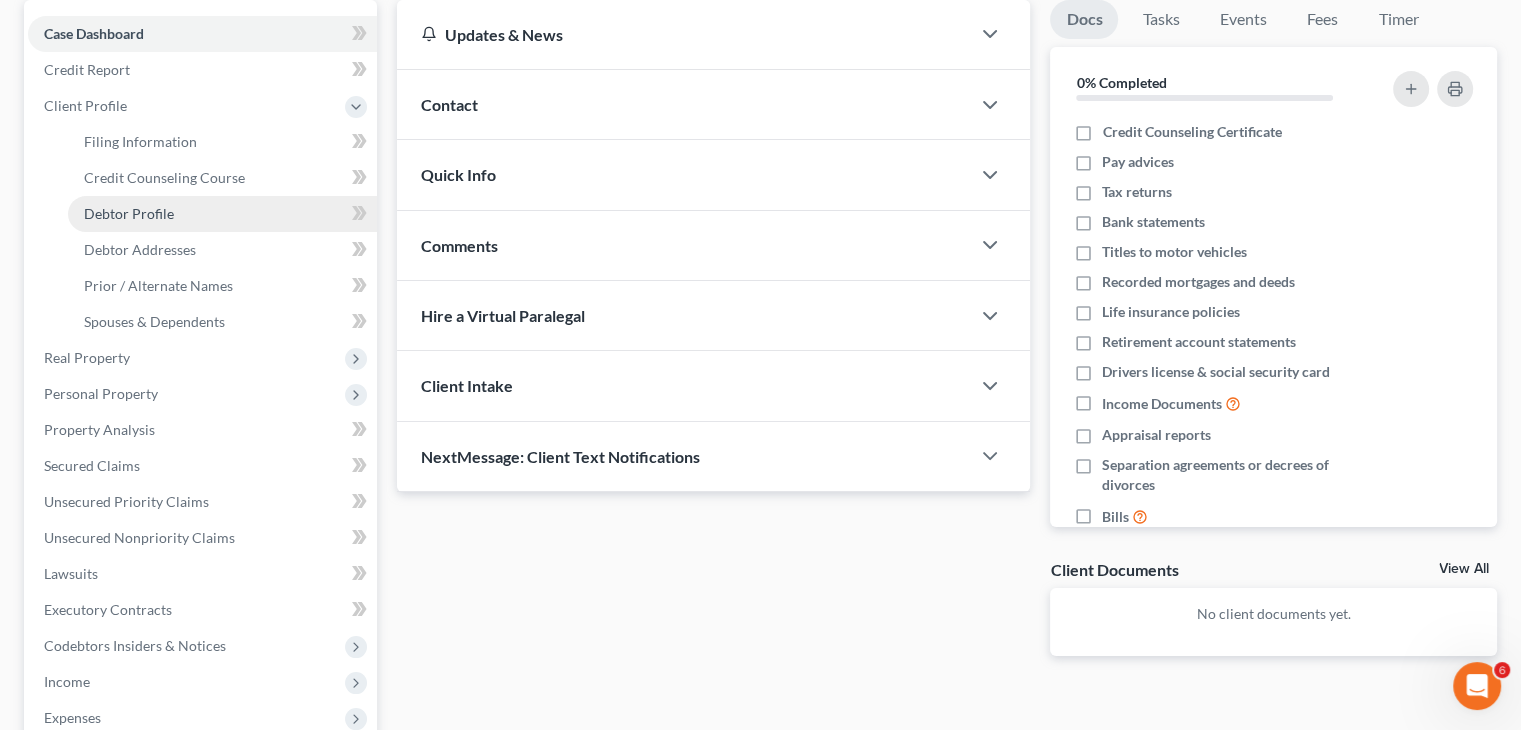 scroll, scrollTop: 199, scrollLeft: 0, axis: vertical 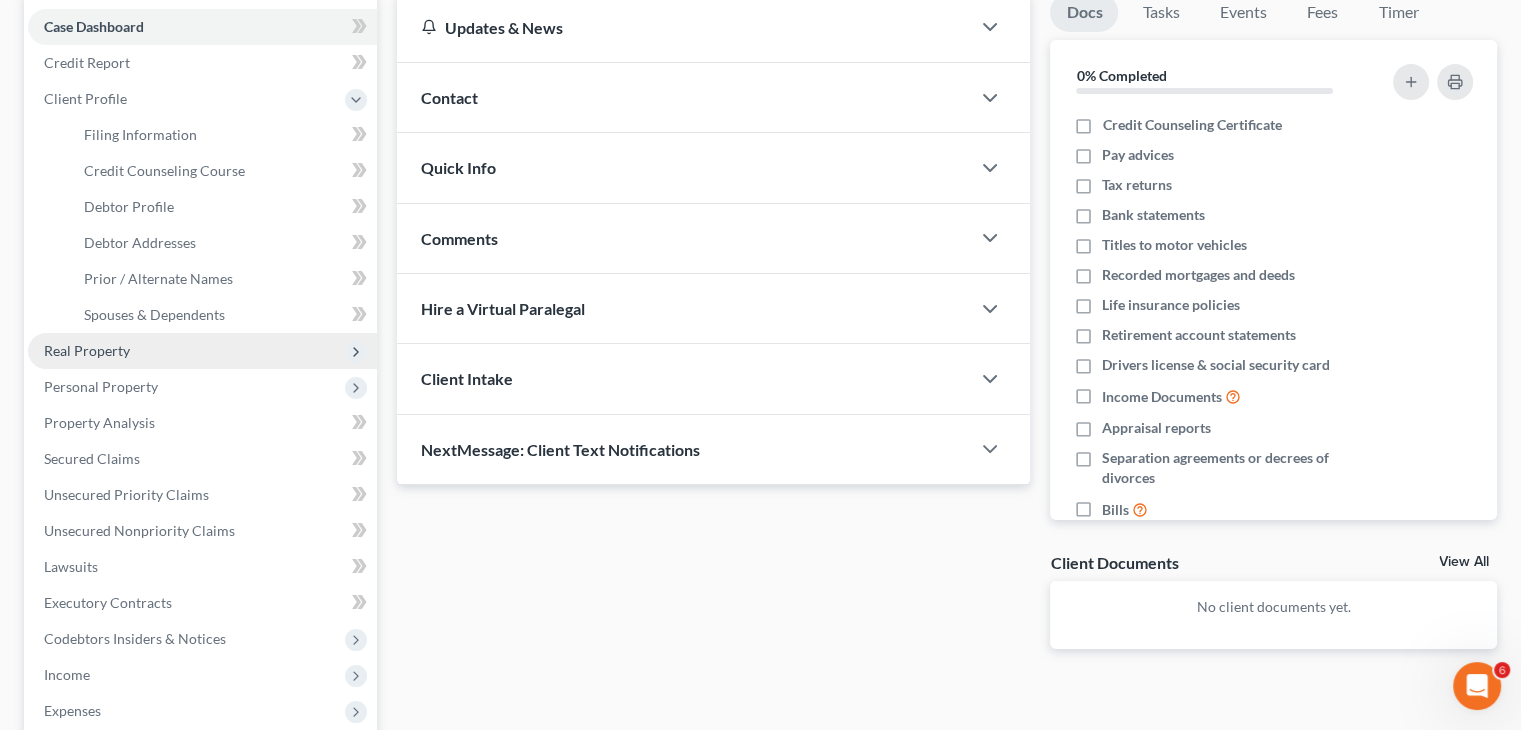 click on "Real Property" at bounding box center (87, 350) 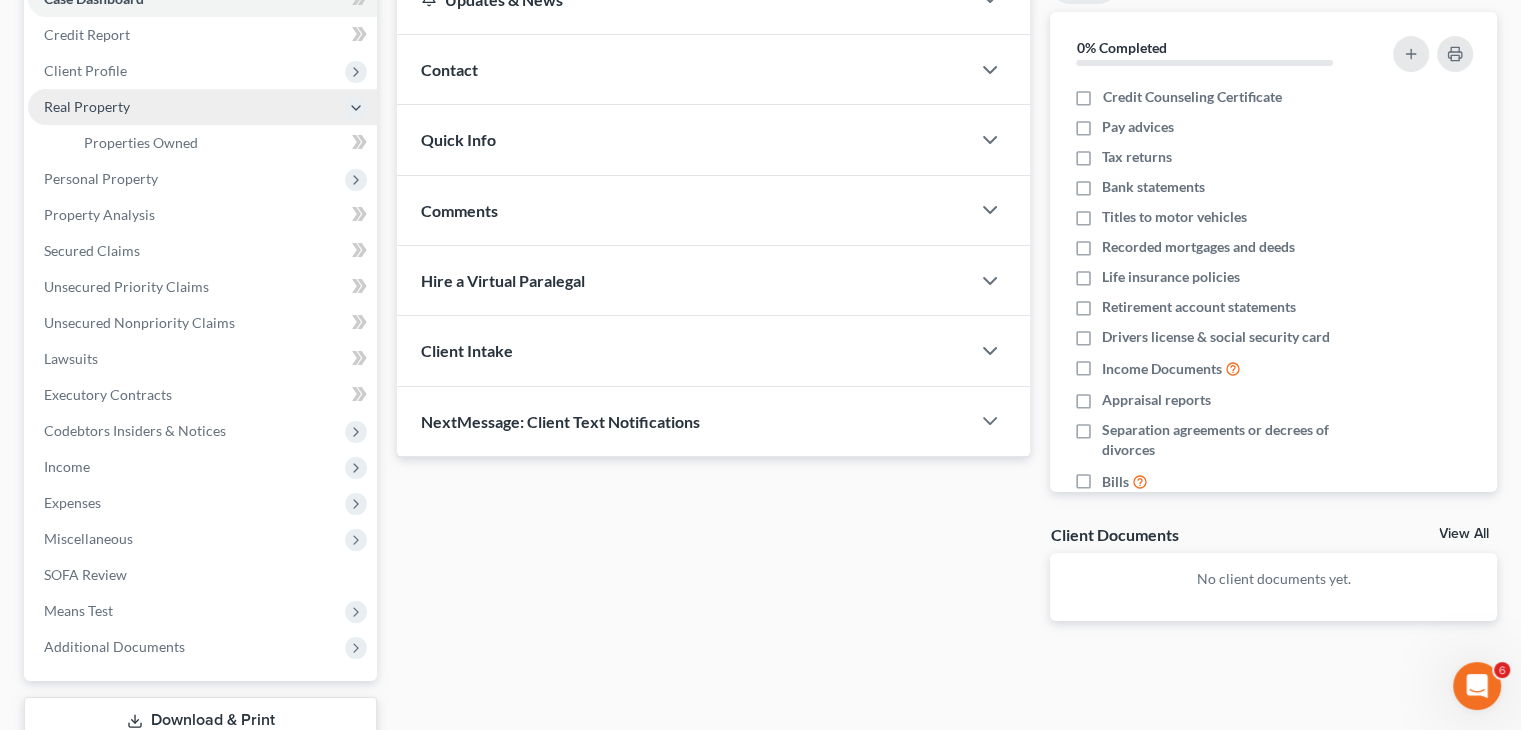 scroll, scrollTop: 224, scrollLeft: 0, axis: vertical 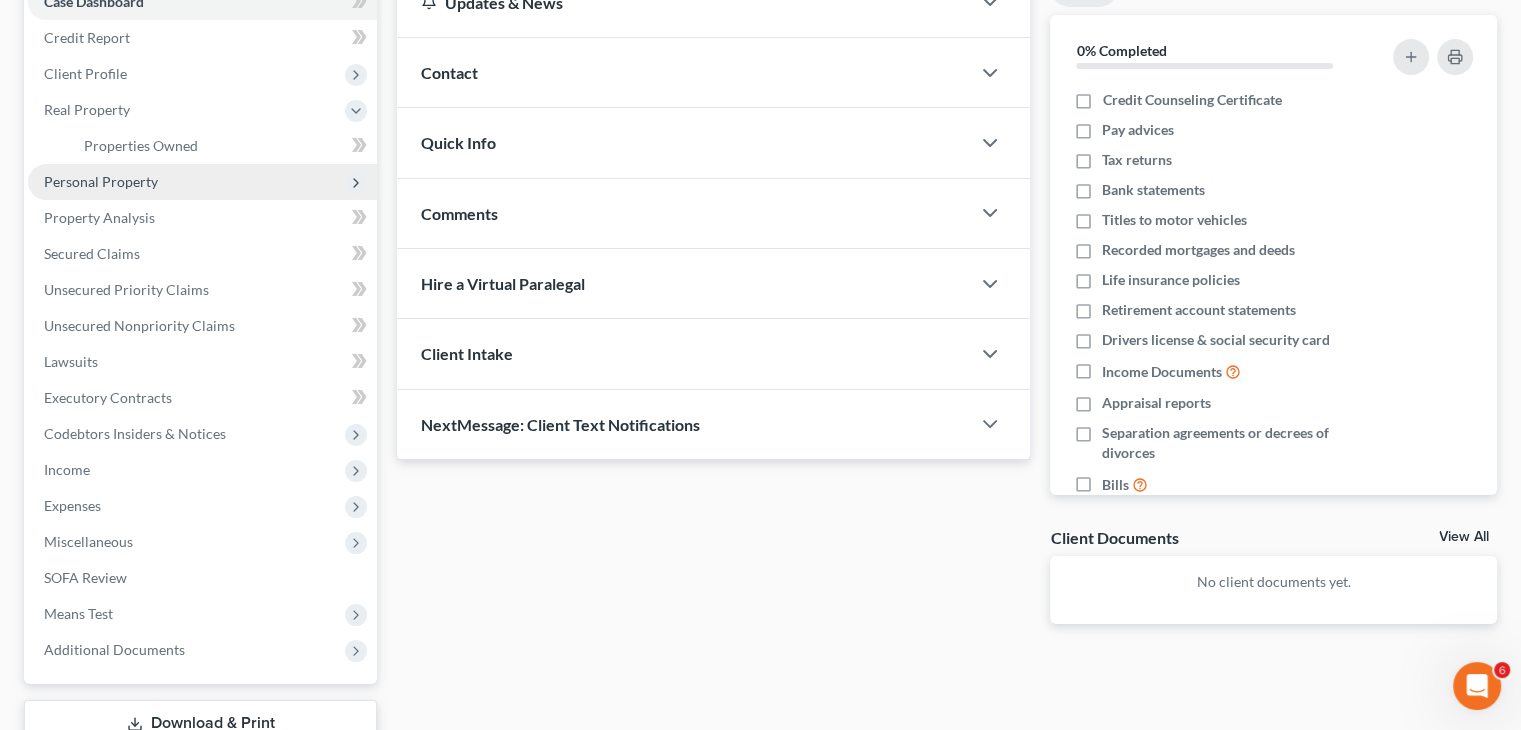 click on "Personal Property" at bounding box center (101, 181) 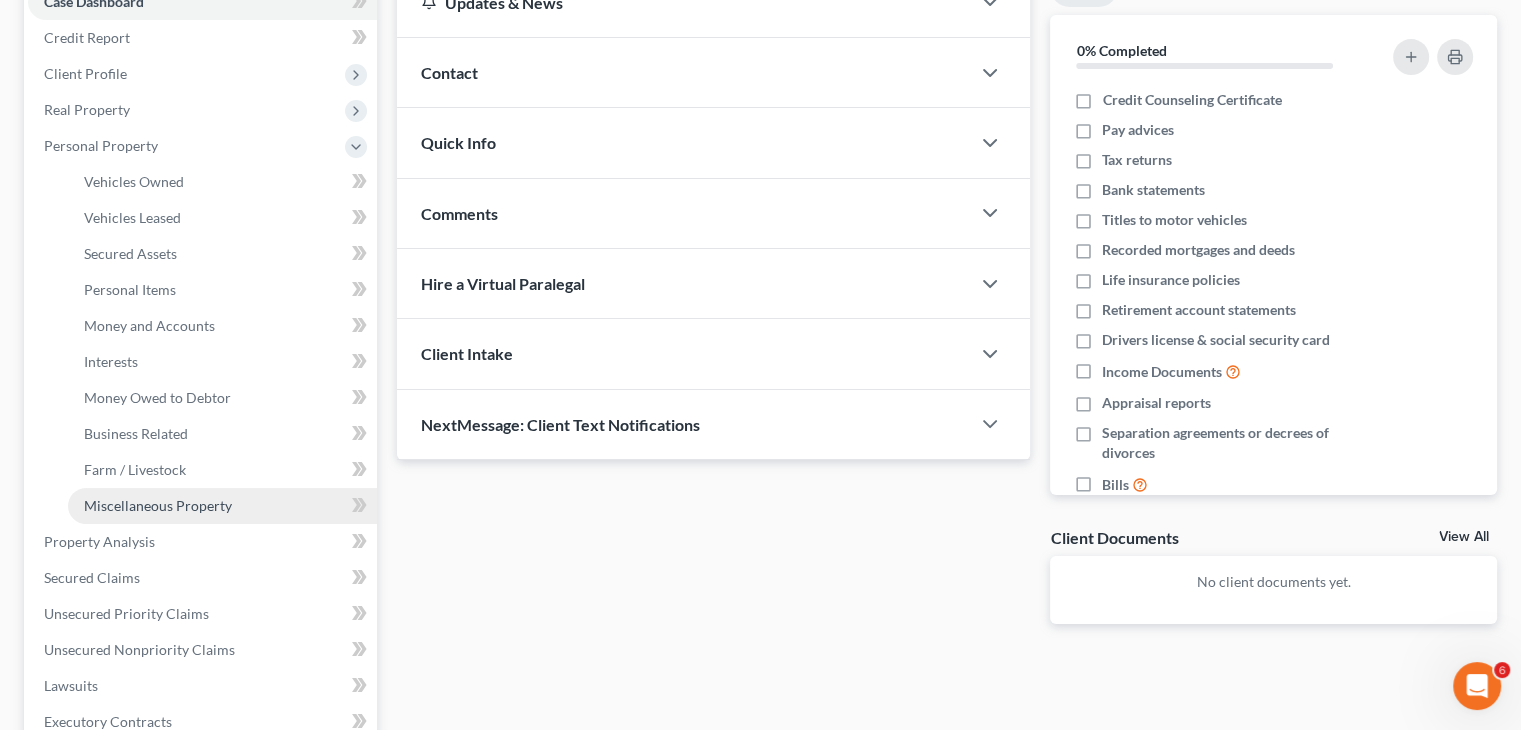click on "Miscellaneous Property" at bounding box center (158, 505) 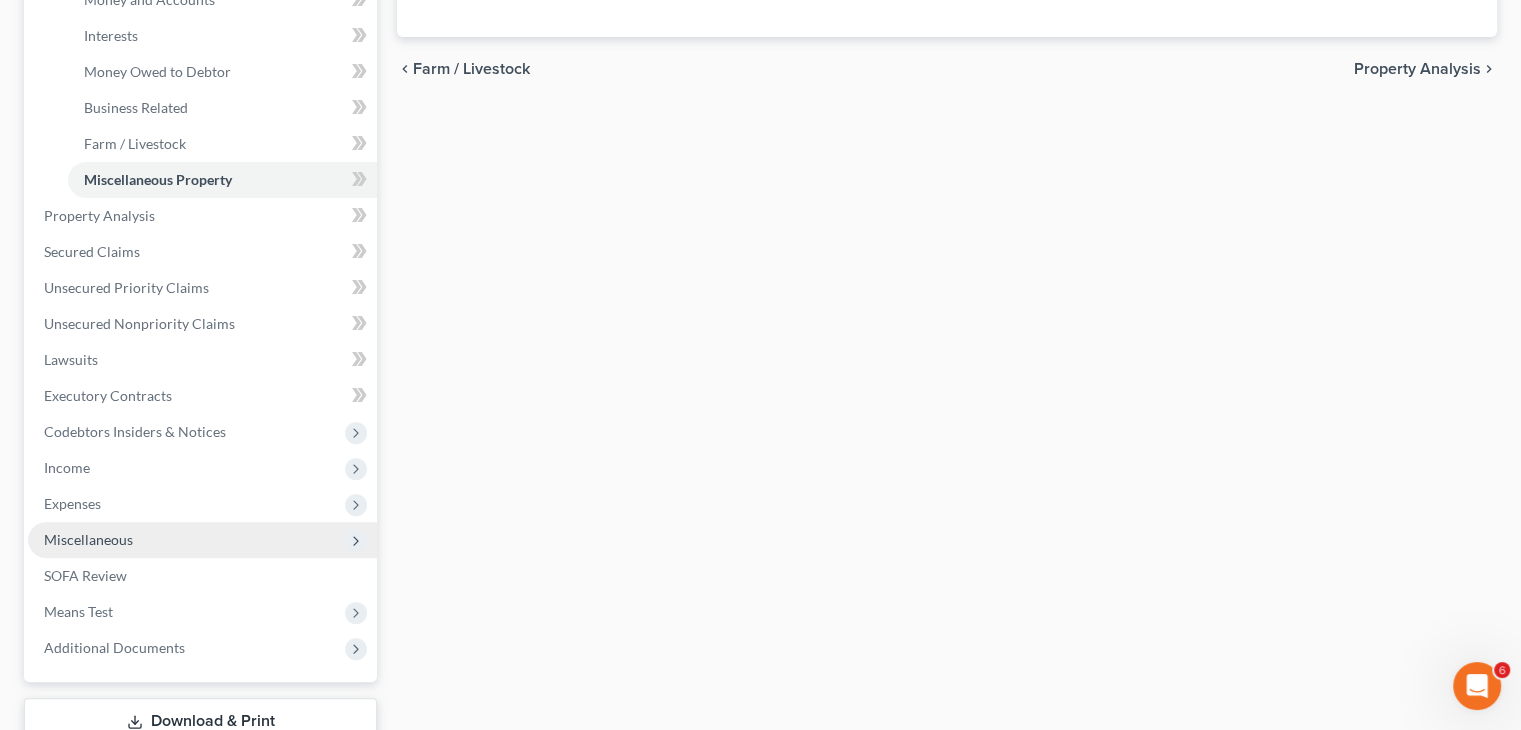 scroll, scrollTop: 551, scrollLeft: 0, axis: vertical 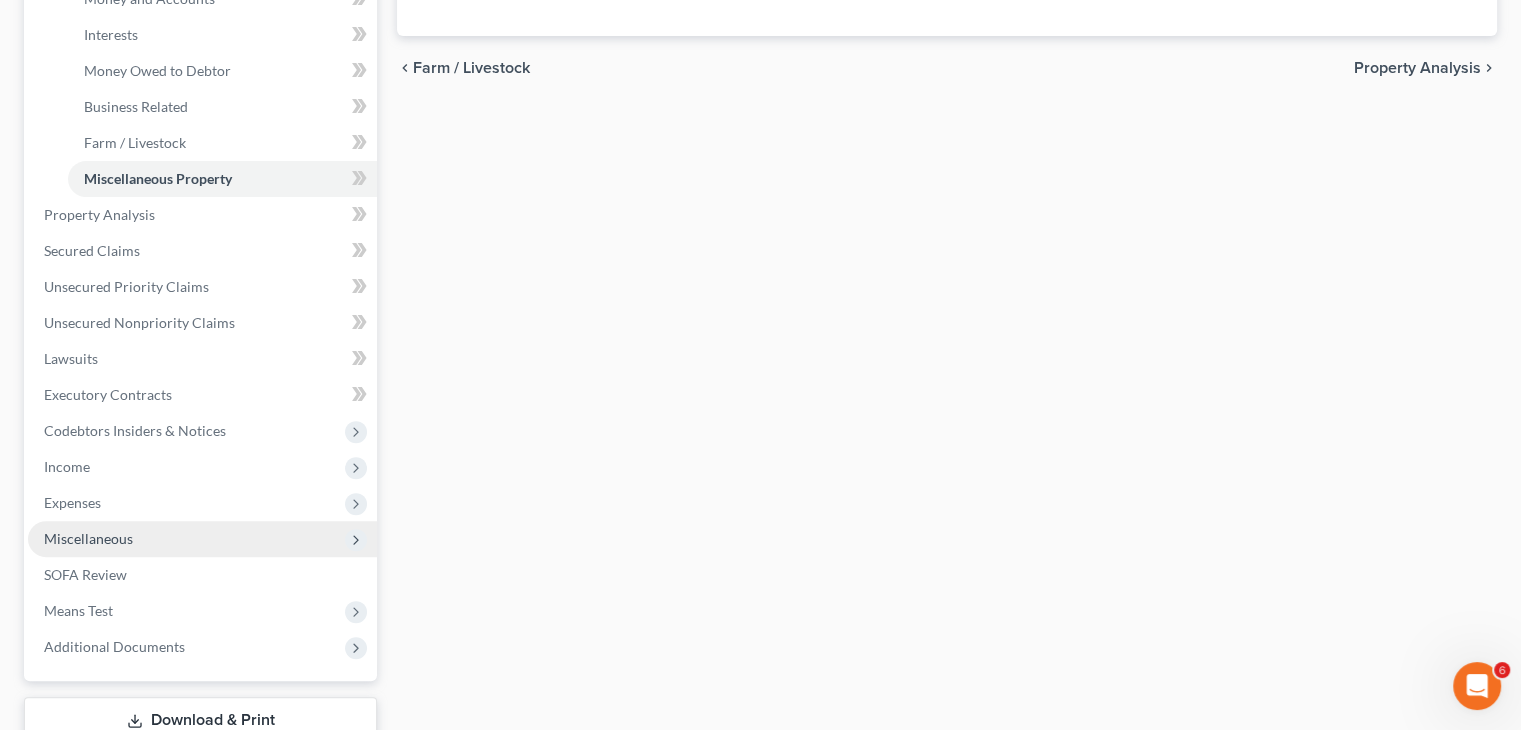 click on "Miscellaneous" at bounding box center (88, 538) 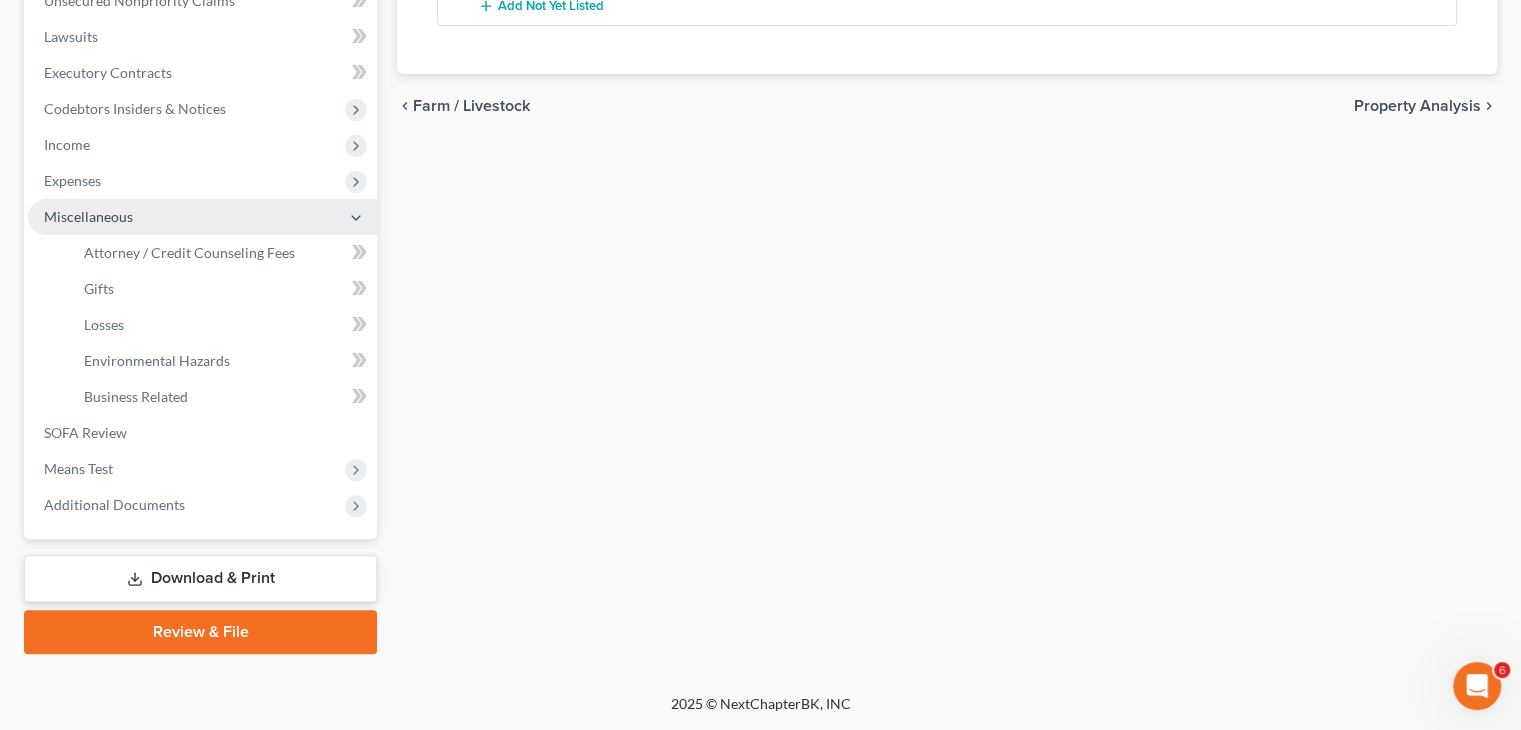 scroll, scrollTop: 512, scrollLeft: 0, axis: vertical 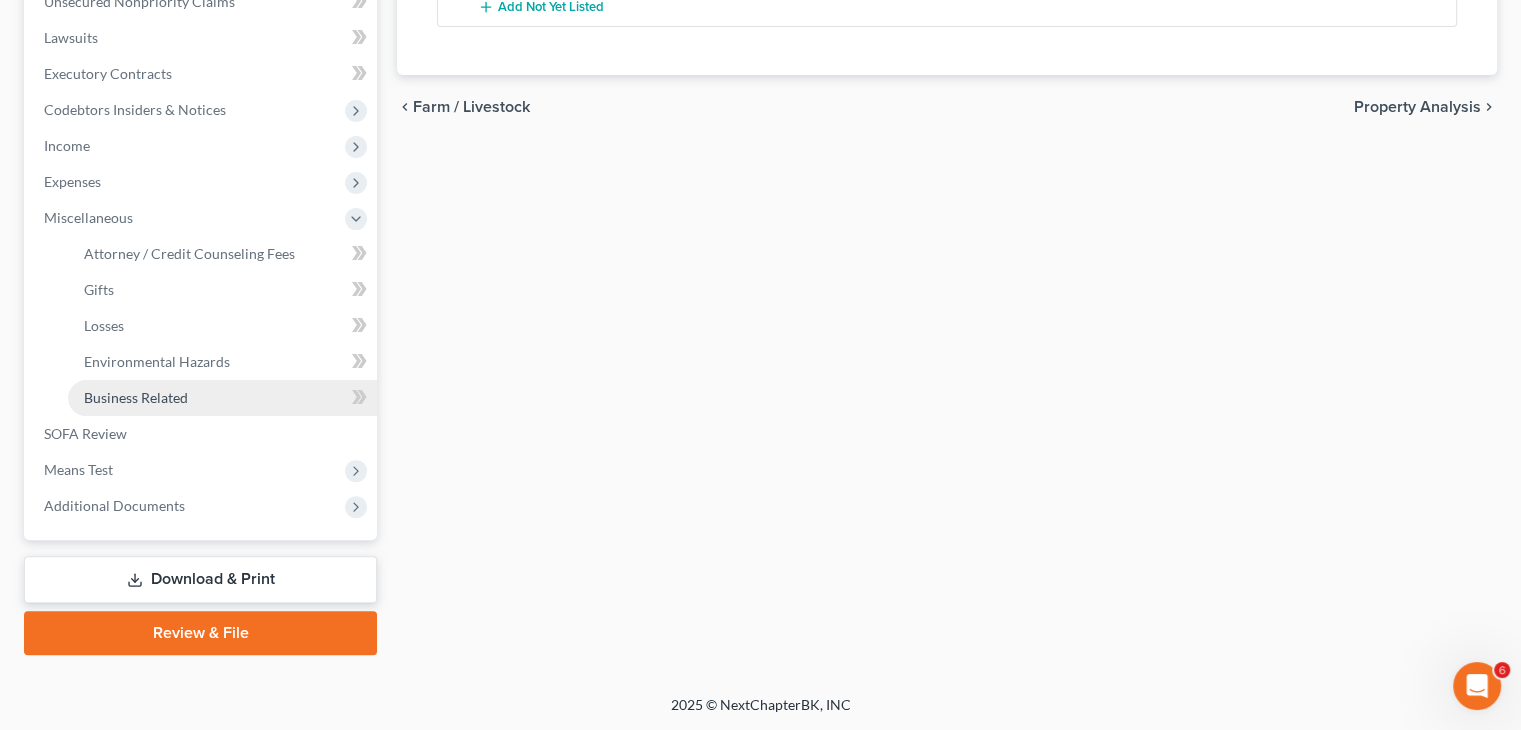 click on "Business Related" at bounding box center [136, 397] 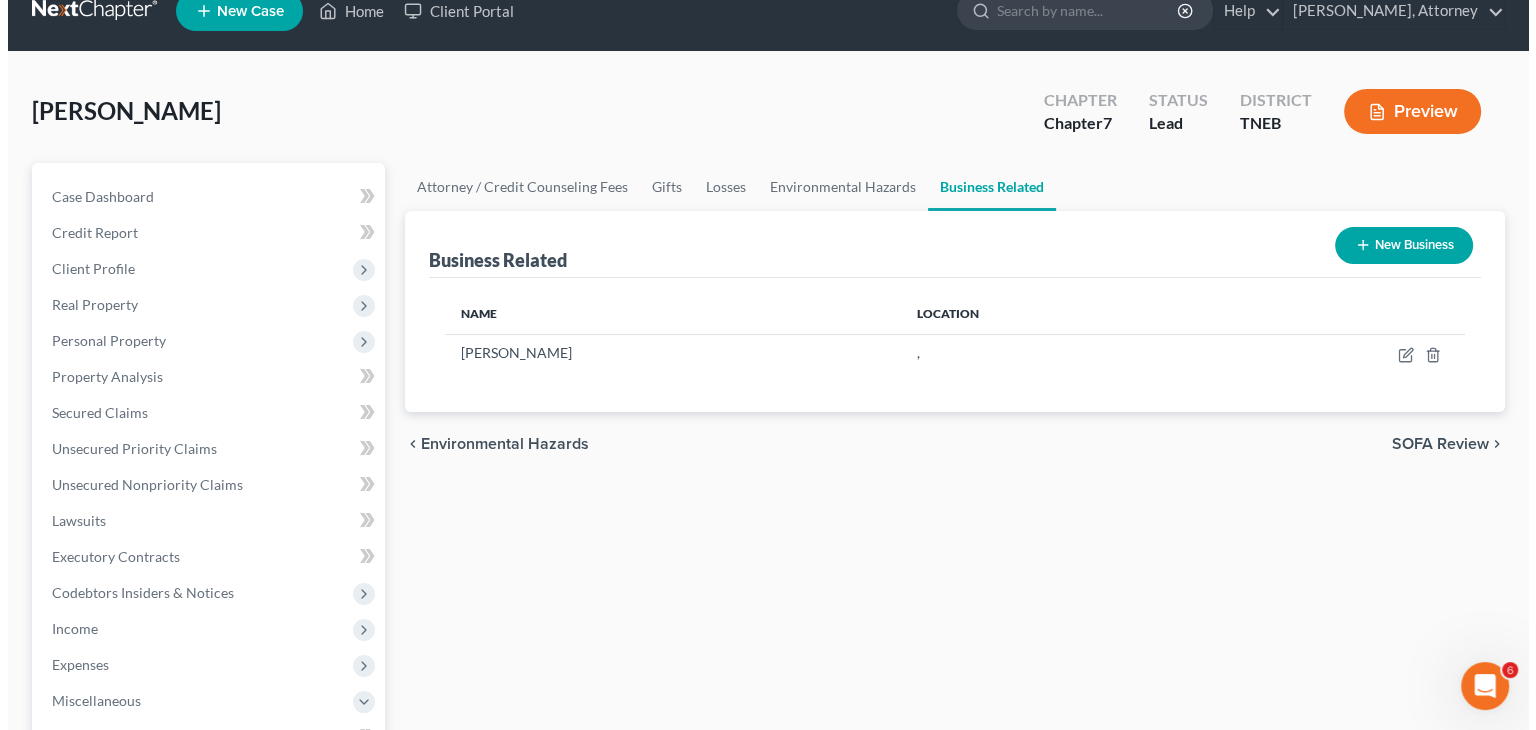 scroll, scrollTop: 0, scrollLeft: 0, axis: both 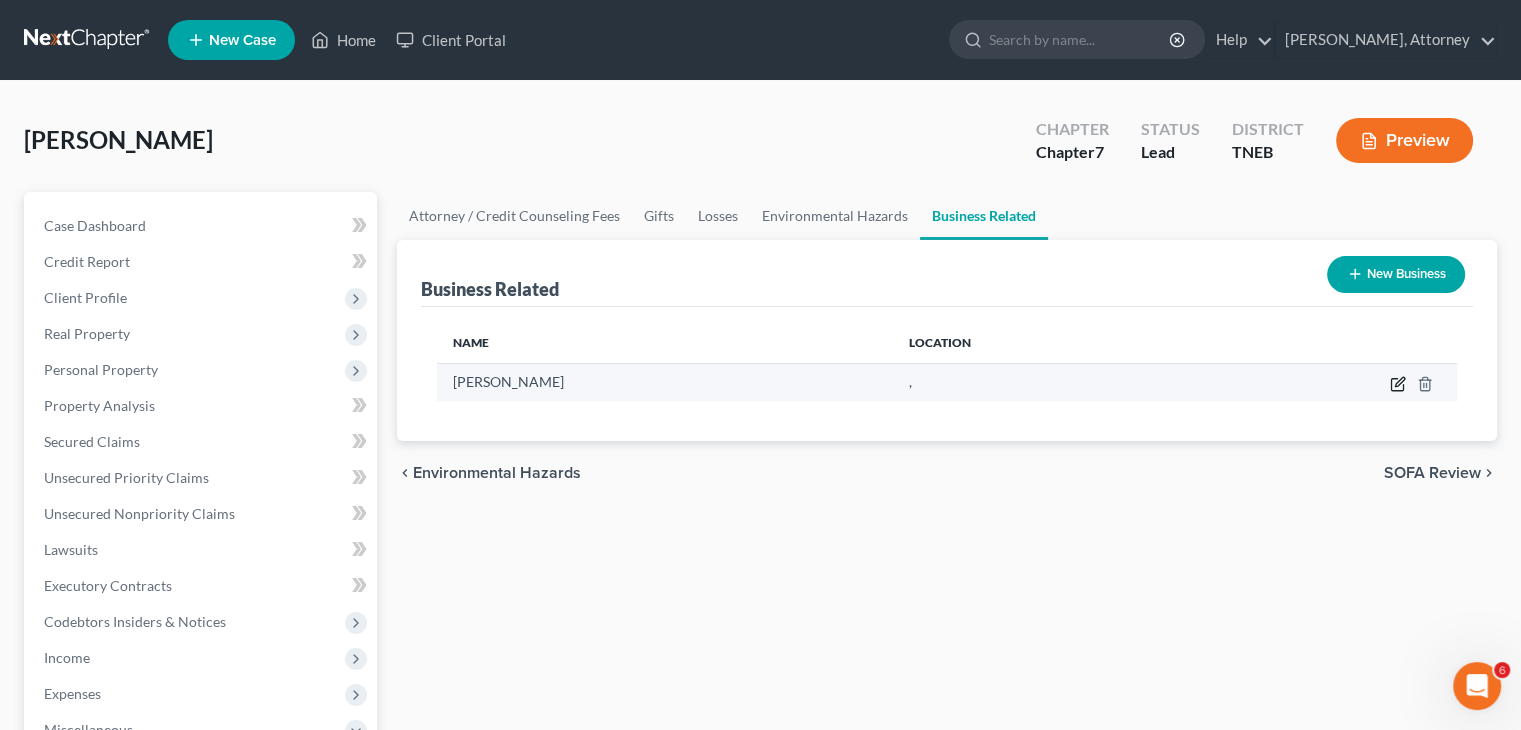 click 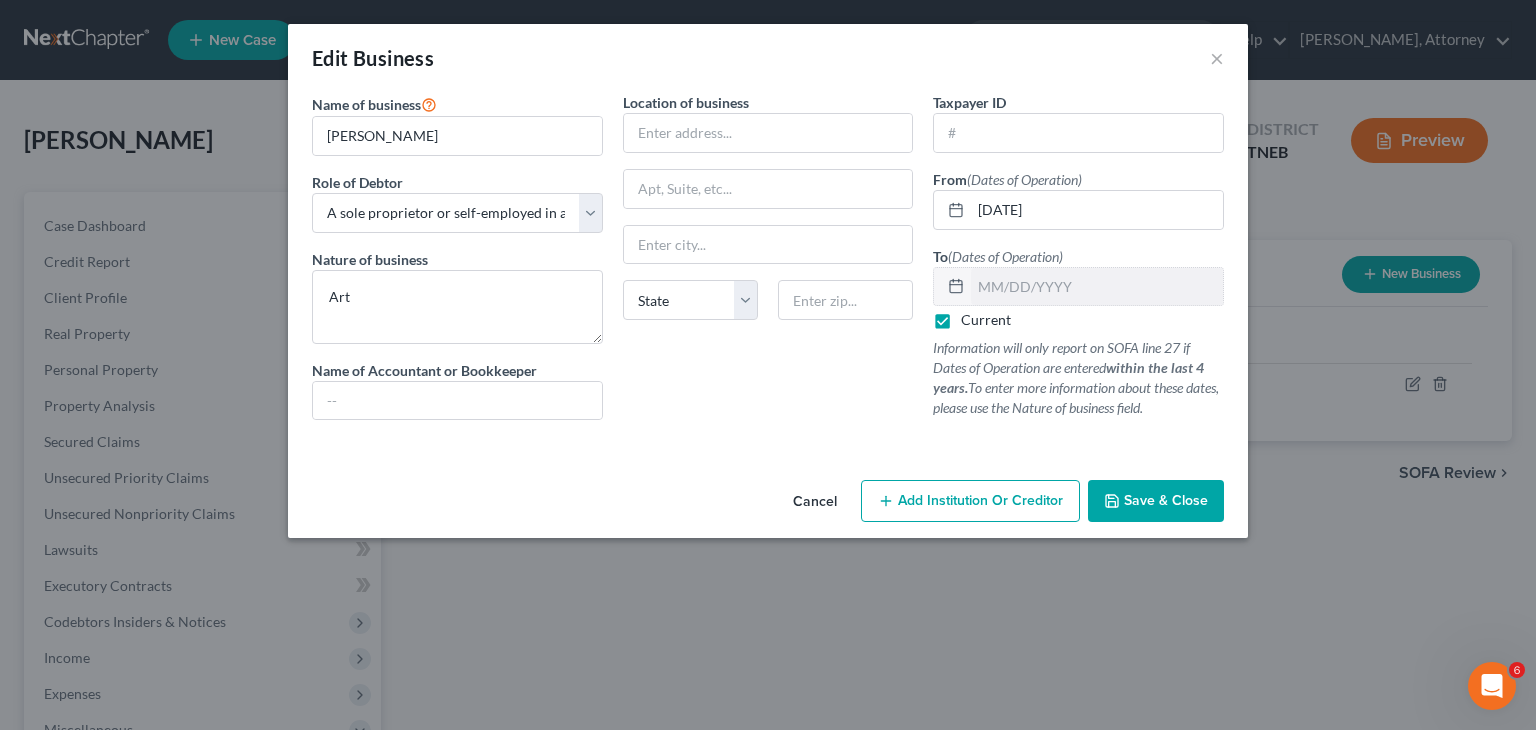 click on "Current" at bounding box center [986, 320] 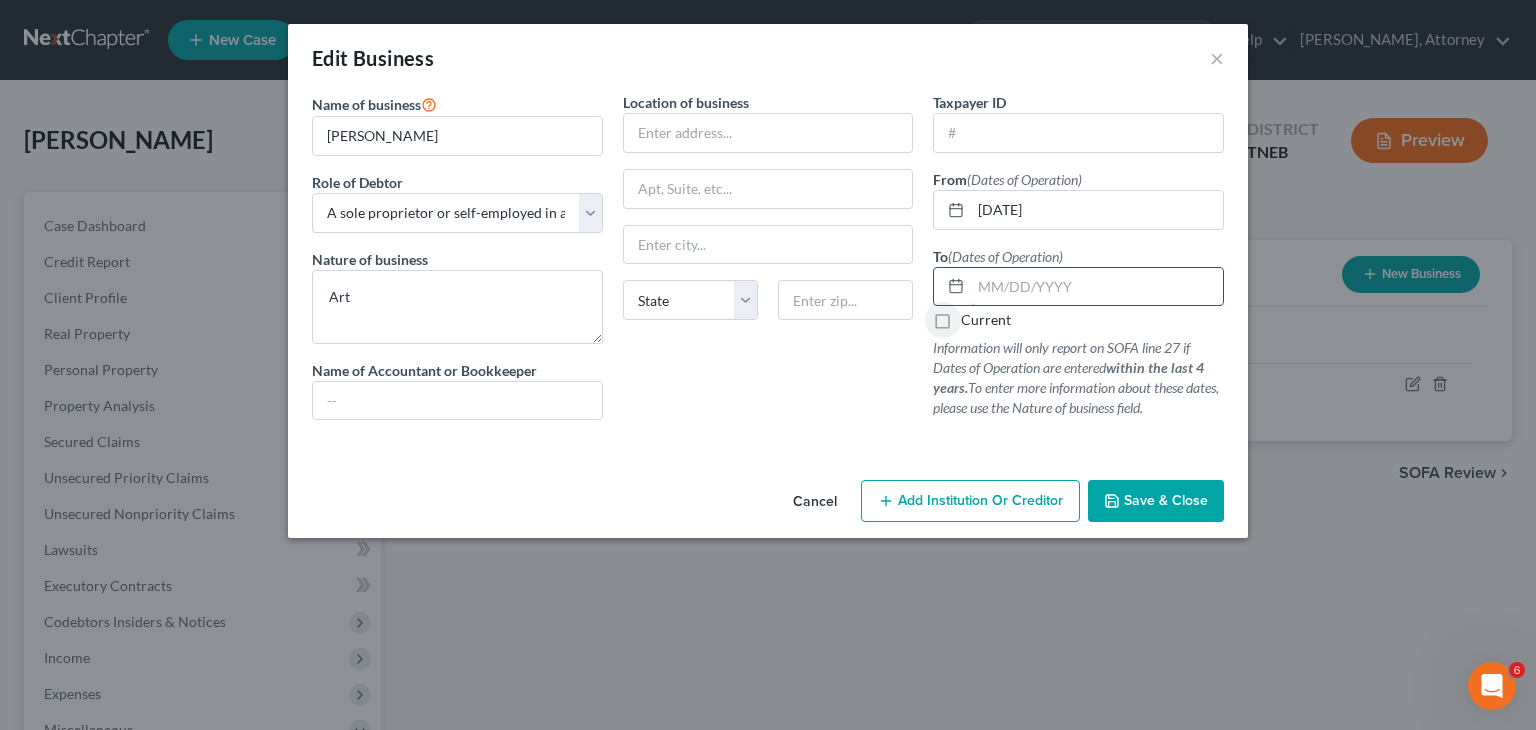 click at bounding box center [1097, 287] 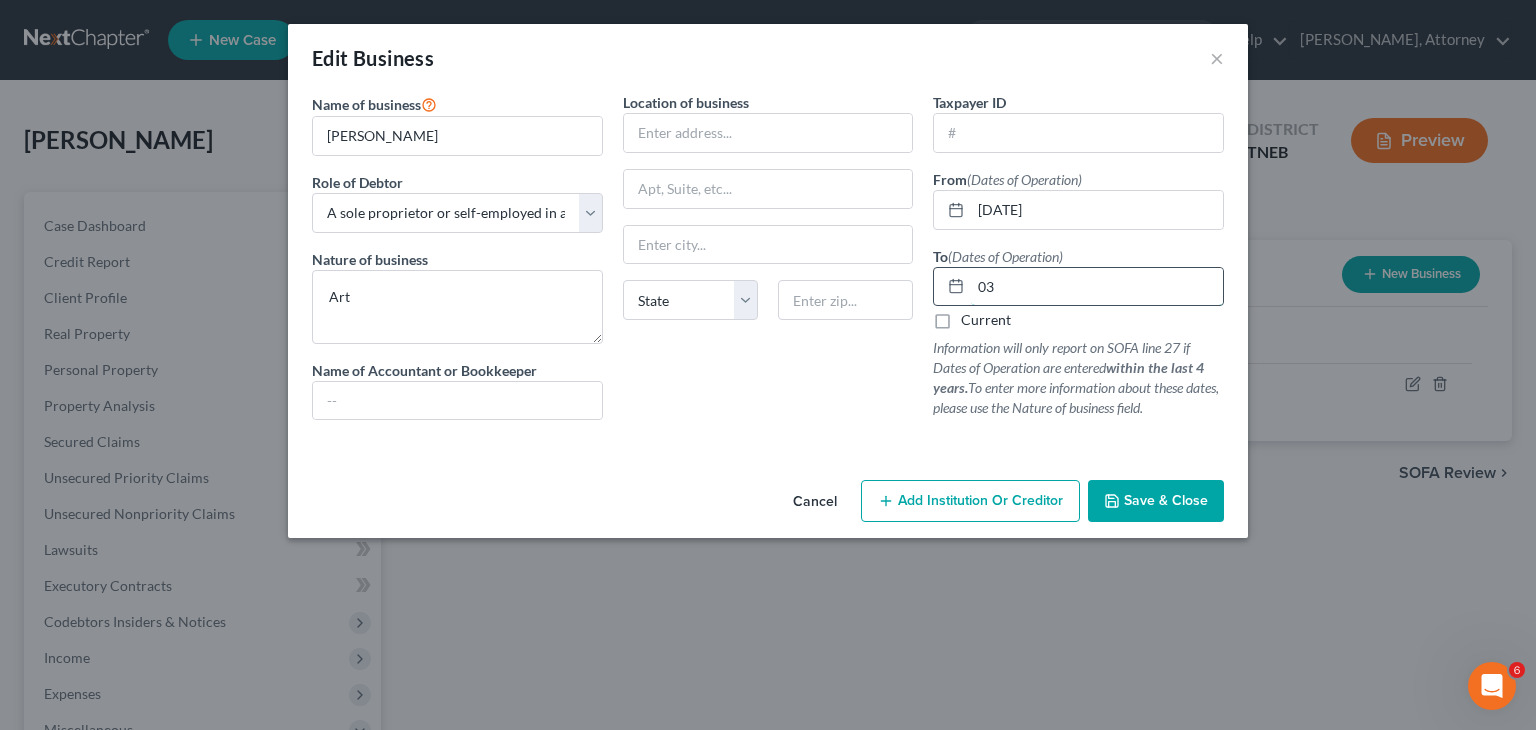 type on "0" 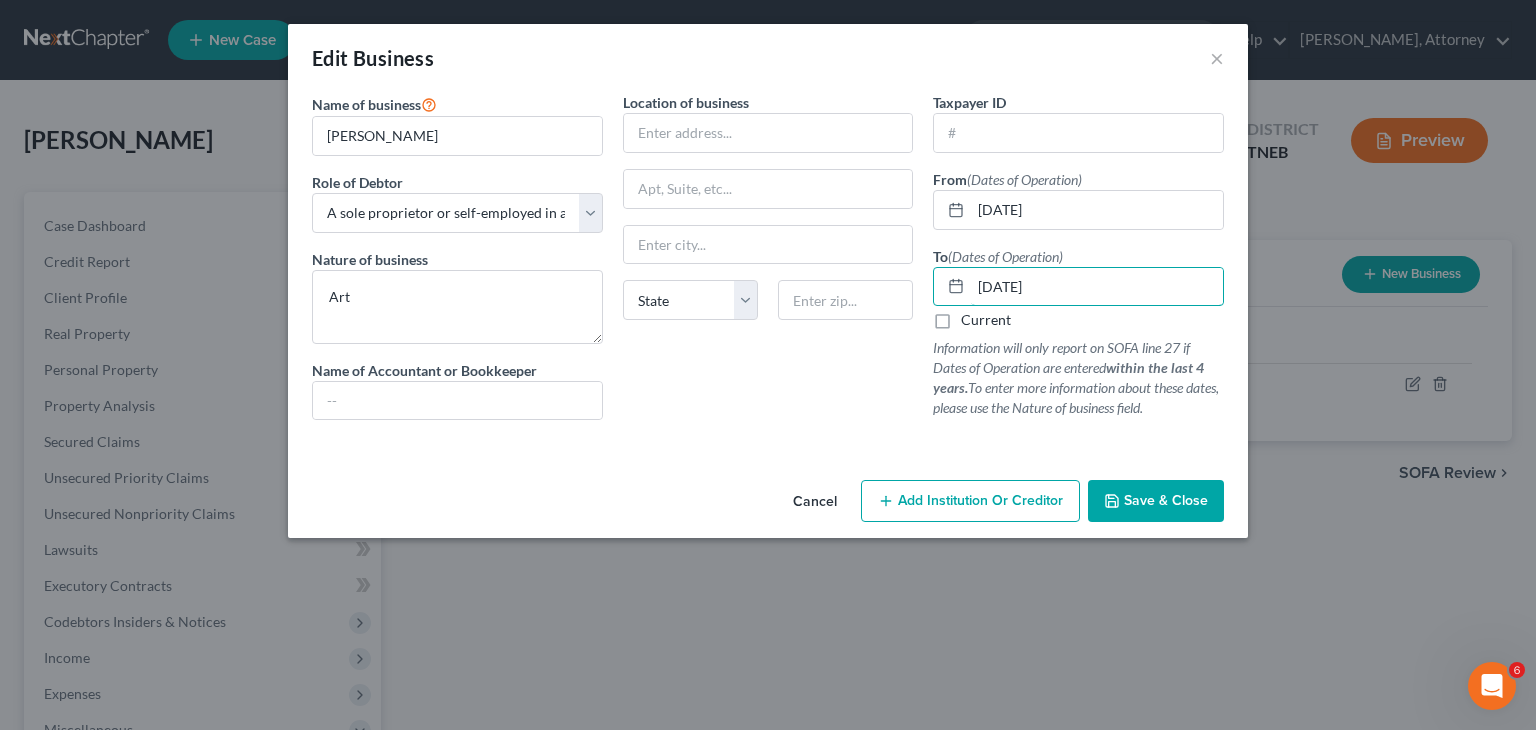 type on "04/01/2025" 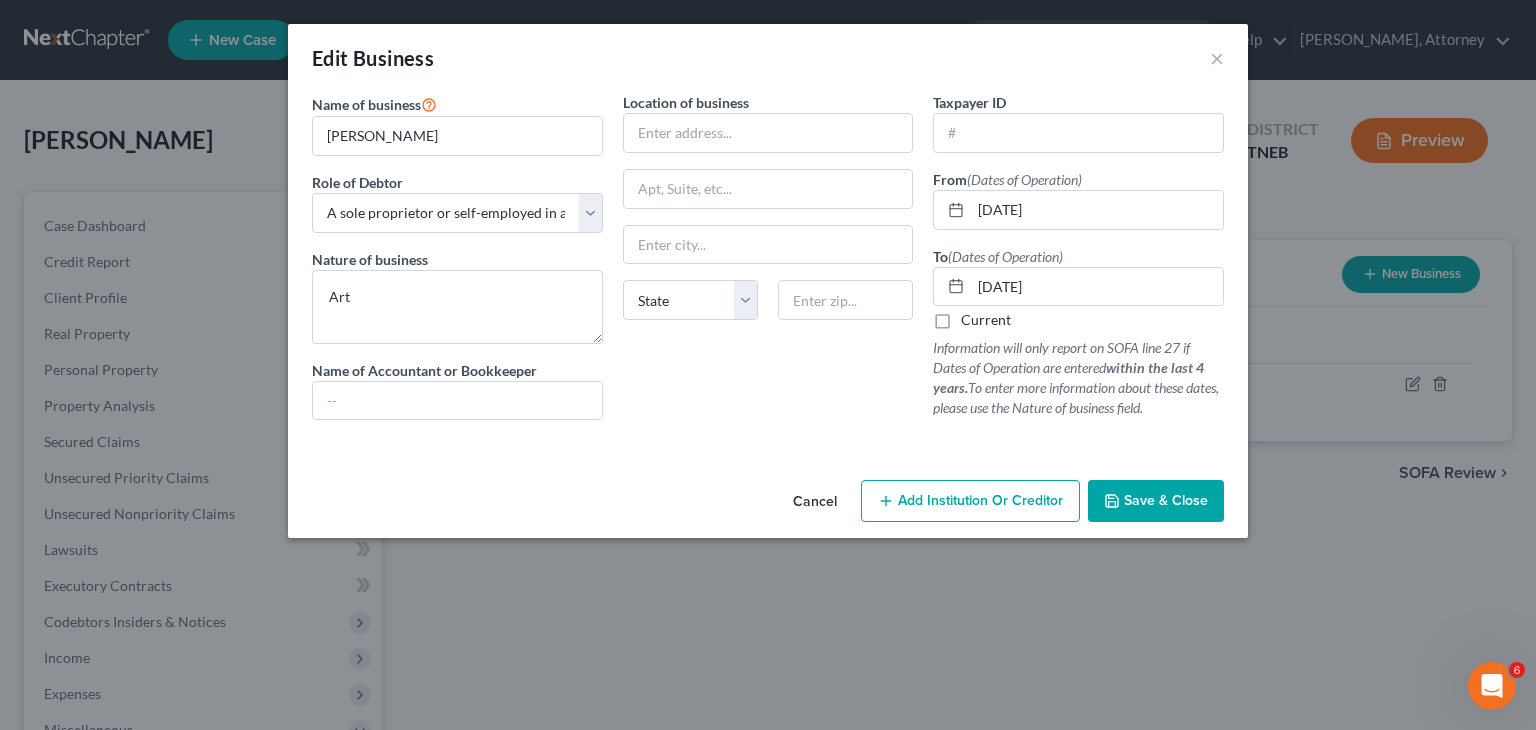 click on "Save & Close" at bounding box center [1166, 500] 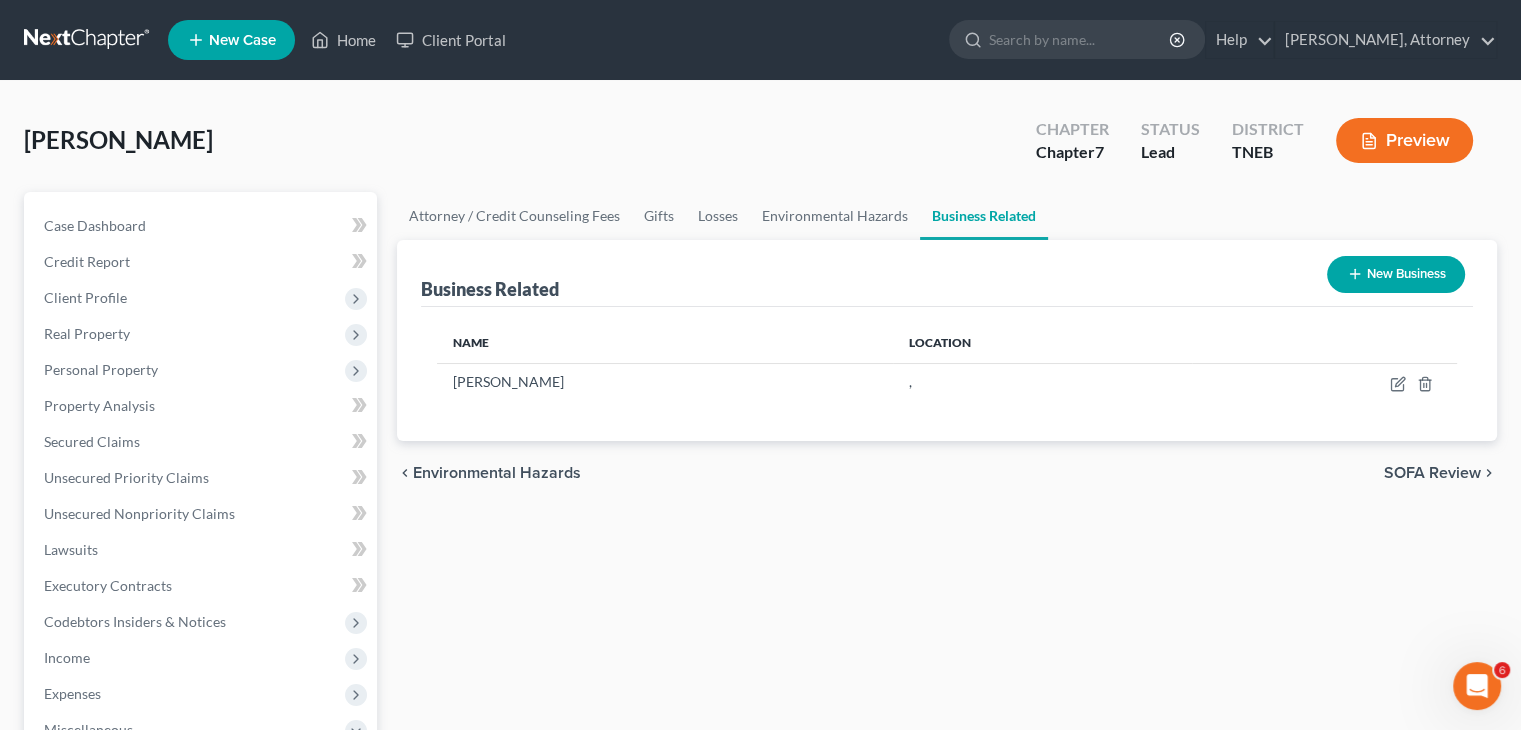 click on "Preview" at bounding box center (1404, 140) 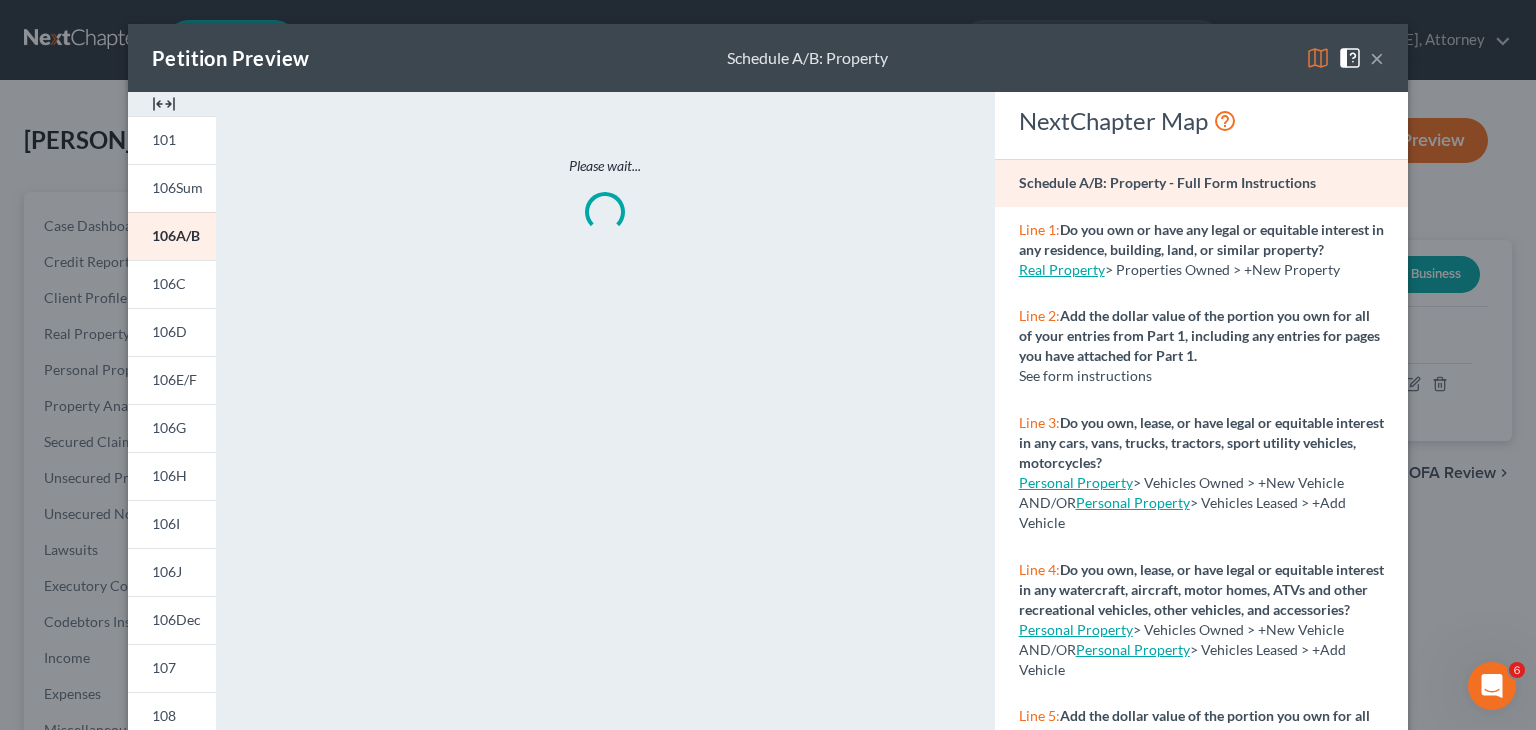 click at bounding box center [1318, 58] 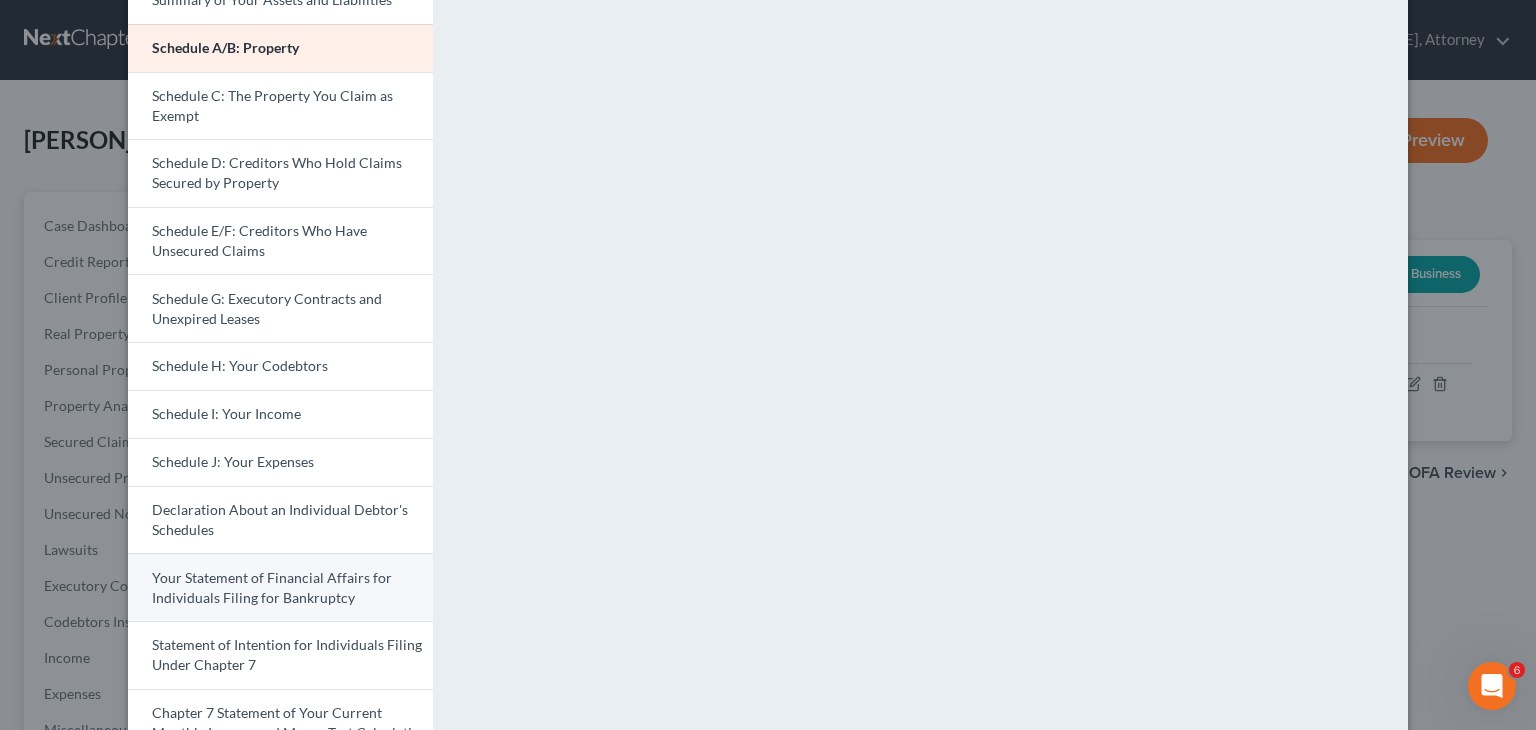 scroll, scrollTop: 164, scrollLeft: 0, axis: vertical 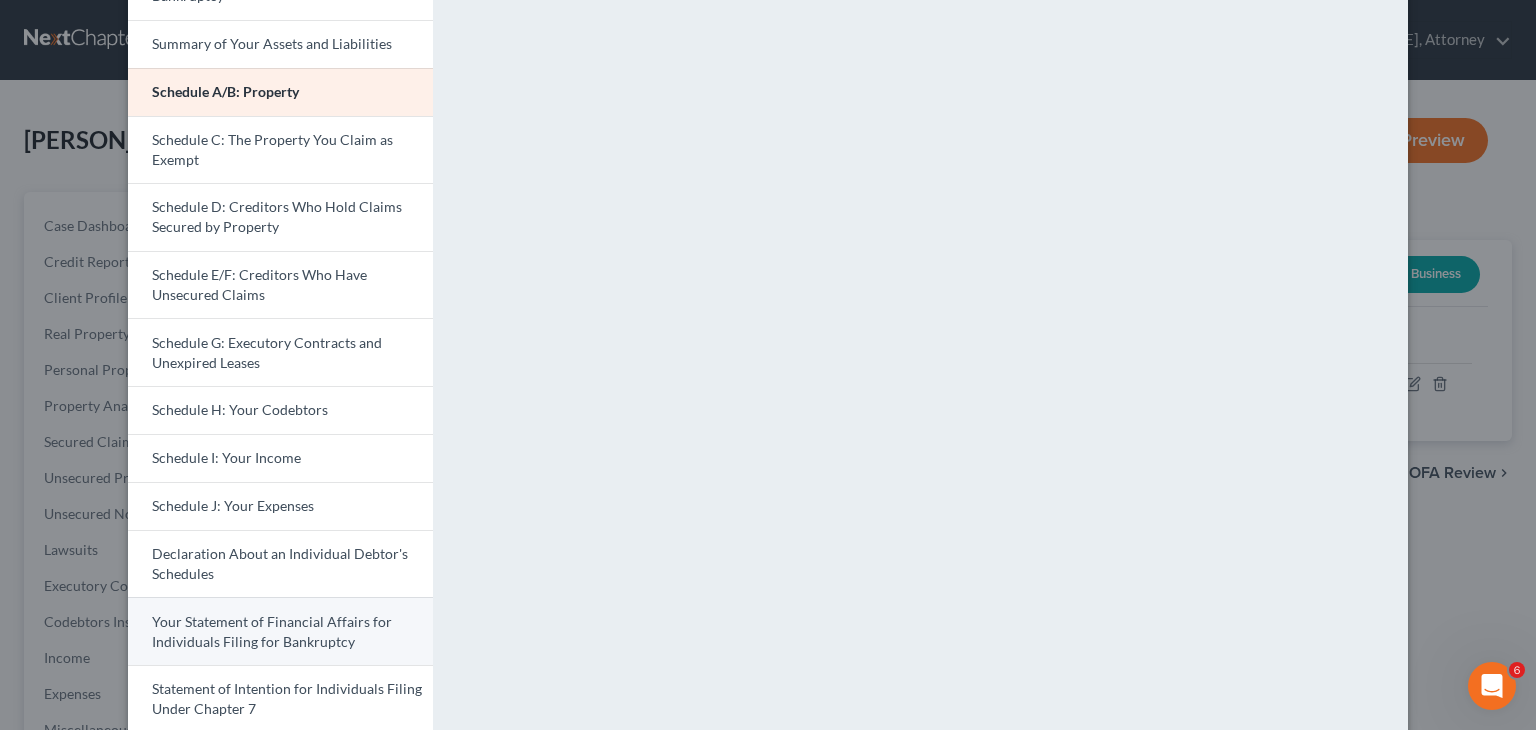 click on "Your Statement of Financial Affairs for Individuals Filing for Bankruptcy" at bounding box center (272, 631) 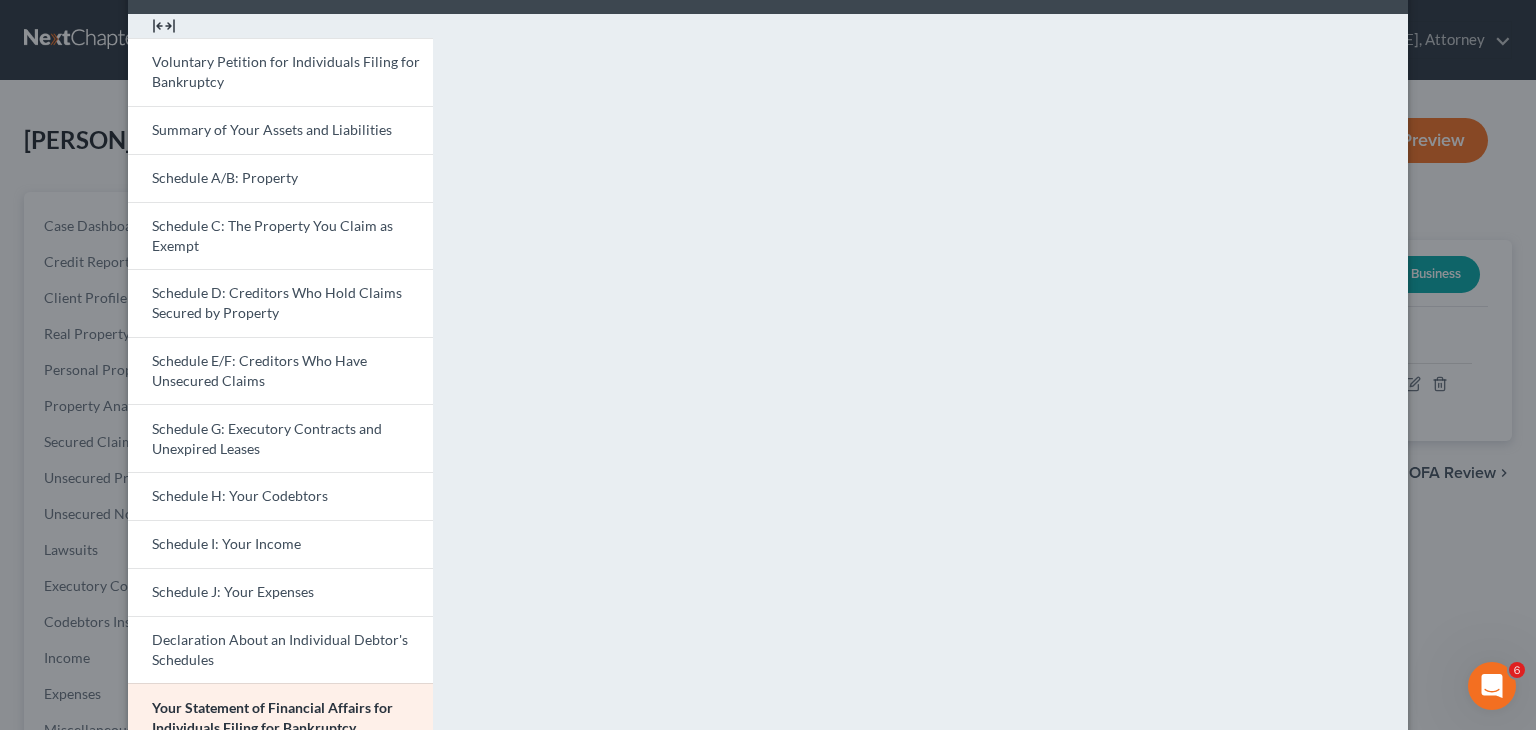 scroll, scrollTop: 77, scrollLeft: 0, axis: vertical 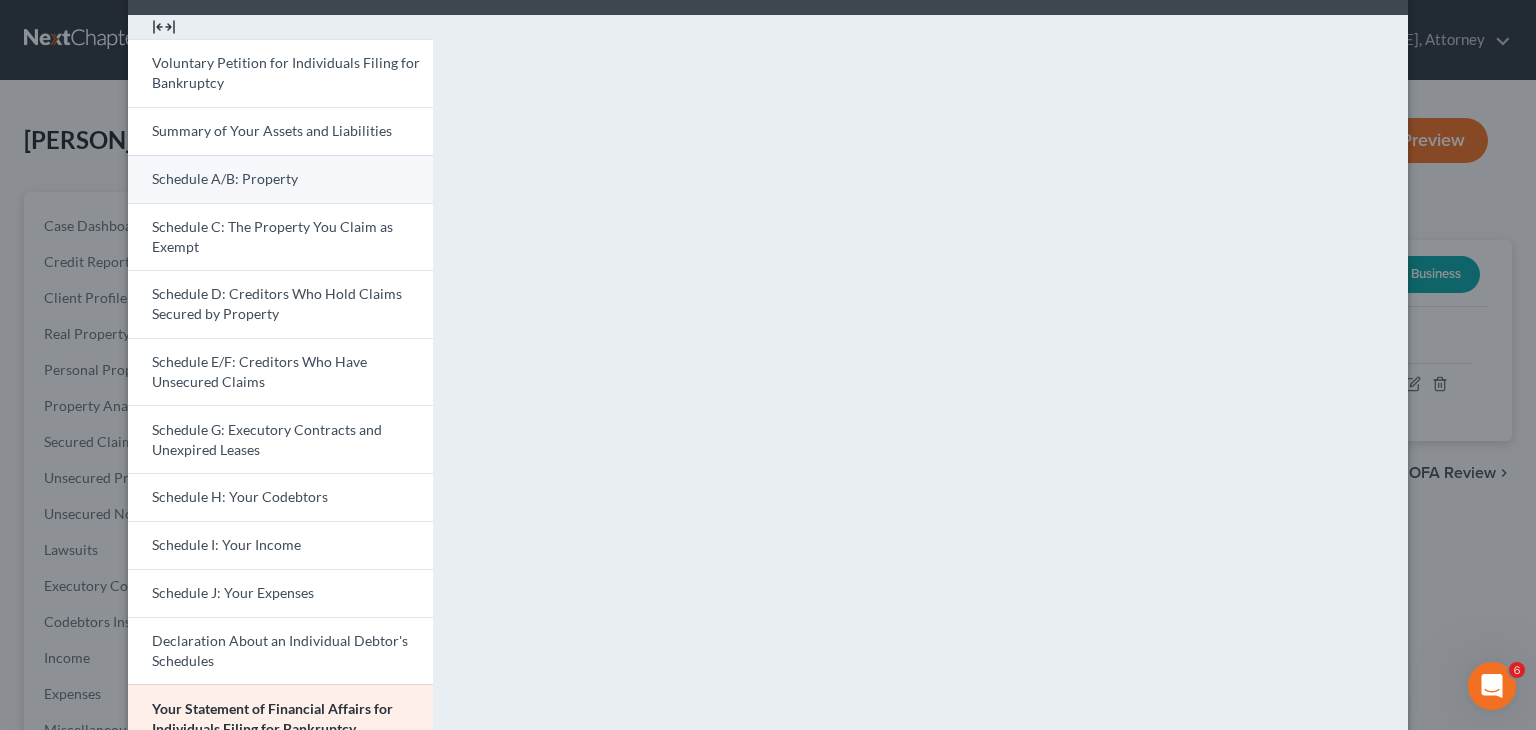 click on "Schedule A/B: Property" at bounding box center [225, 178] 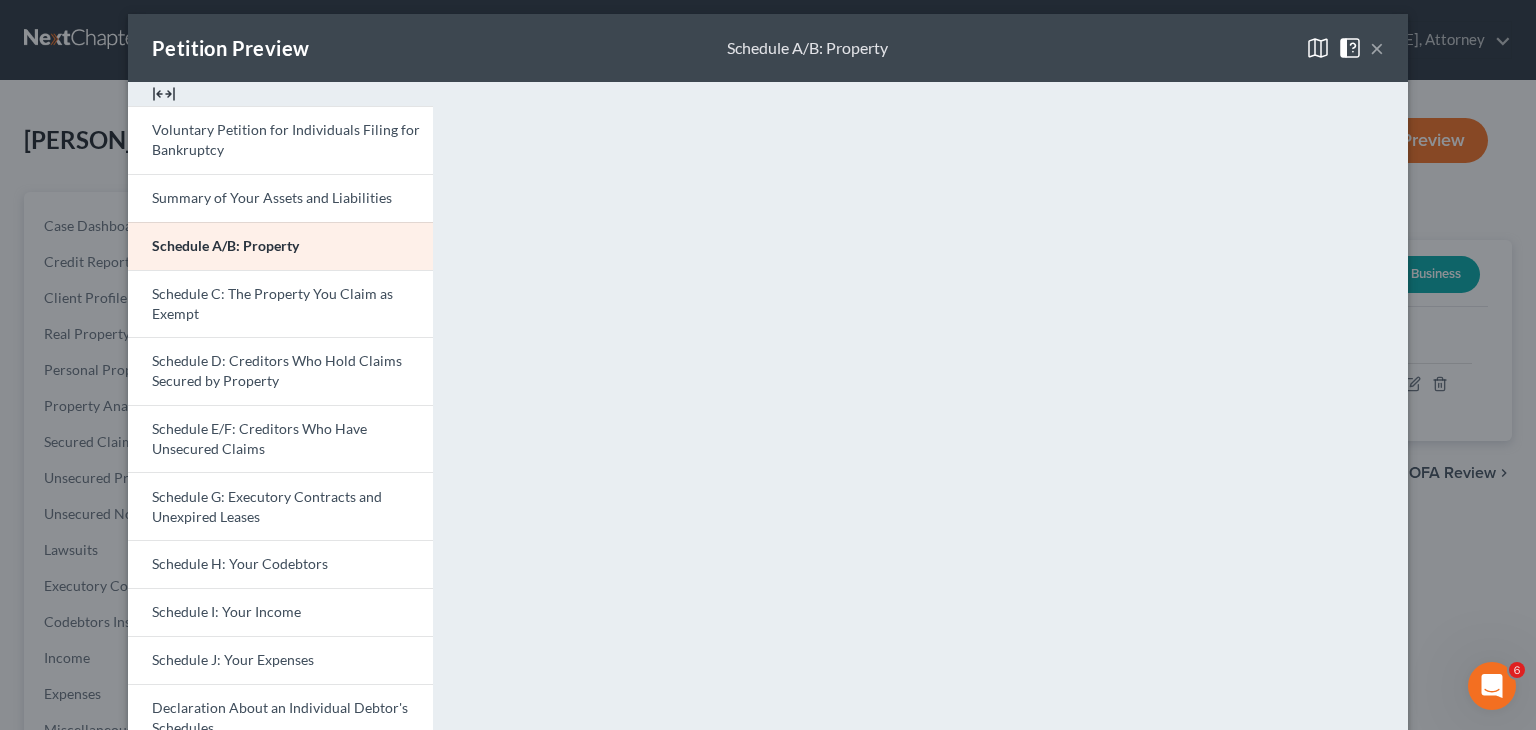 scroll, scrollTop: 8, scrollLeft: 0, axis: vertical 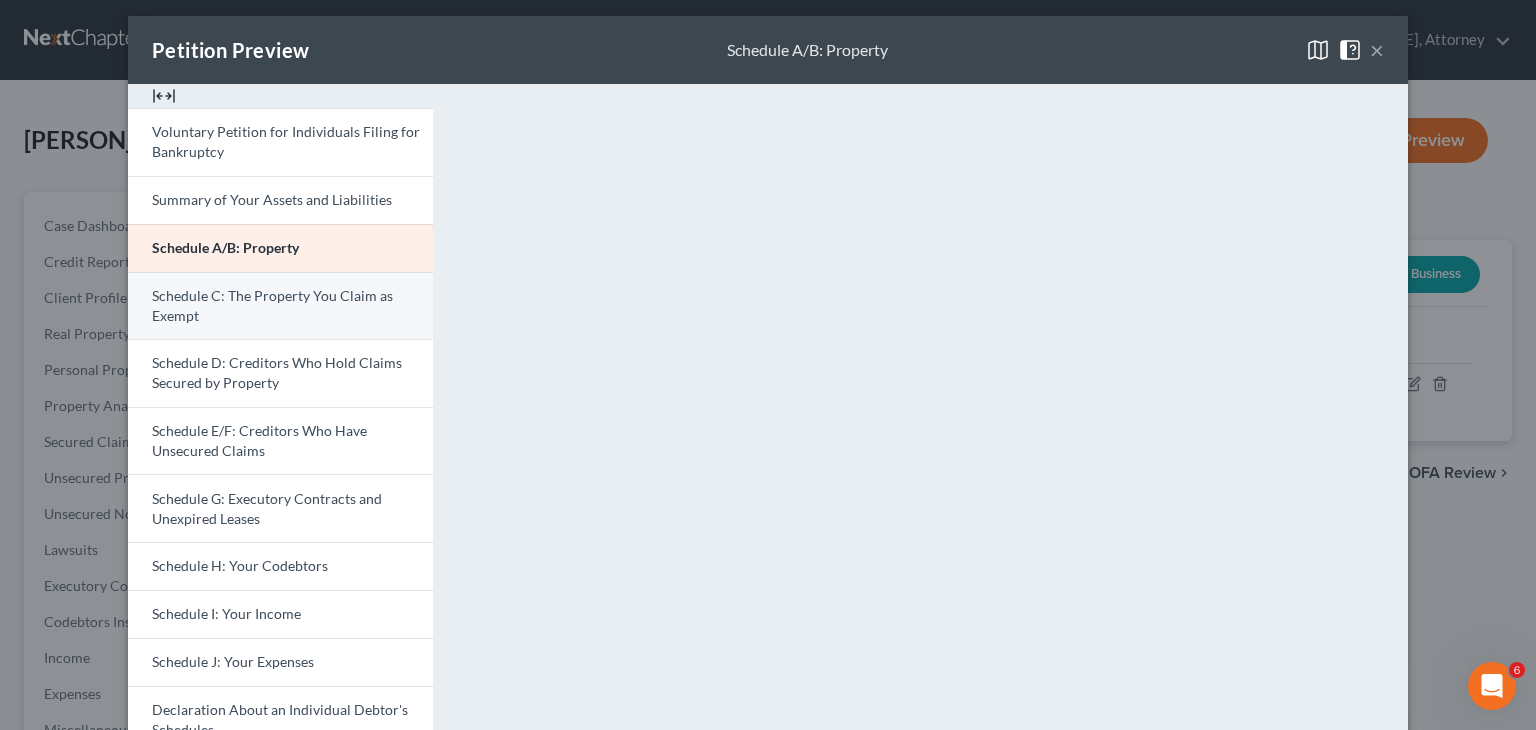 click on "Schedule C: The Property You Claim as Exempt" at bounding box center [272, 305] 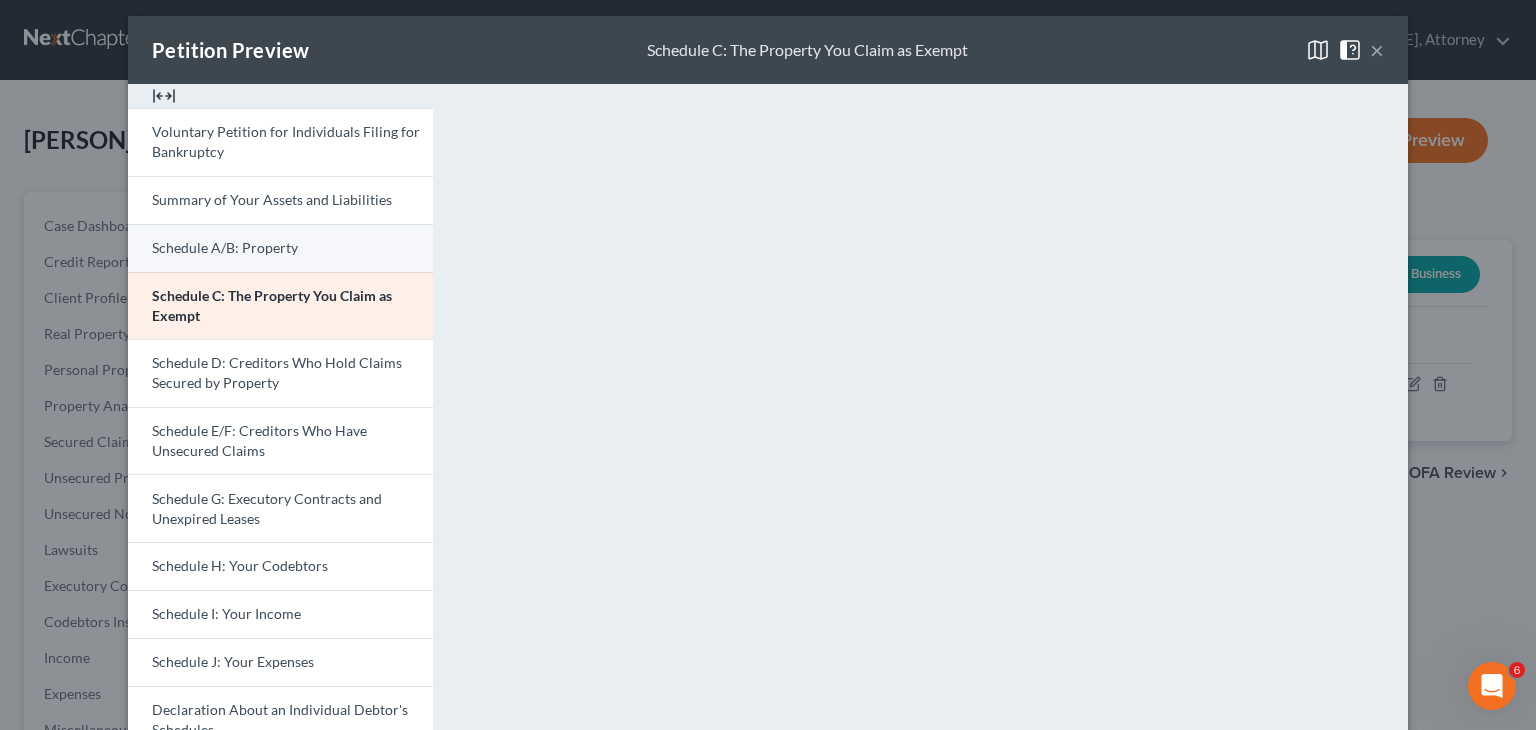 click on "Schedule A/B: Property" at bounding box center [225, 247] 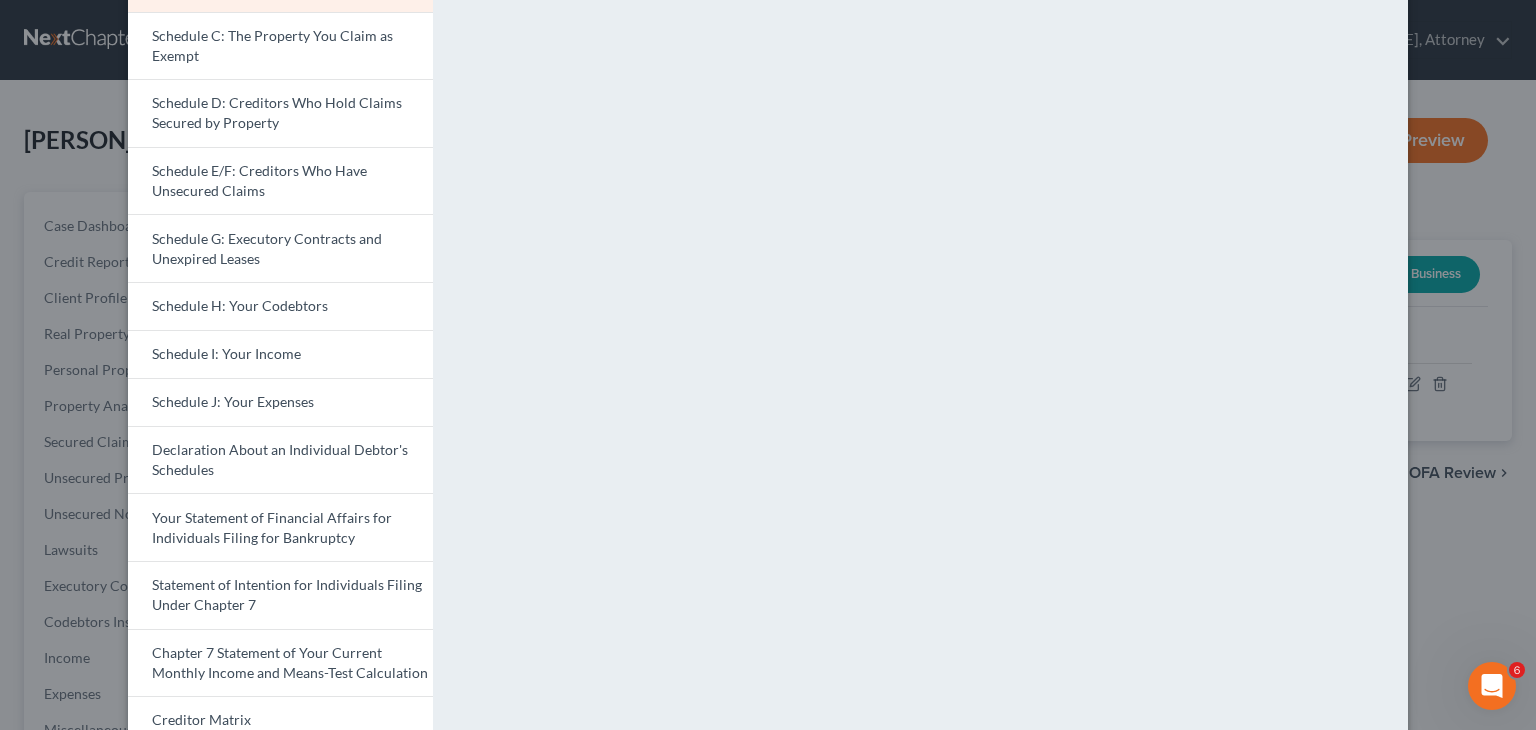 scroll, scrollTop: 236, scrollLeft: 0, axis: vertical 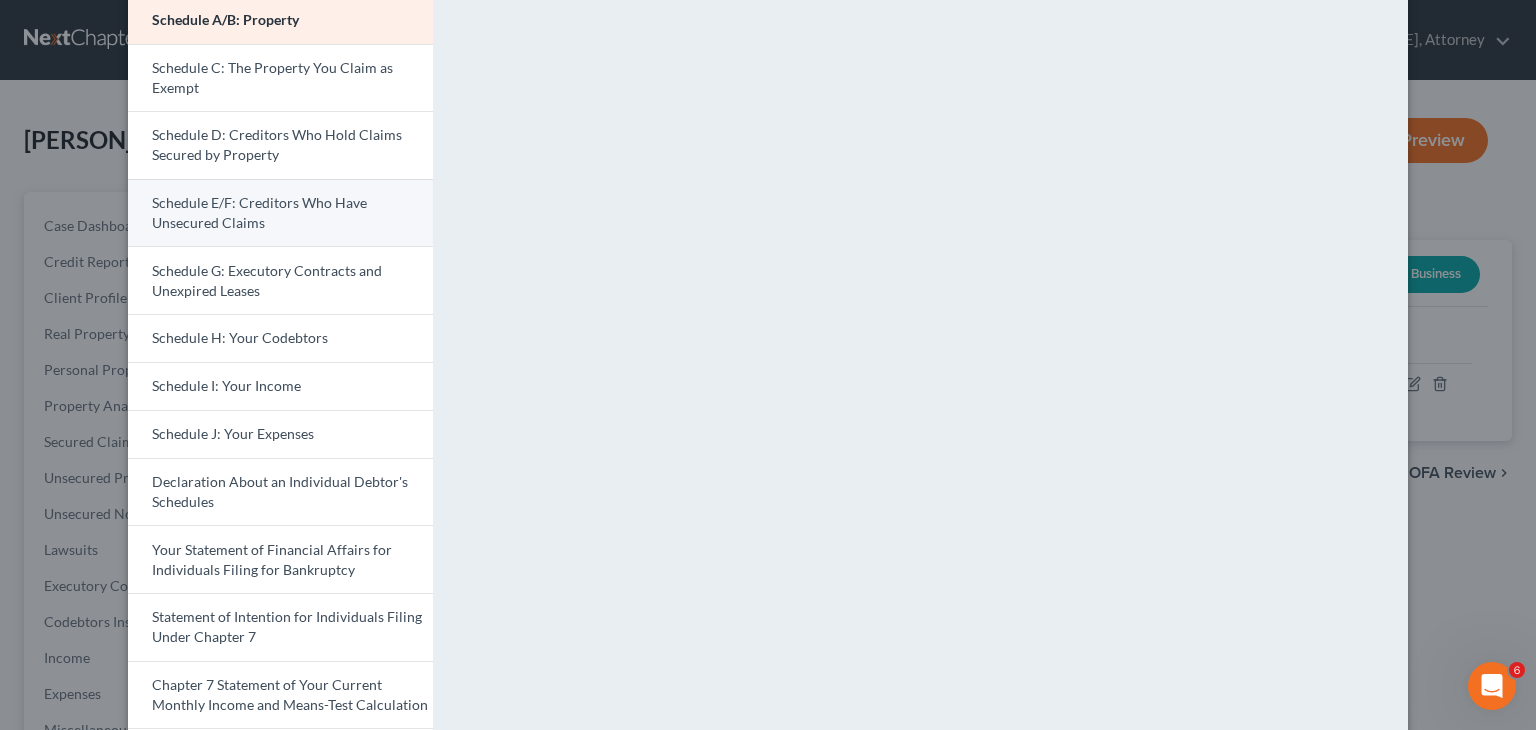 click on "Schedule E/F: Creditors Who Have Unsecured Claims" at bounding box center (259, 212) 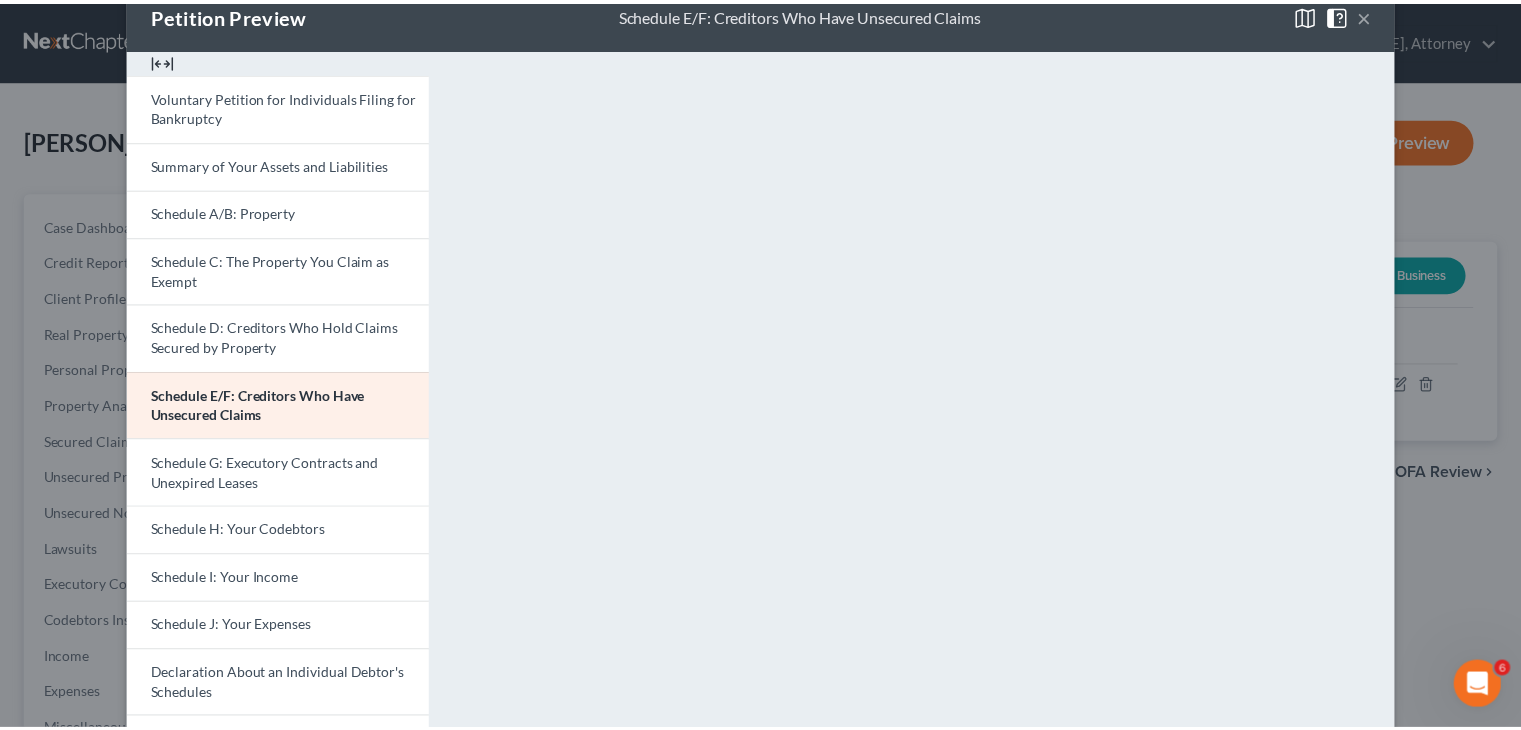 scroll, scrollTop: 41, scrollLeft: 0, axis: vertical 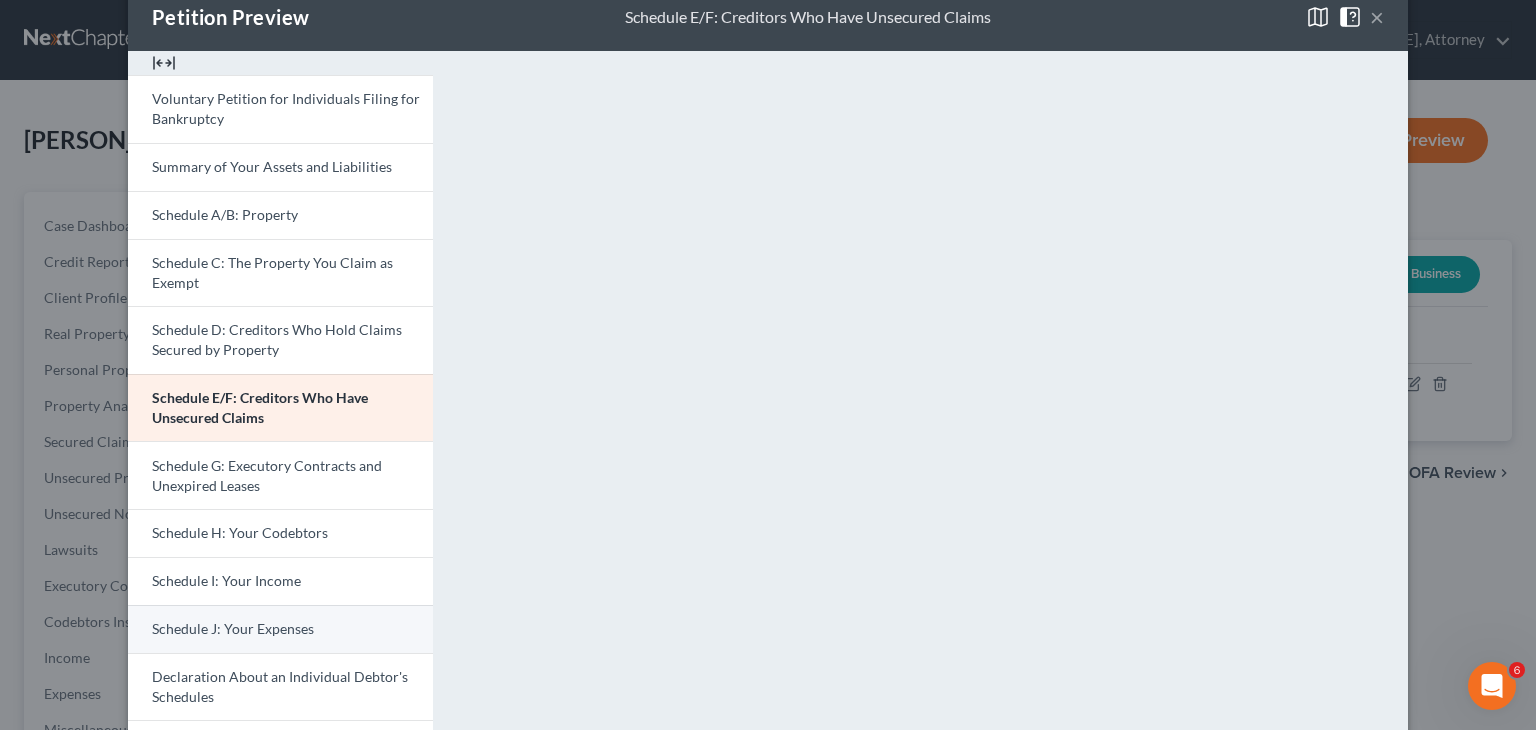 click on "Schedule J: Your Expenses" at bounding box center [233, 628] 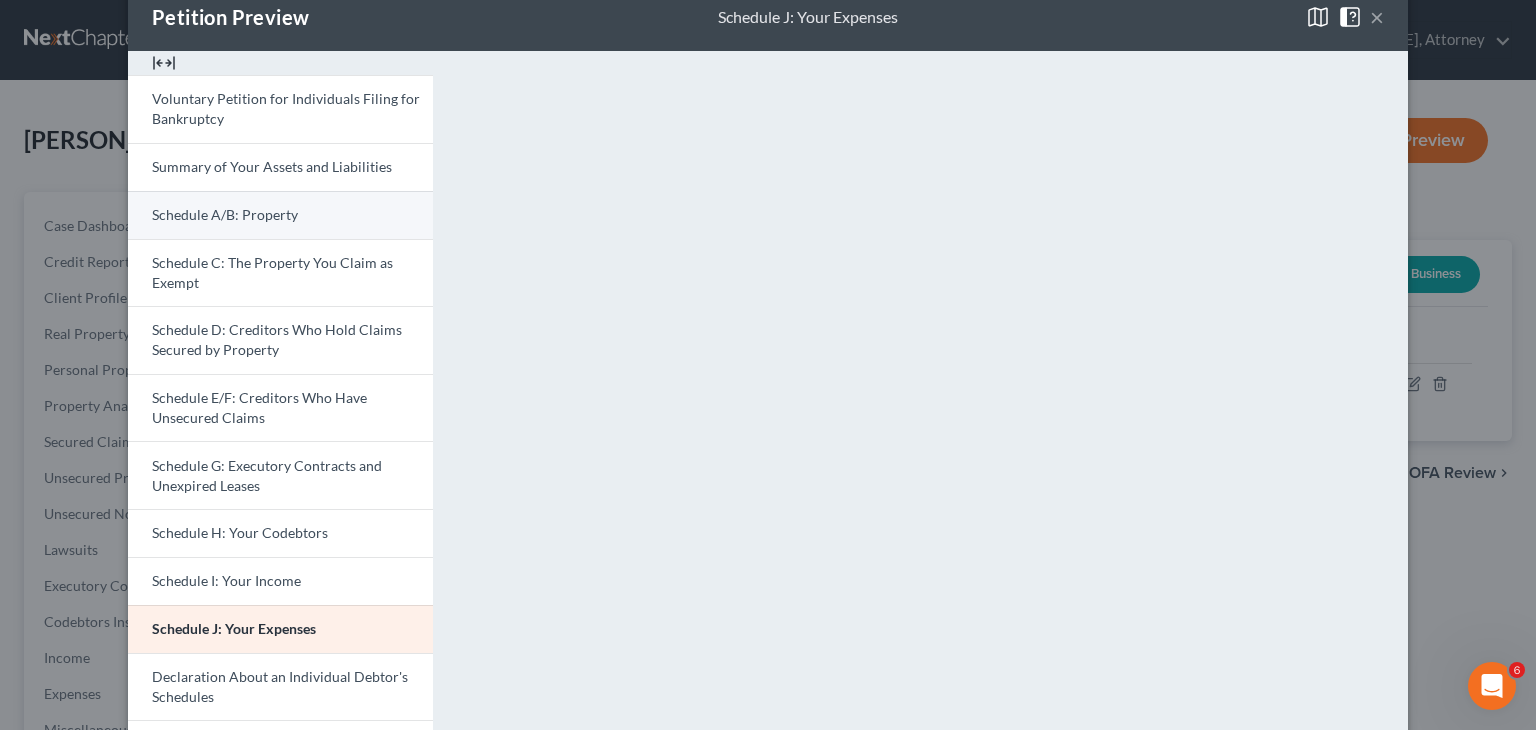 click on "Schedule A/B: Property" at bounding box center (225, 214) 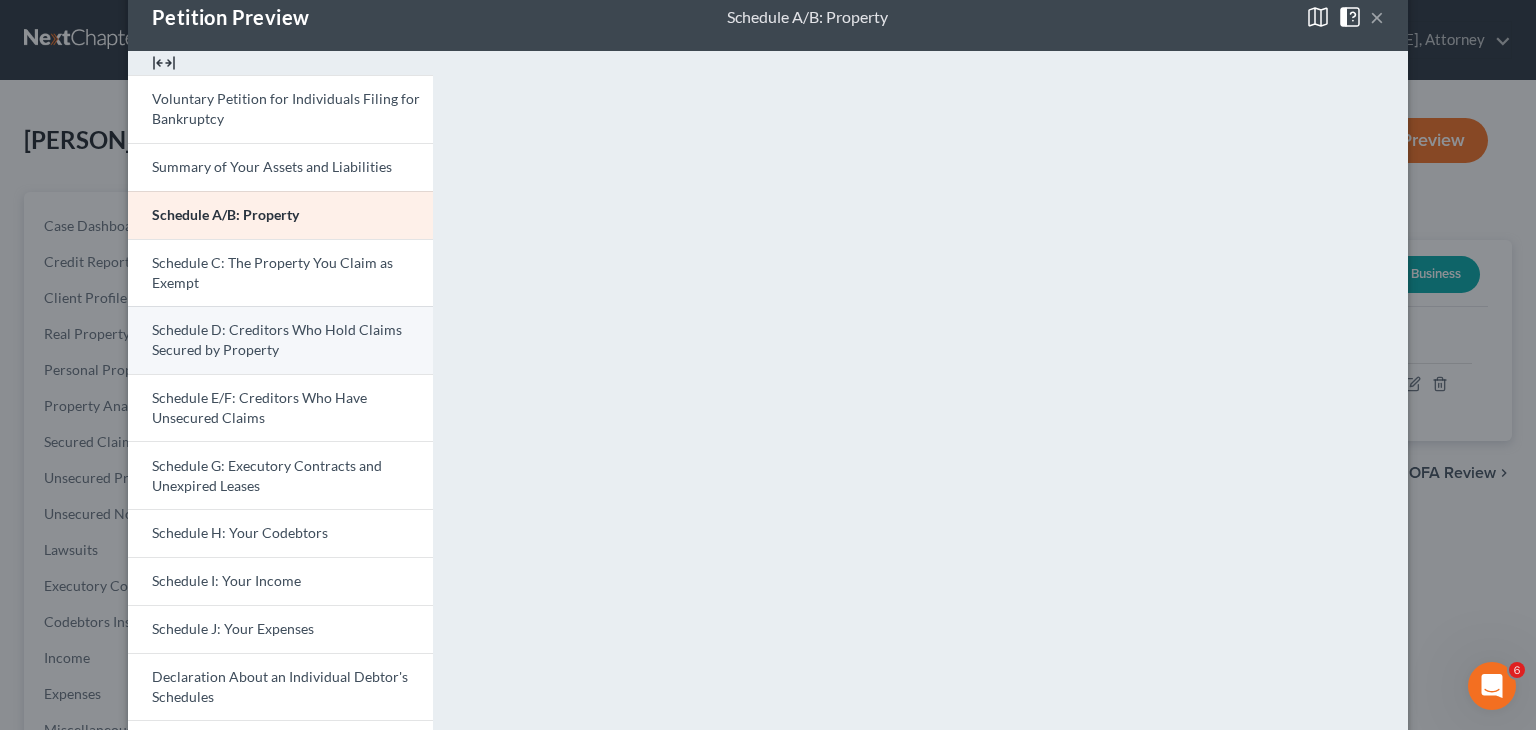 click on "Schedule D: Creditors Who Hold Claims Secured by Property" at bounding box center (280, 340) 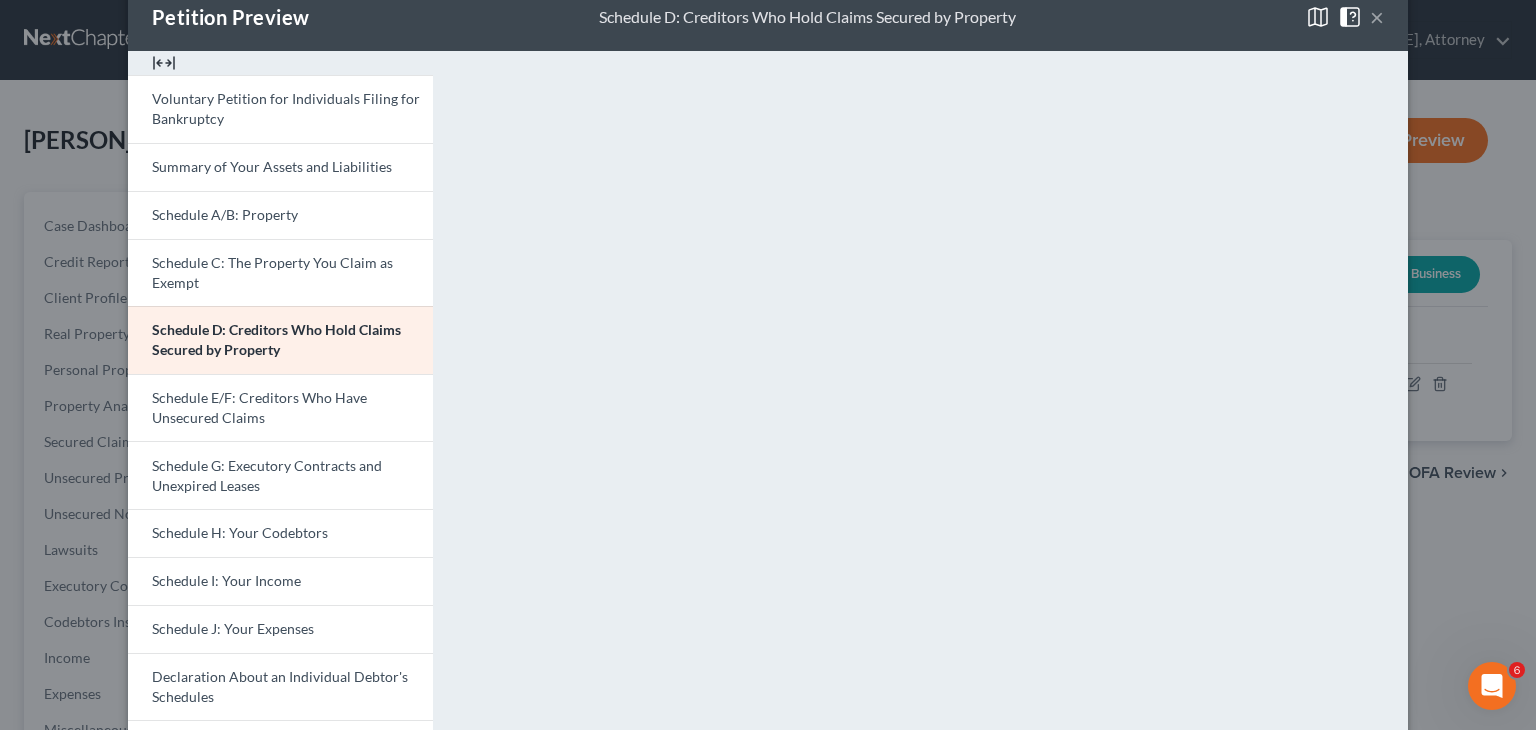 click on "×" at bounding box center (1377, 17) 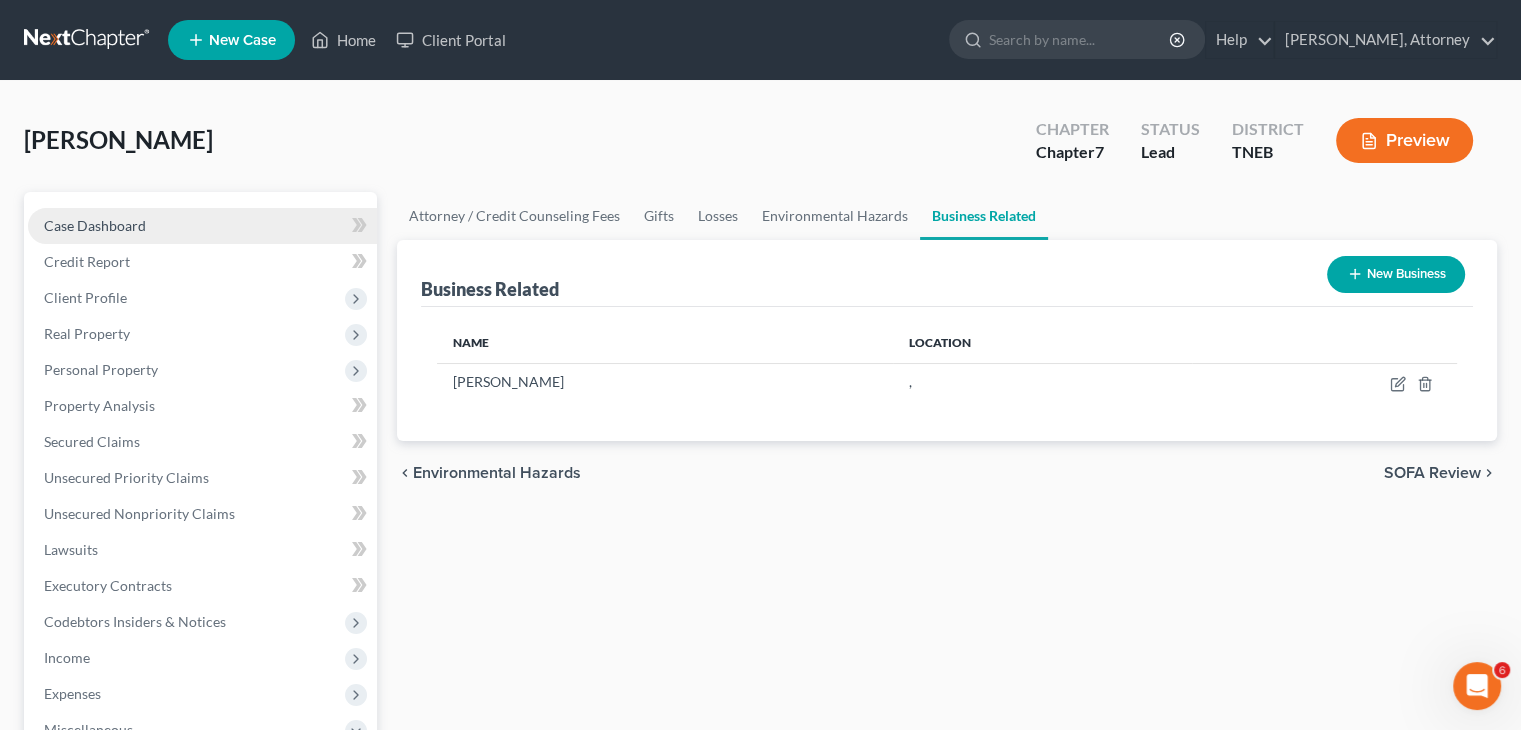 click on "Case Dashboard" at bounding box center (95, 225) 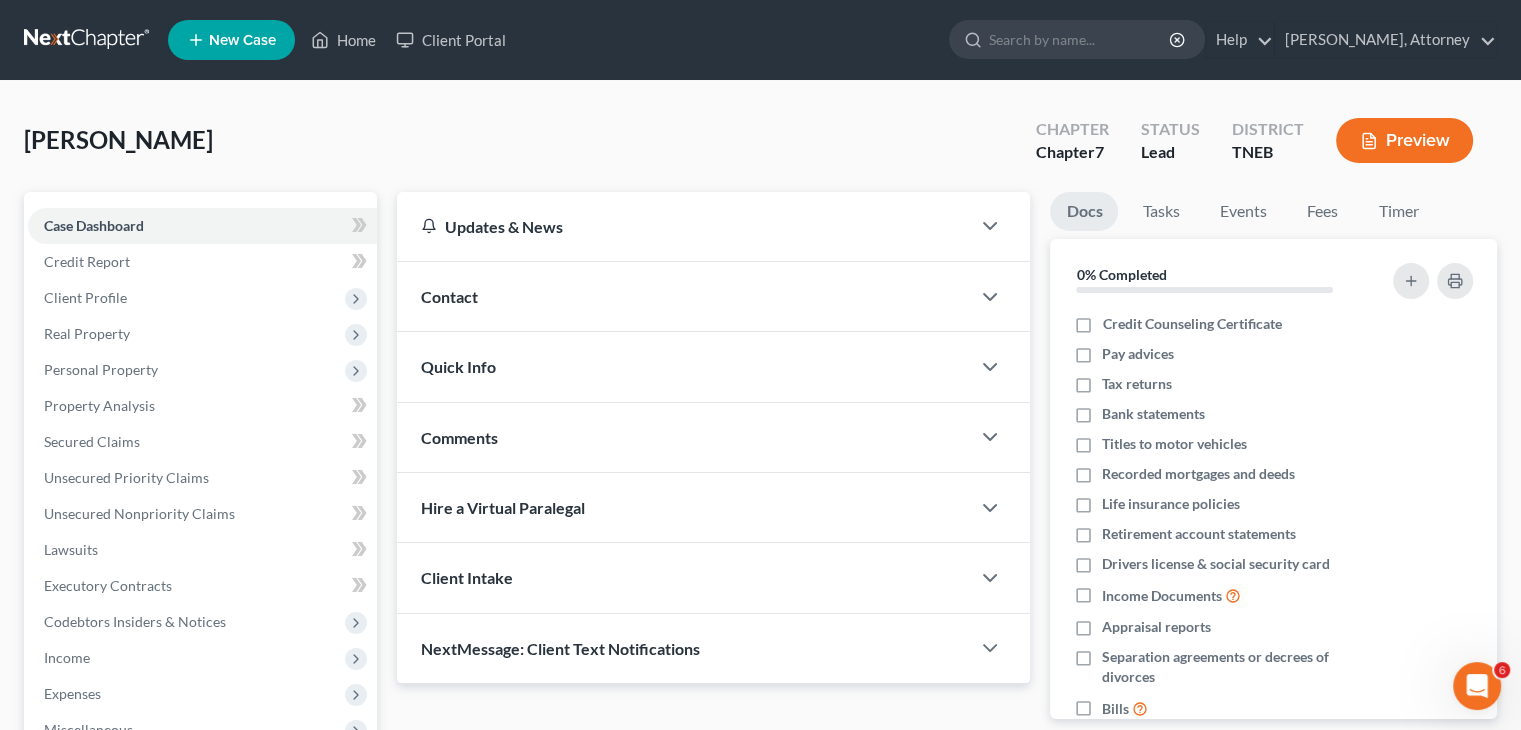 click at bounding box center [88, 40] 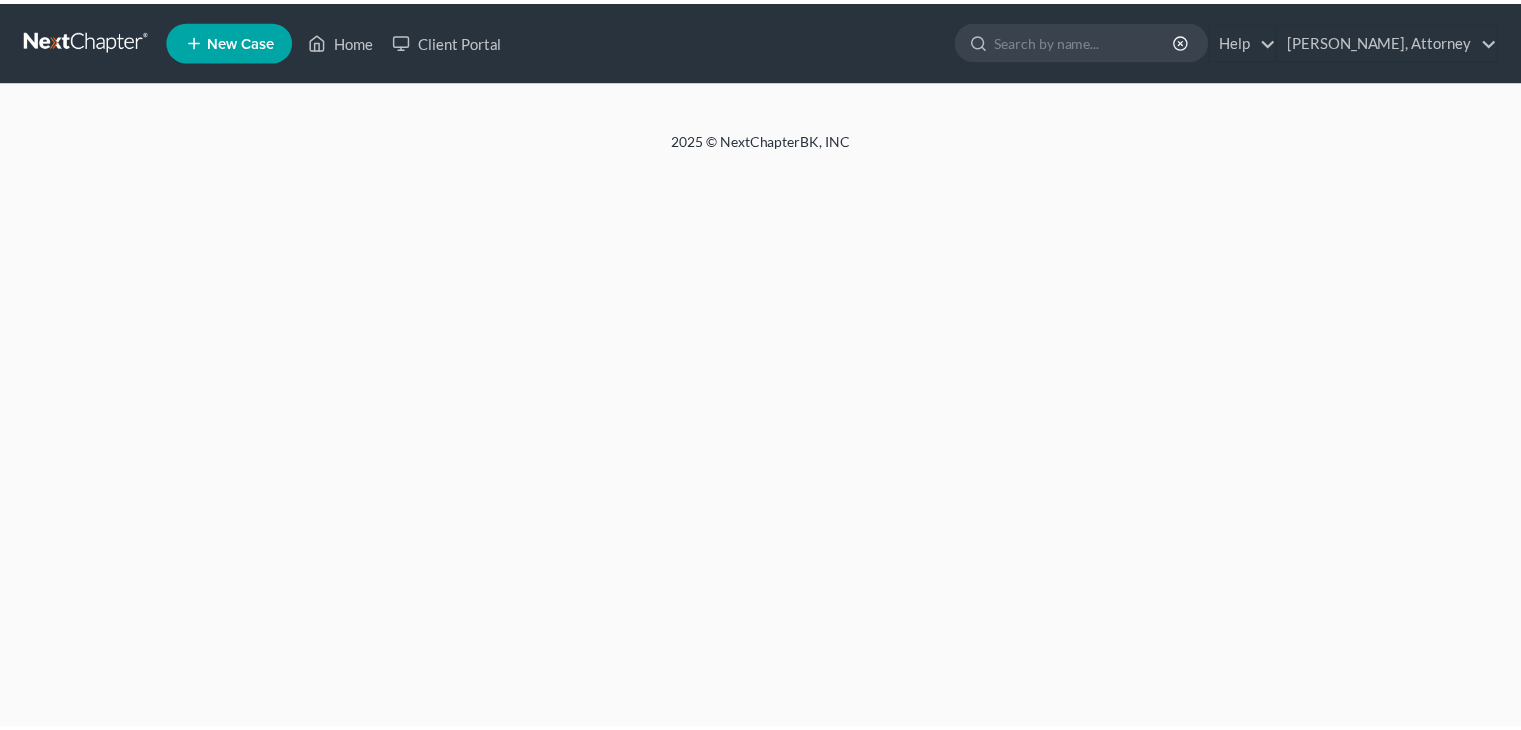 scroll, scrollTop: 0, scrollLeft: 0, axis: both 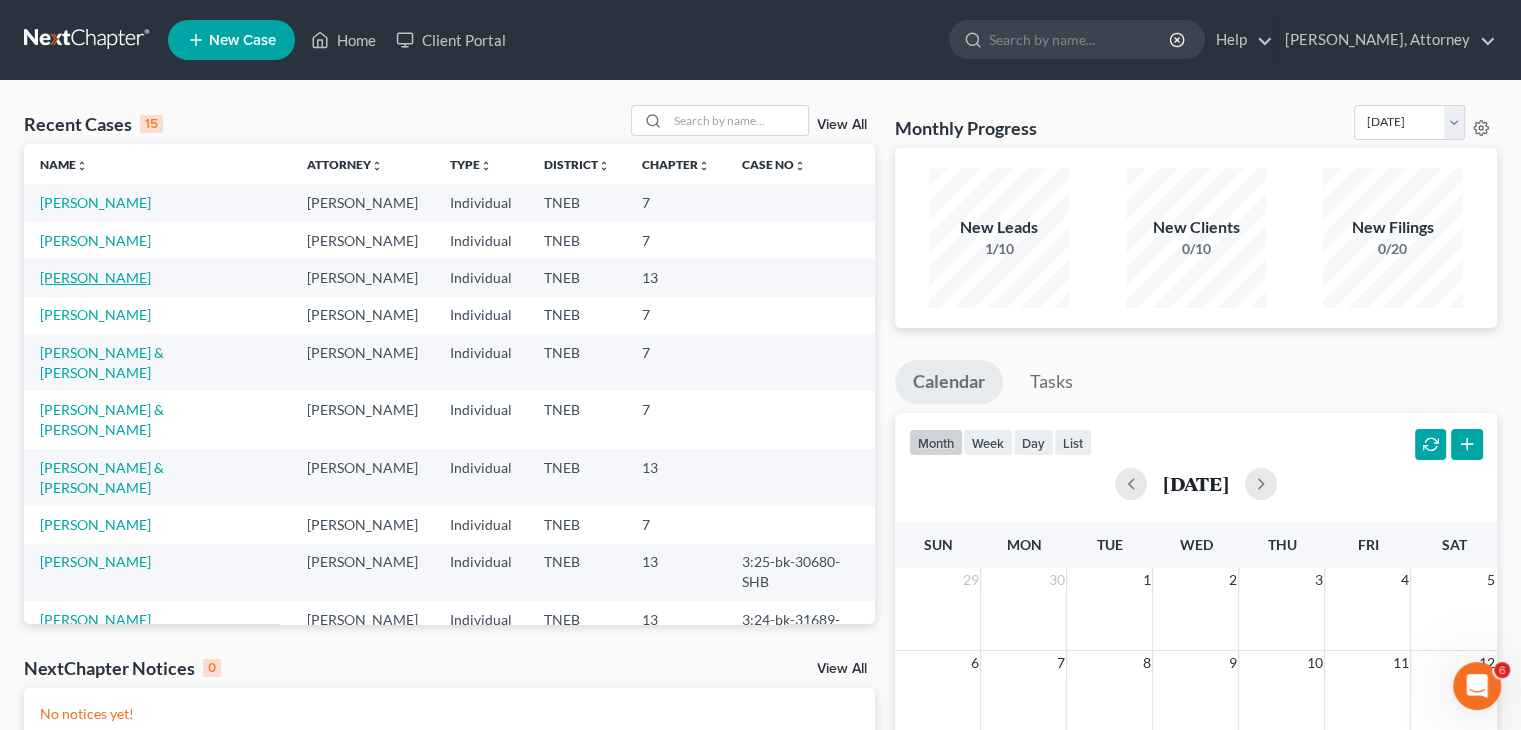 click on "[PERSON_NAME]" at bounding box center (95, 277) 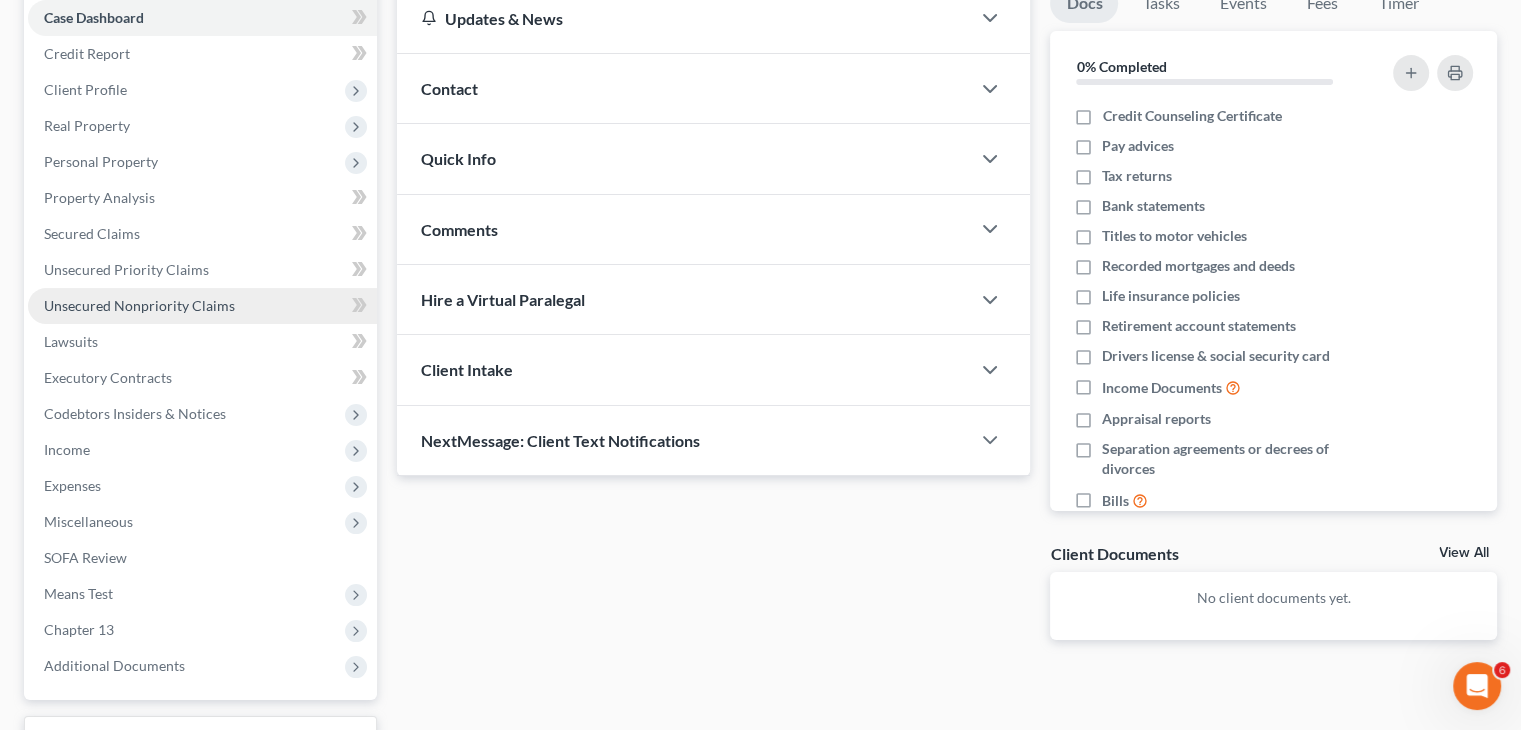 scroll, scrollTop: 208, scrollLeft: 0, axis: vertical 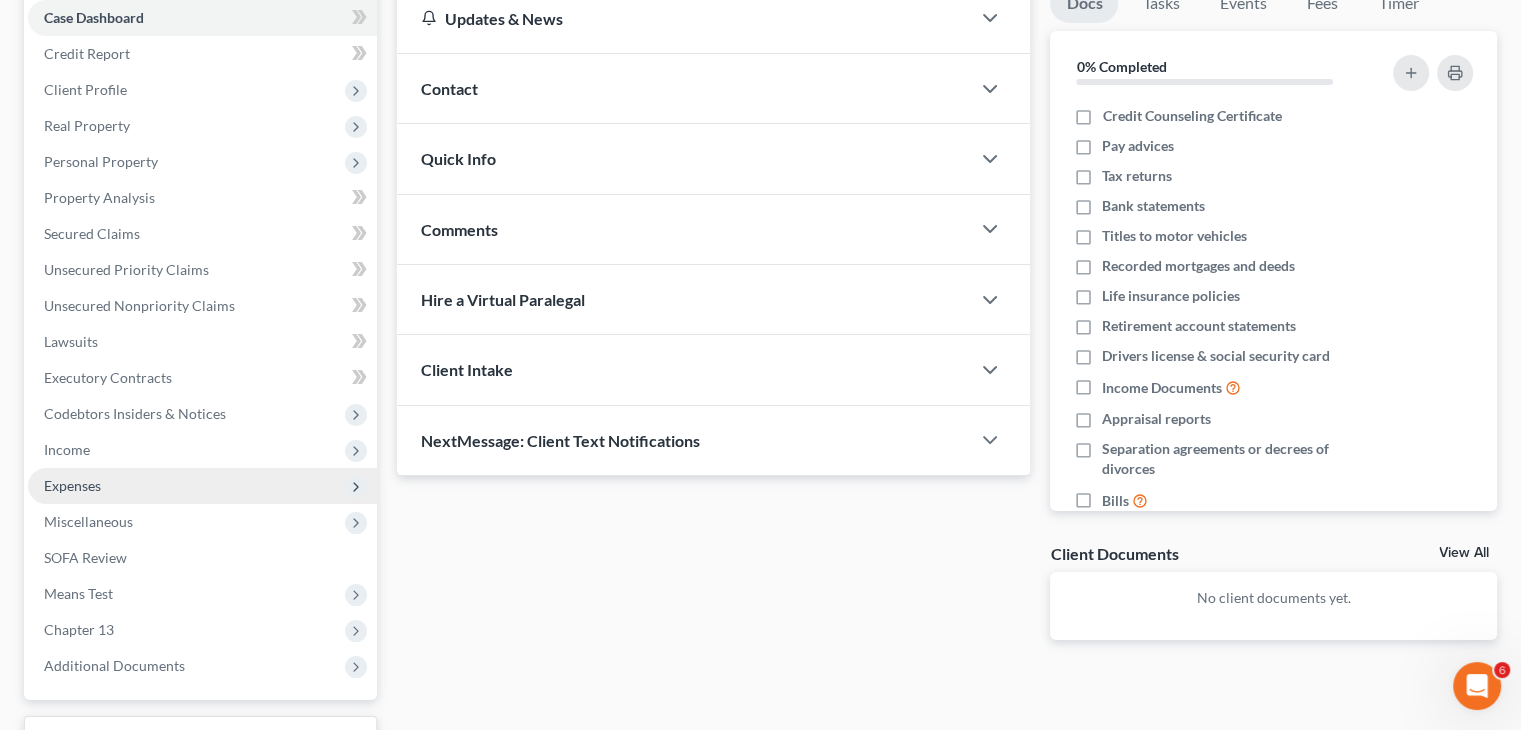 click on "Expenses" at bounding box center [202, 486] 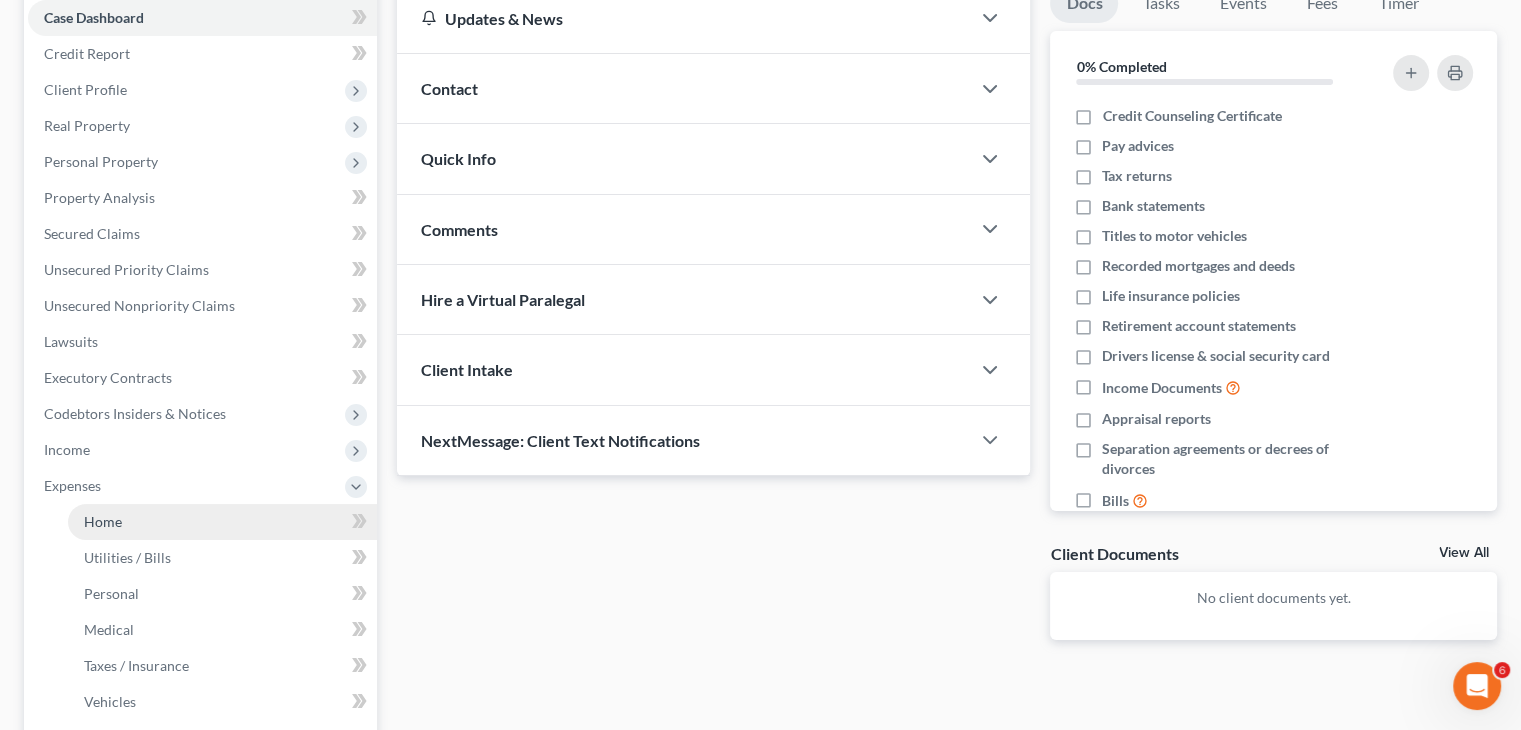 click on "Home" at bounding box center [222, 522] 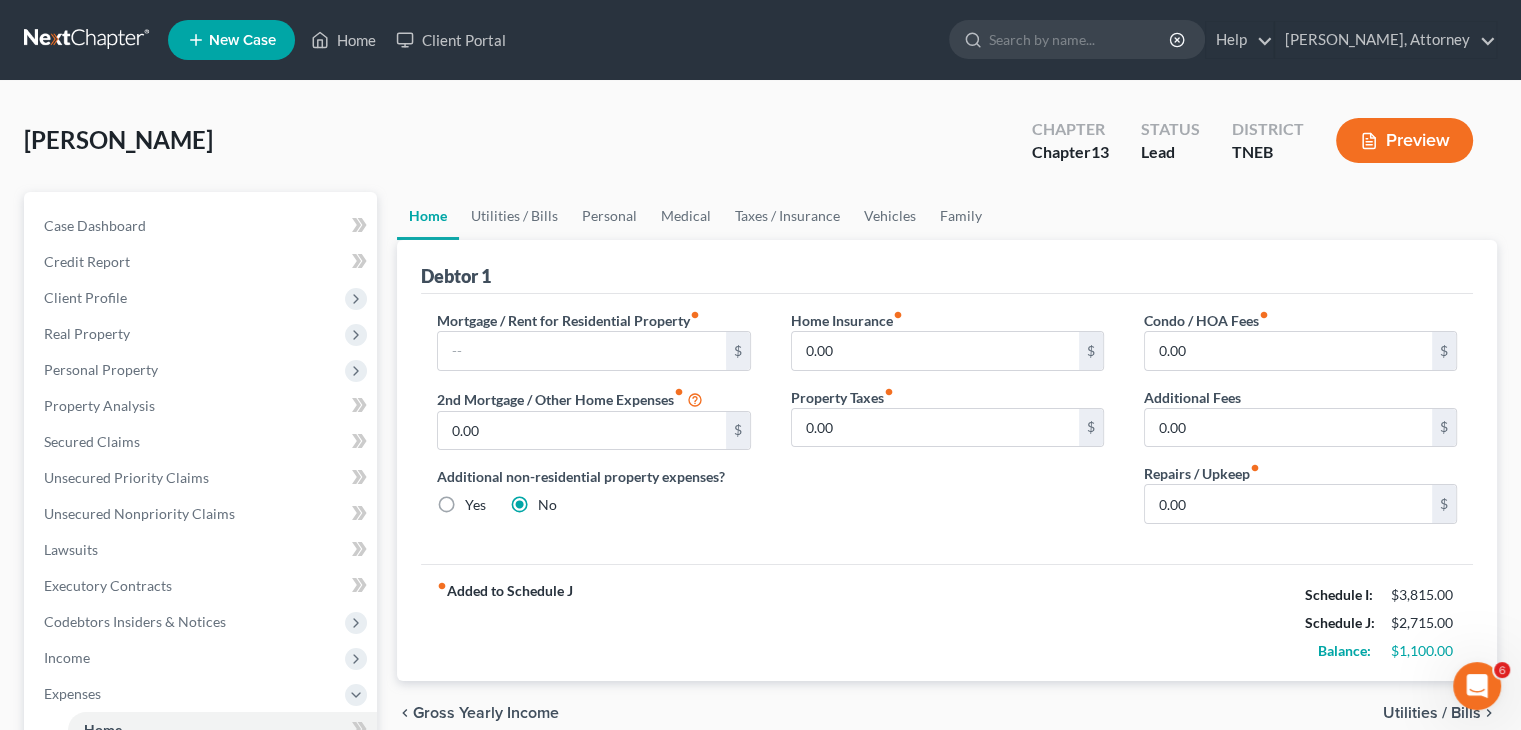 scroll, scrollTop: 120, scrollLeft: 0, axis: vertical 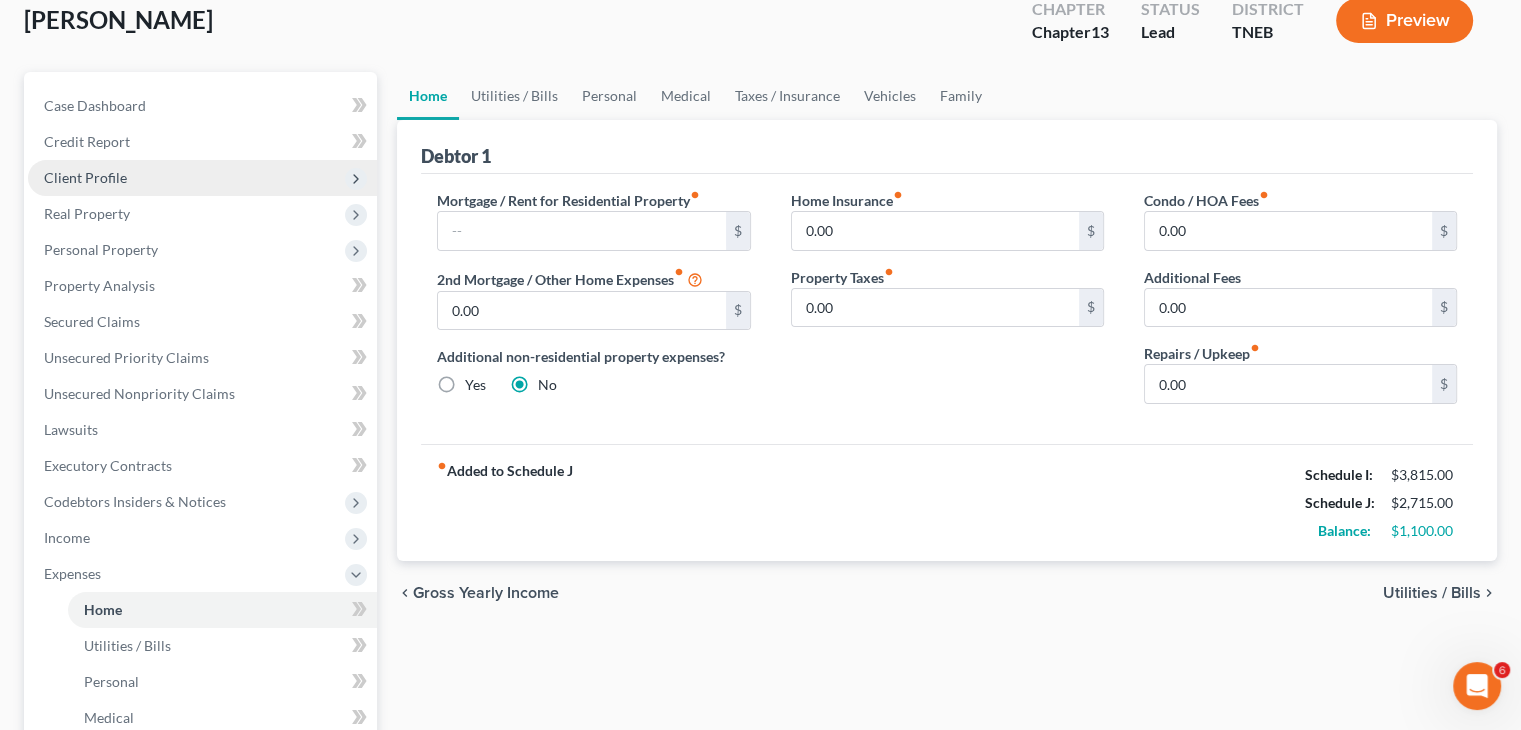 click on "Client Profile" at bounding box center [85, 177] 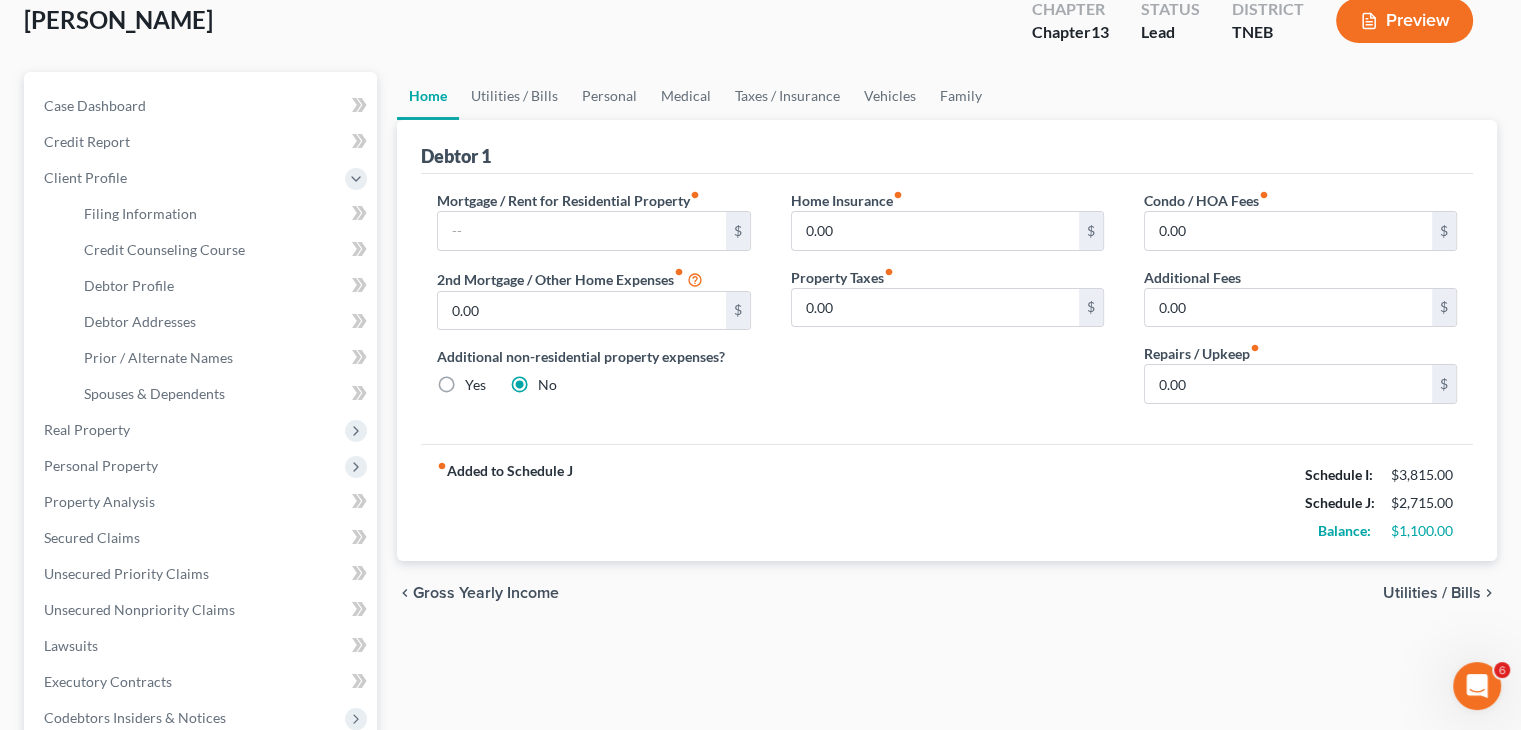 click on "Preview" at bounding box center [1404, 20] 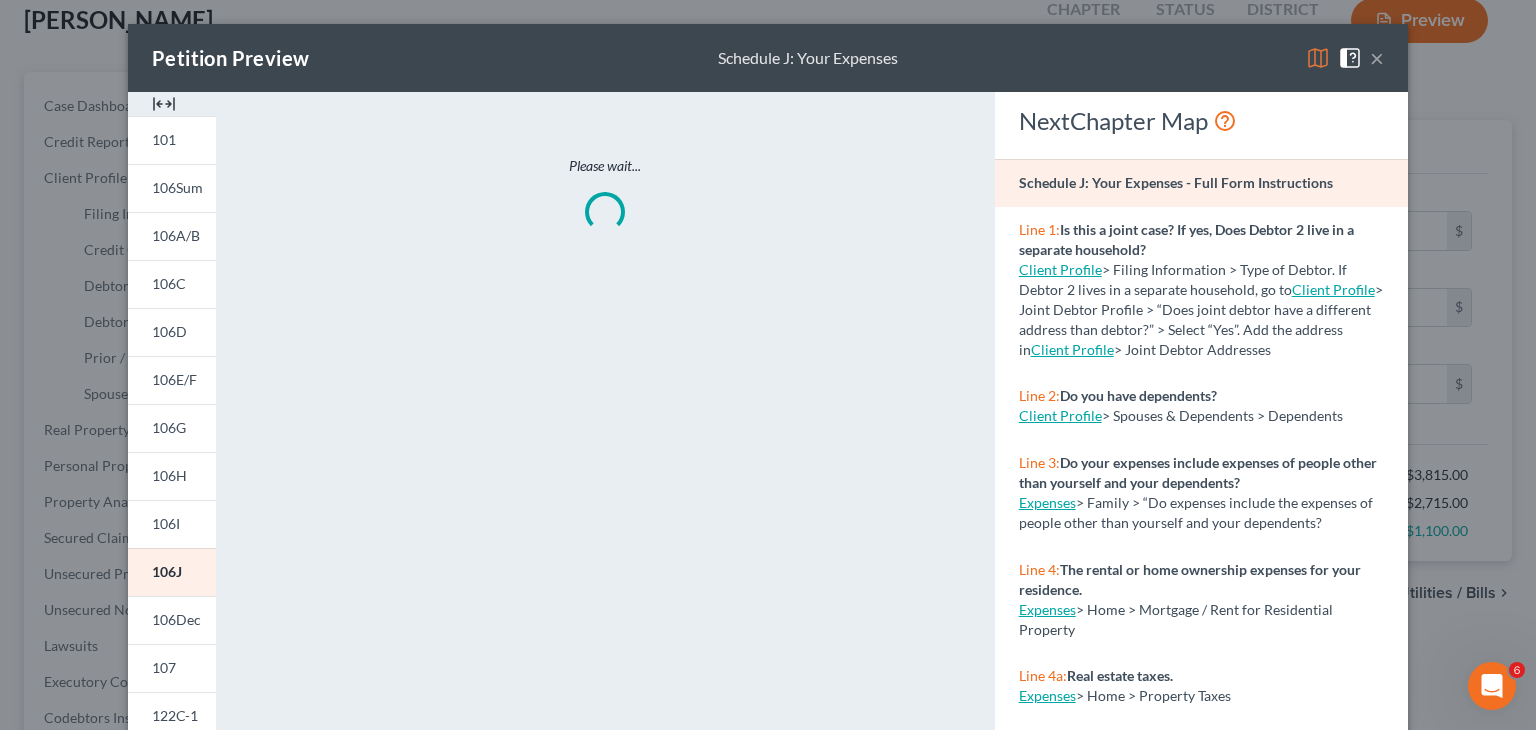 click at bounding box center [1318, 58] 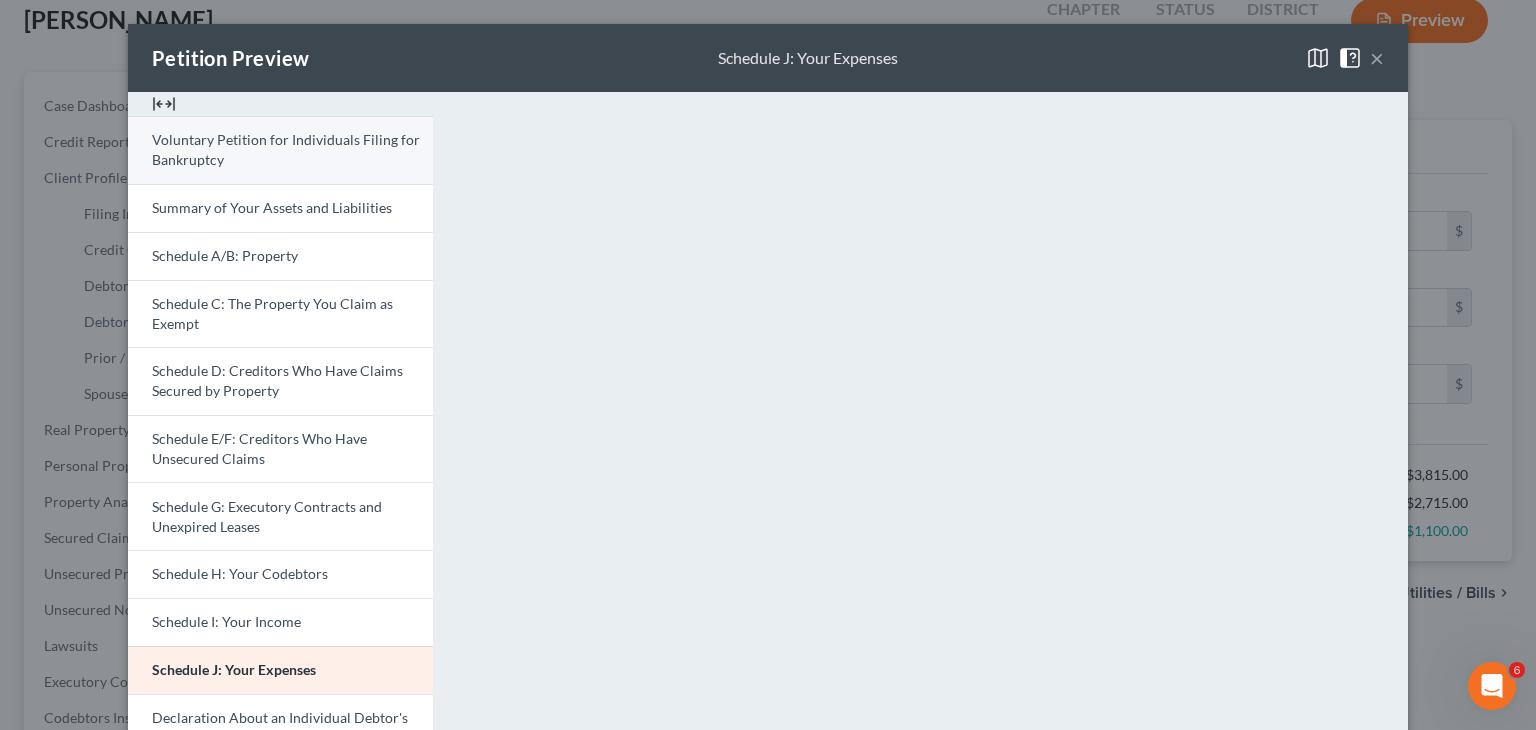 click on "Voluntary Petition for Individuals Filing for Bankruptcy" at bounding box center (286, 149) 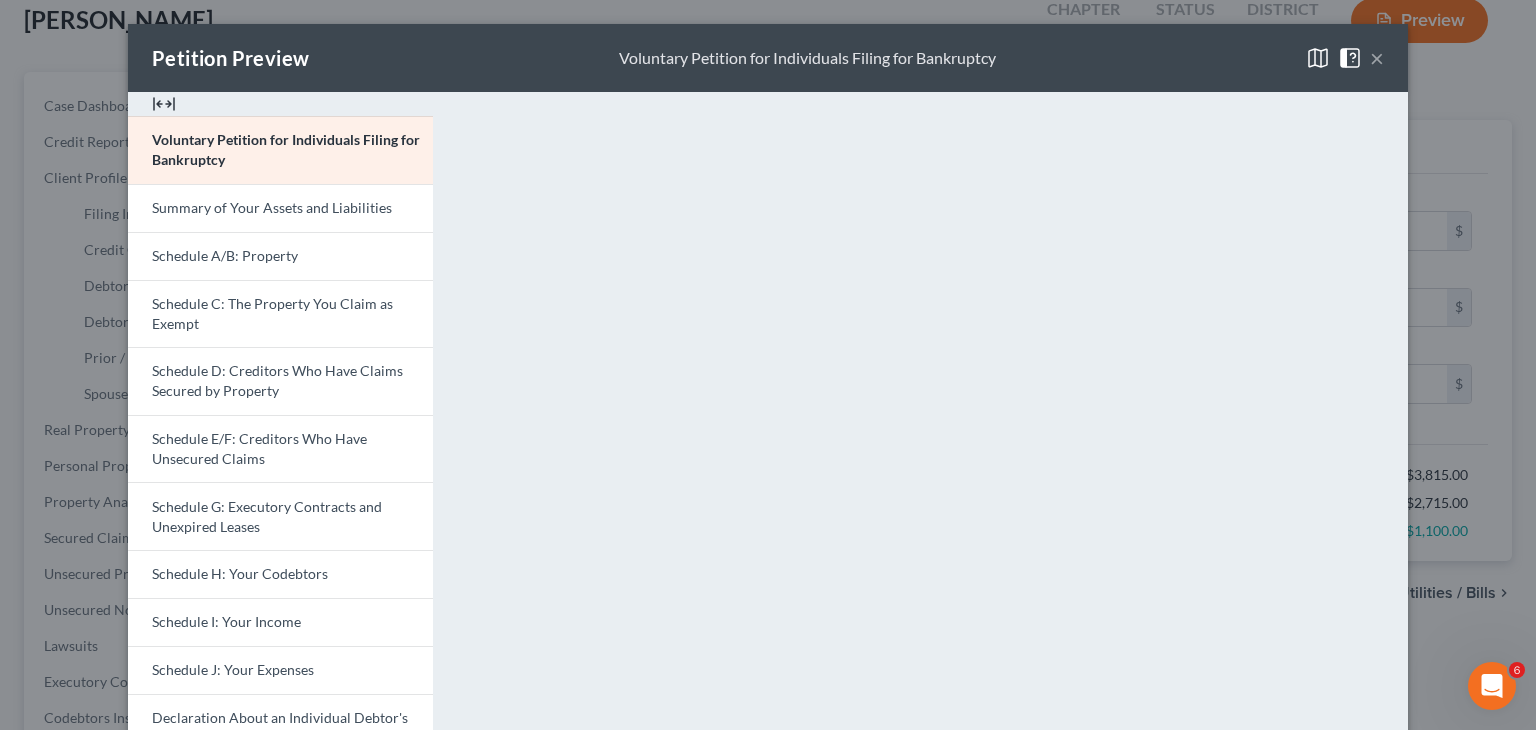 click on "×" at bounding box center [1377, 58] 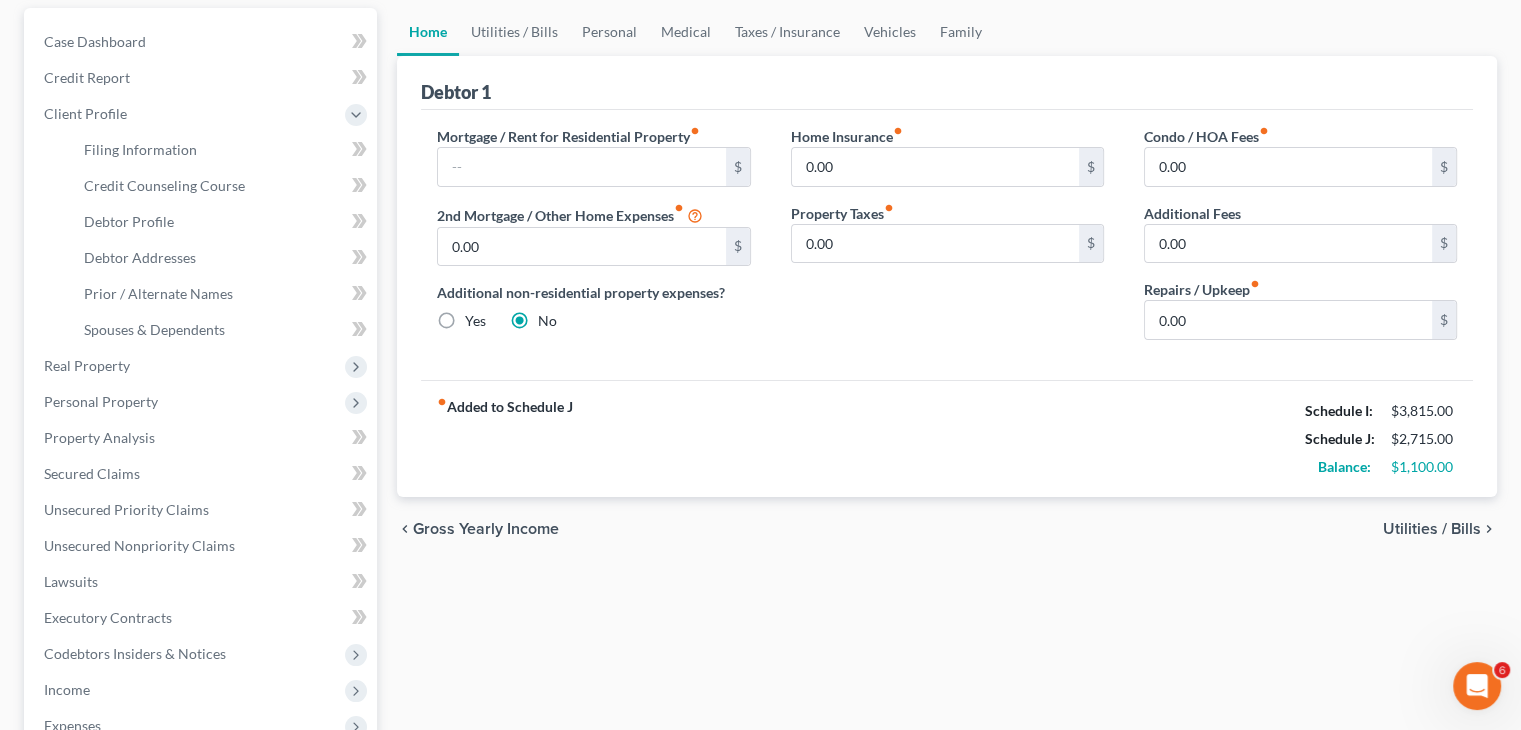scroll, scrollTop: 204, scrollLeft: 0, axis: vertical 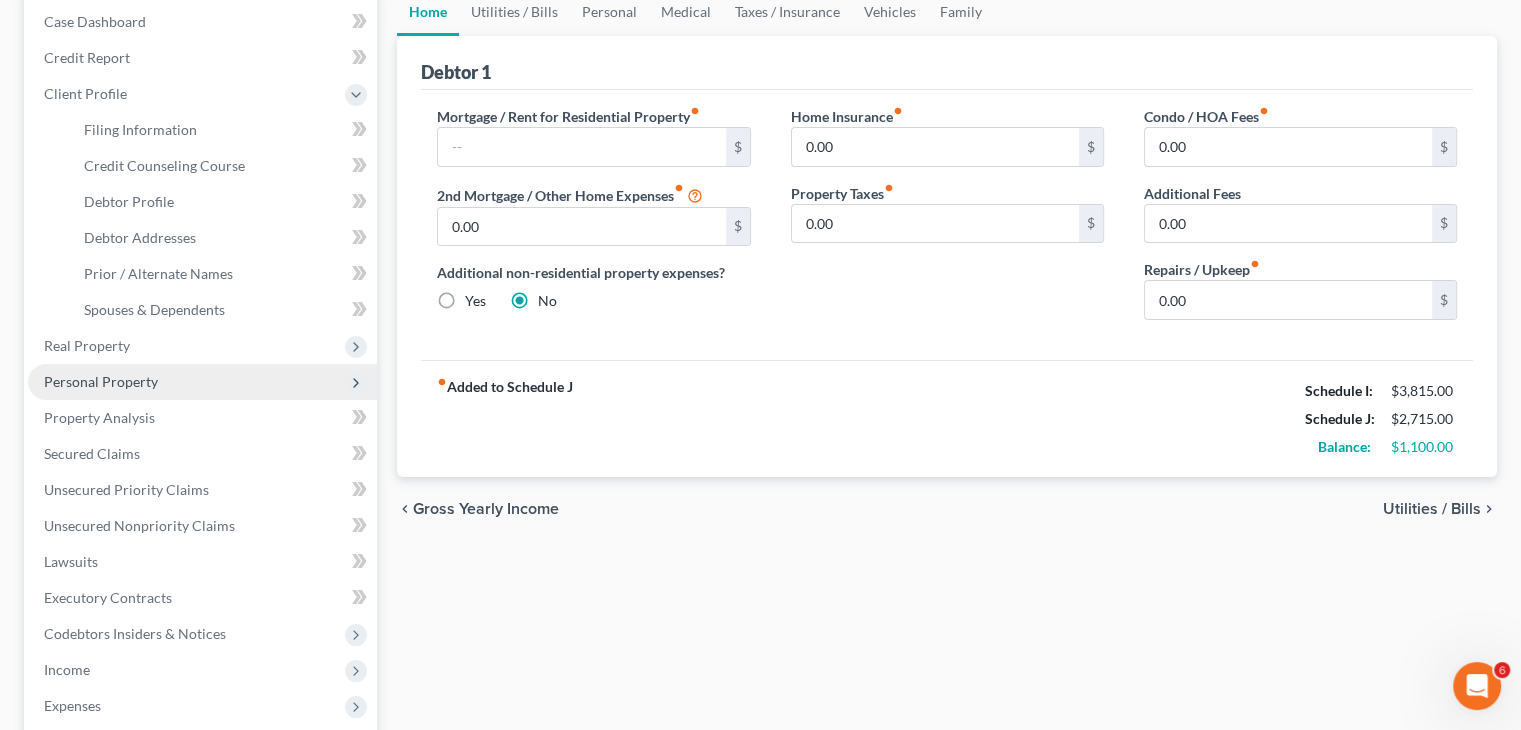 click on "Personal Property" at bounding box center (101, 381) 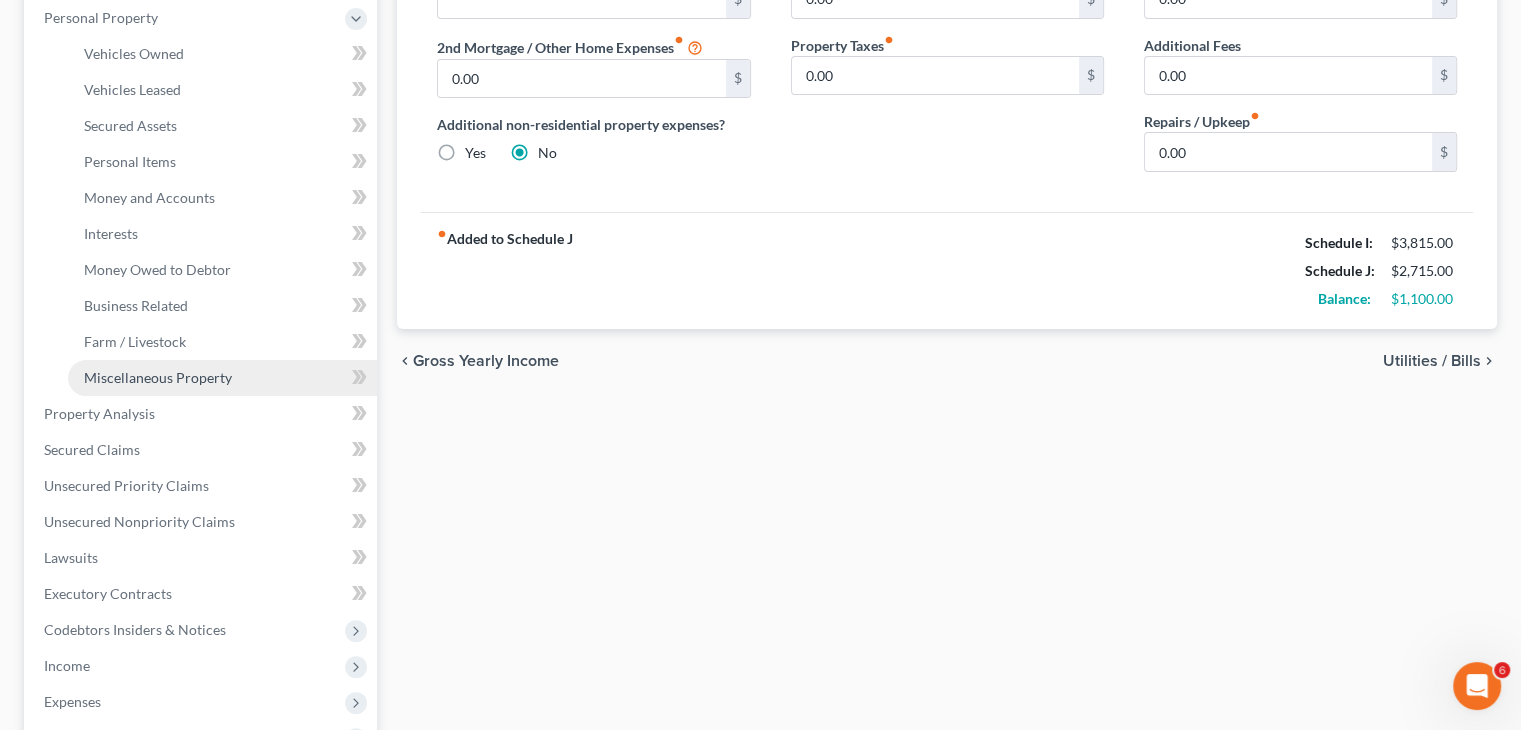 click on "Miscellaneous Property" at bounding box center (158, 377) 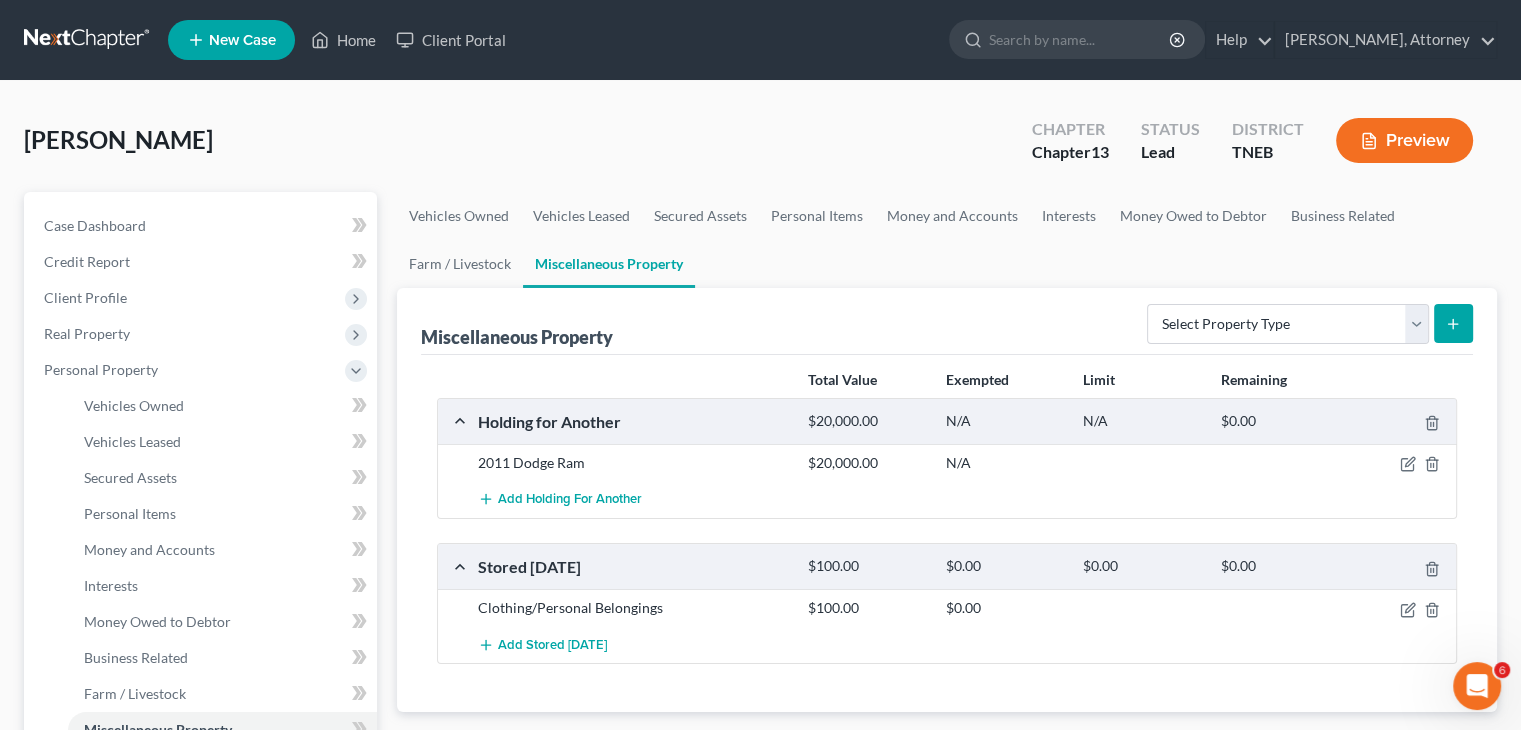 scroll, scrollTop: 212, scrollLeft: 0, axis: vertical 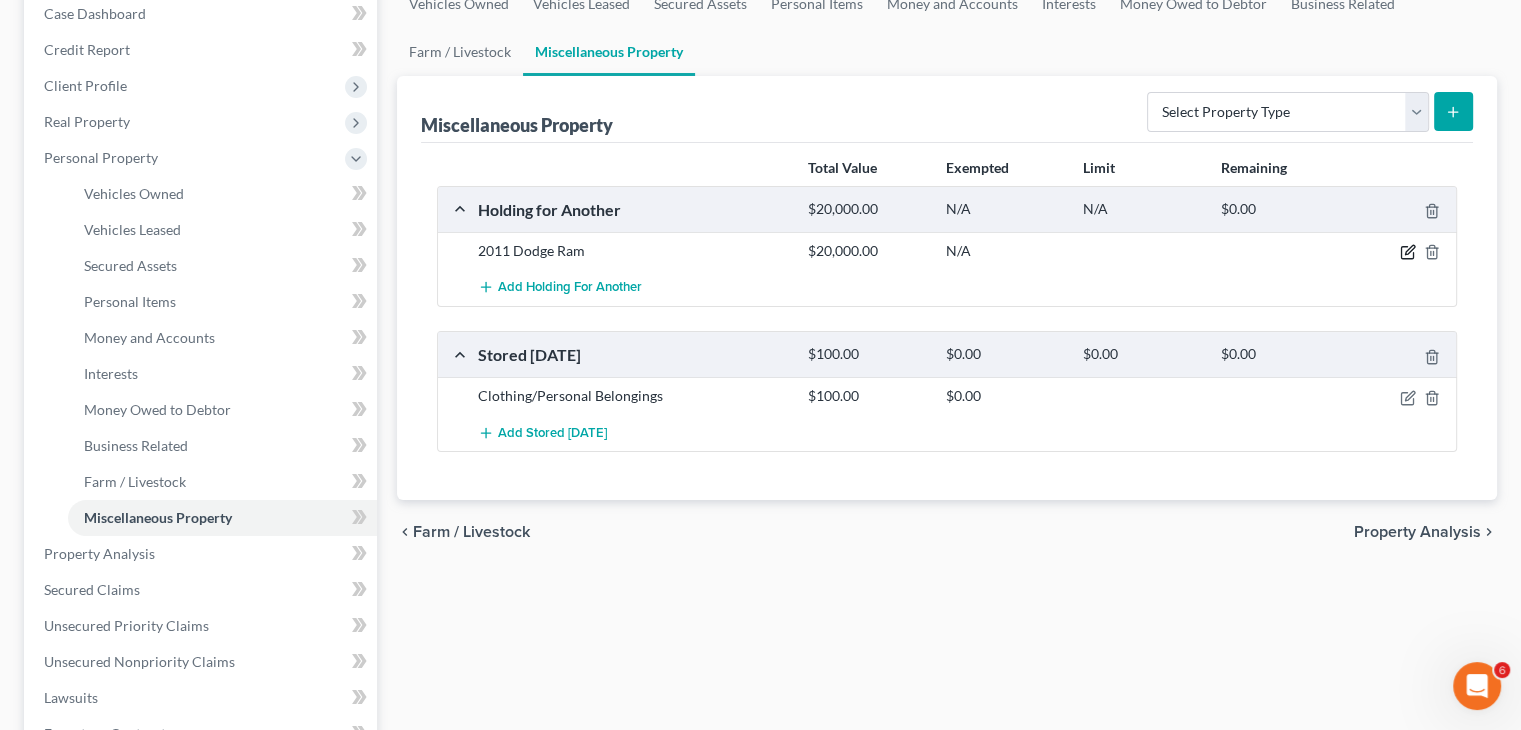 click 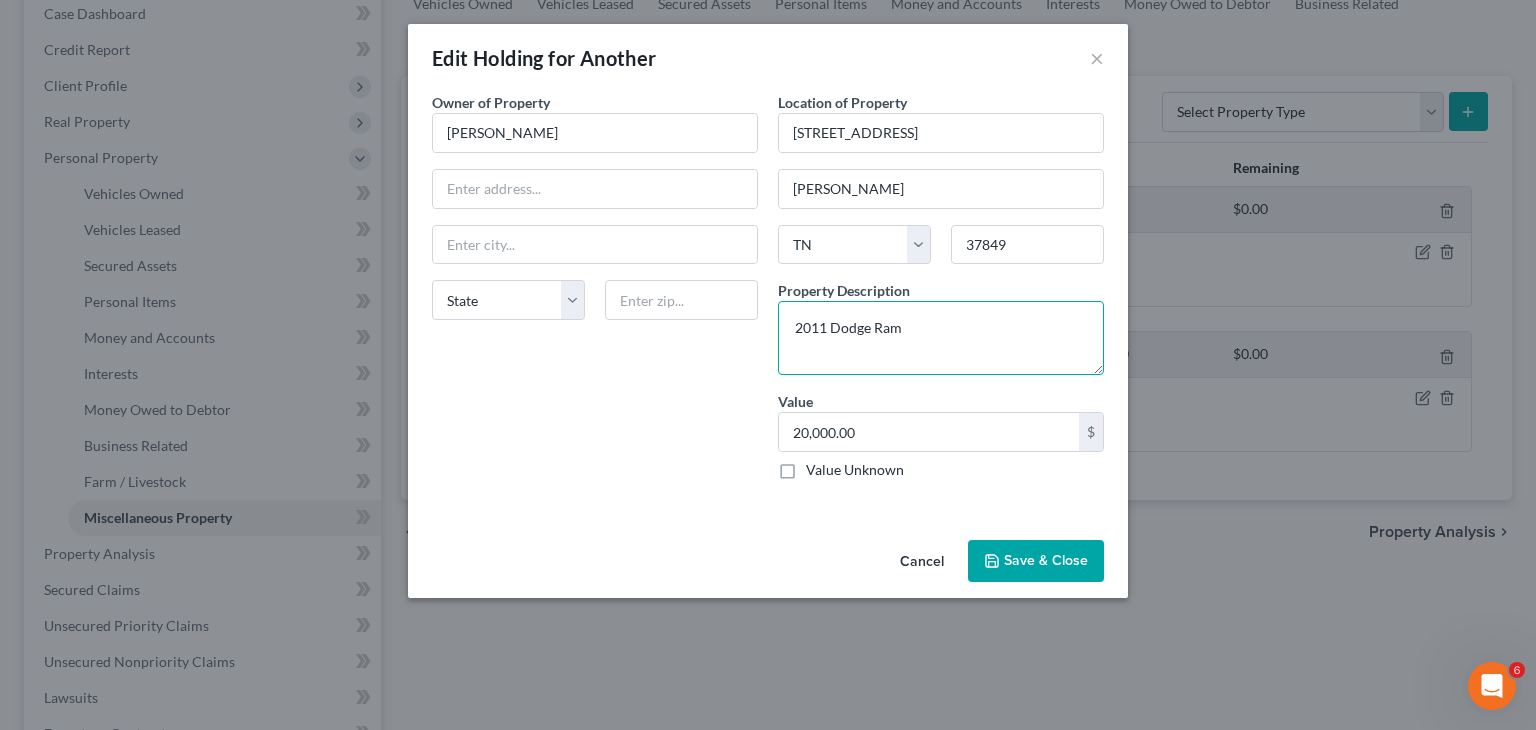 click on "2011 Dodge Ram" at bounding box center [941, 338] 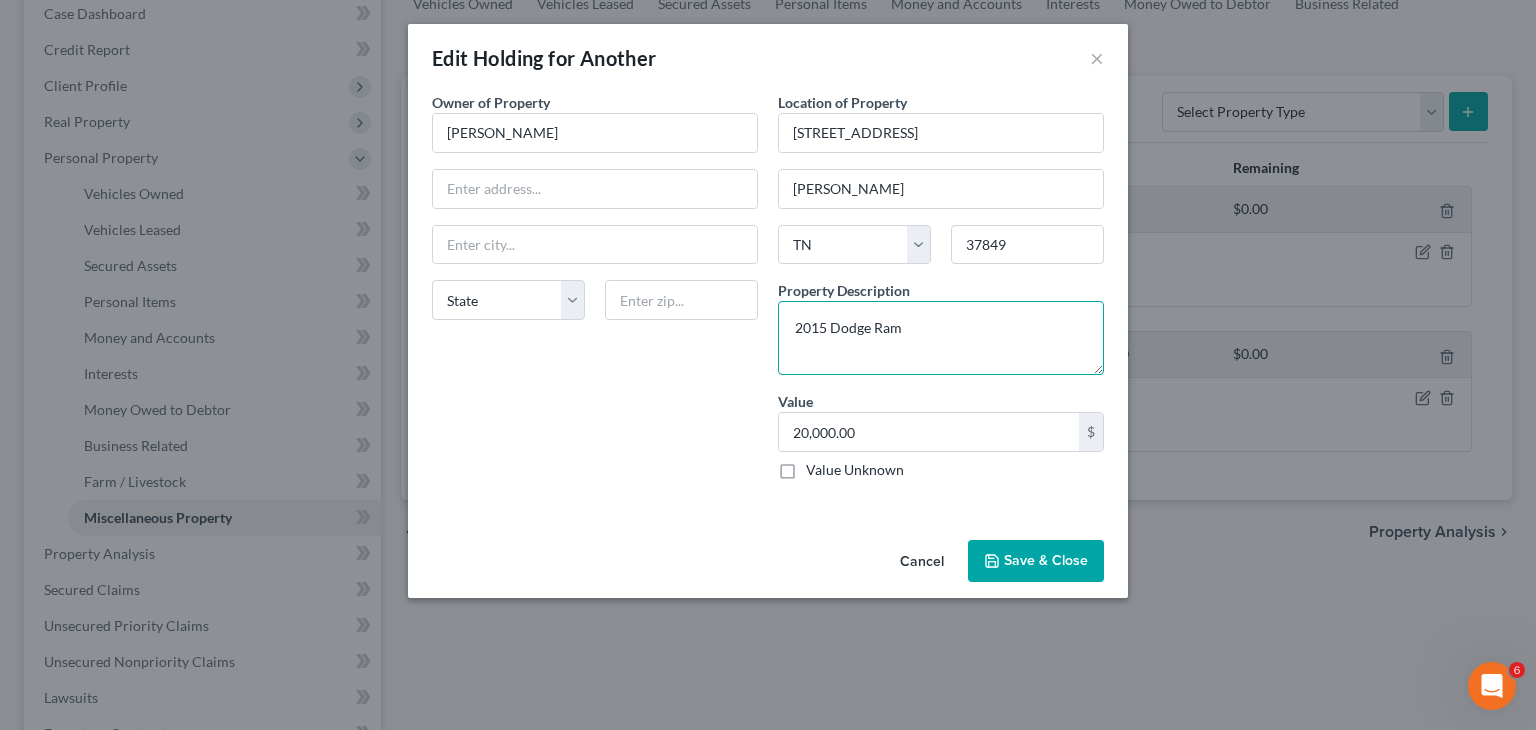type on "2015 Dodge Ram" 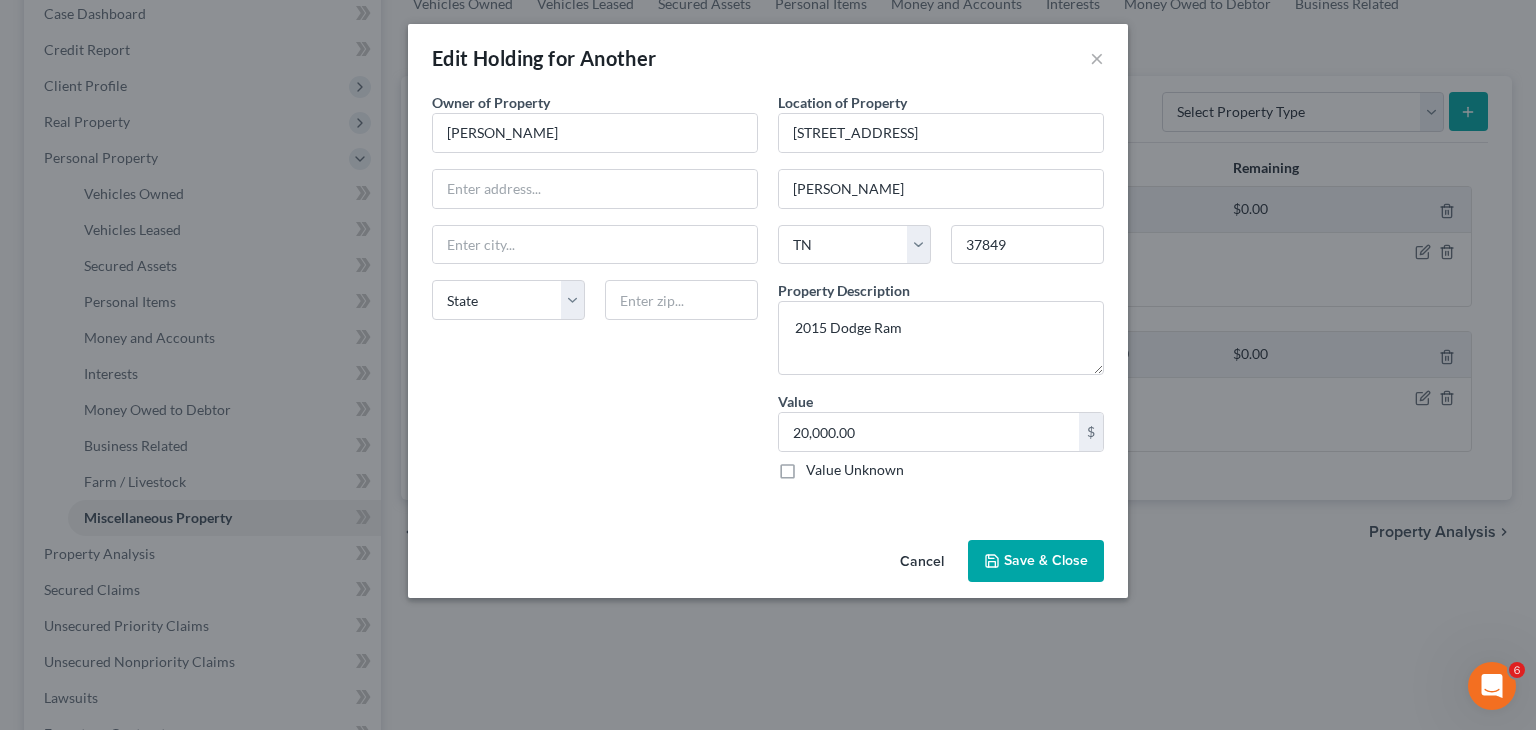 click on "Save & Close" at bounding box center (1036, 561) 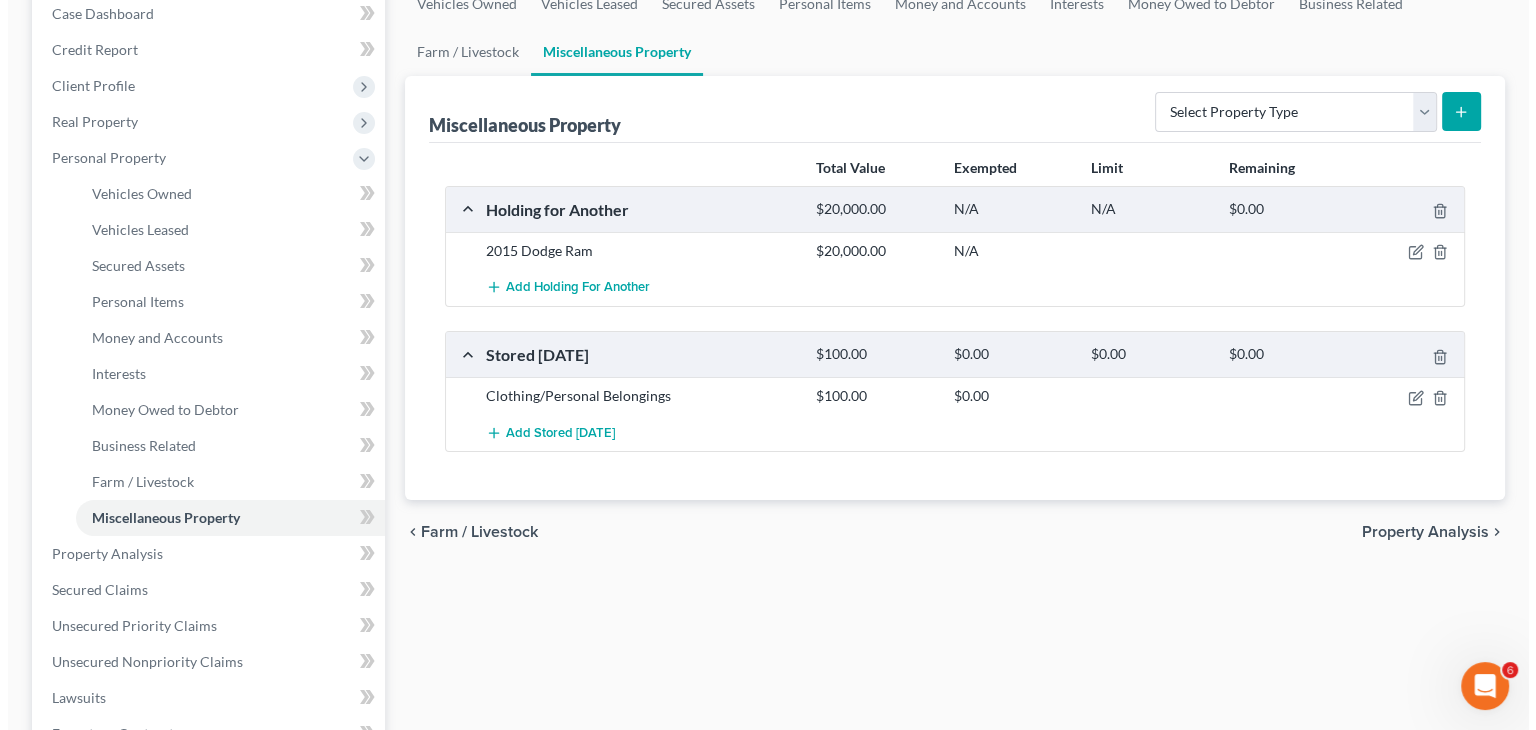 scroll, scrollTop: 144, scrollLeft: 0, axis: vertical 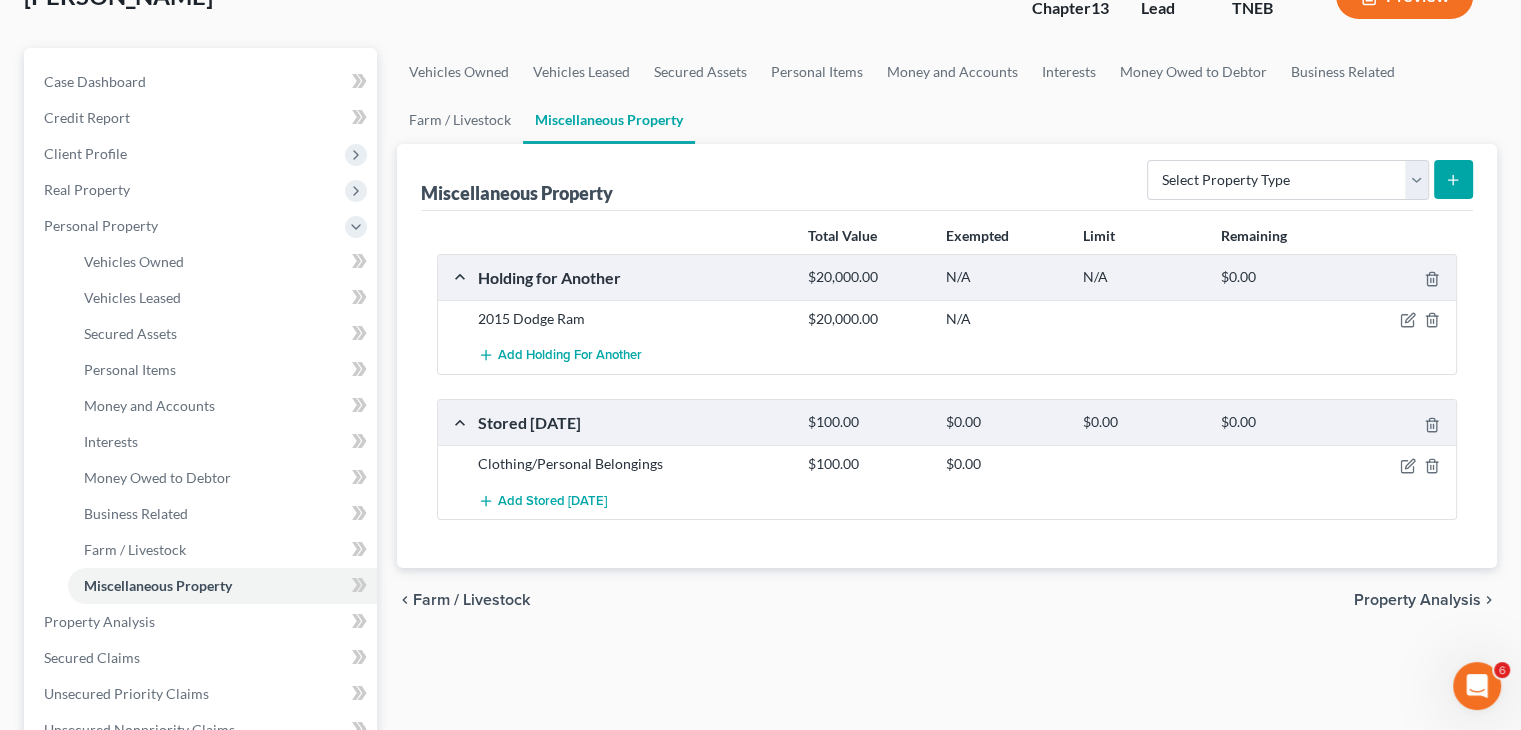 click on "Preview" at bounding box center [1404, -4] 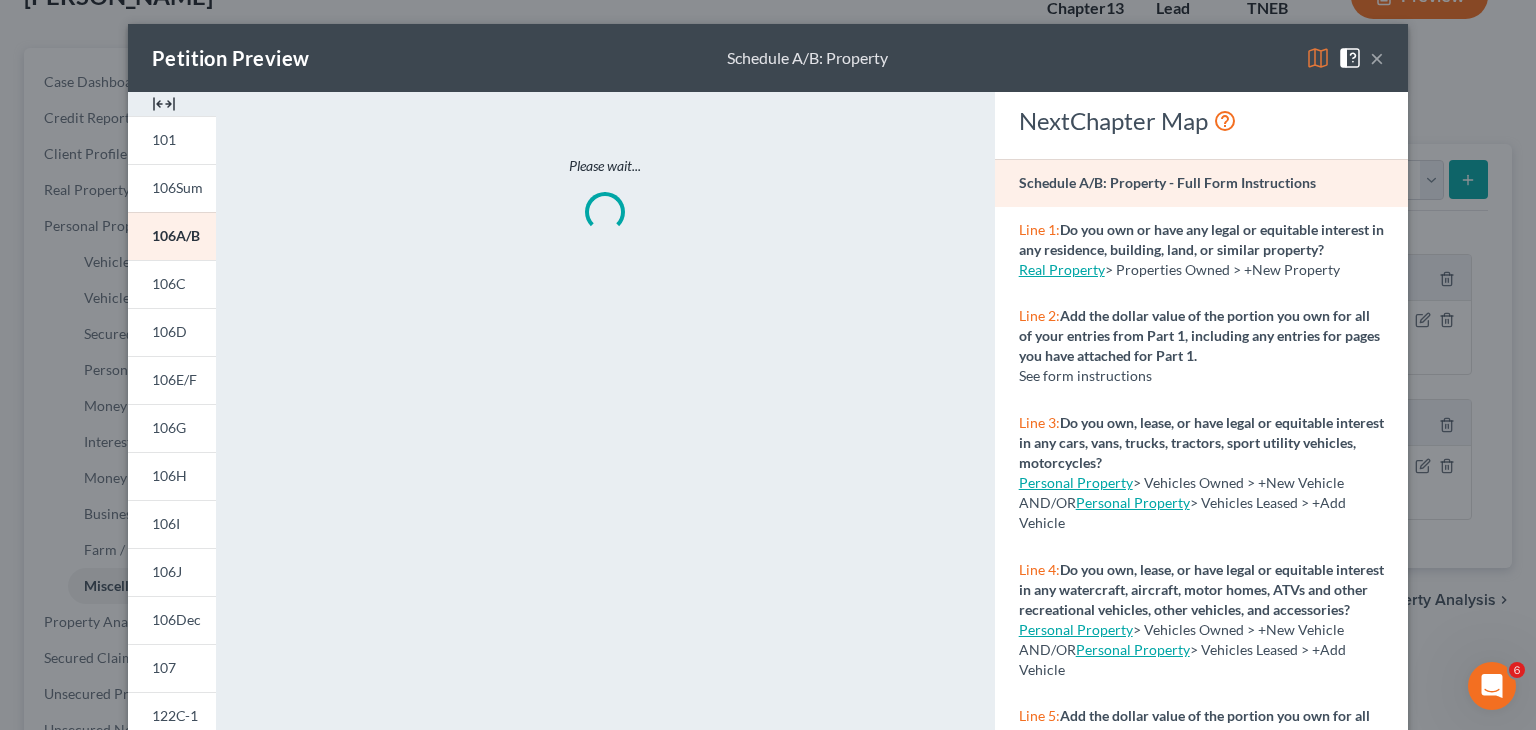 click at bounding box center (1318, 58) 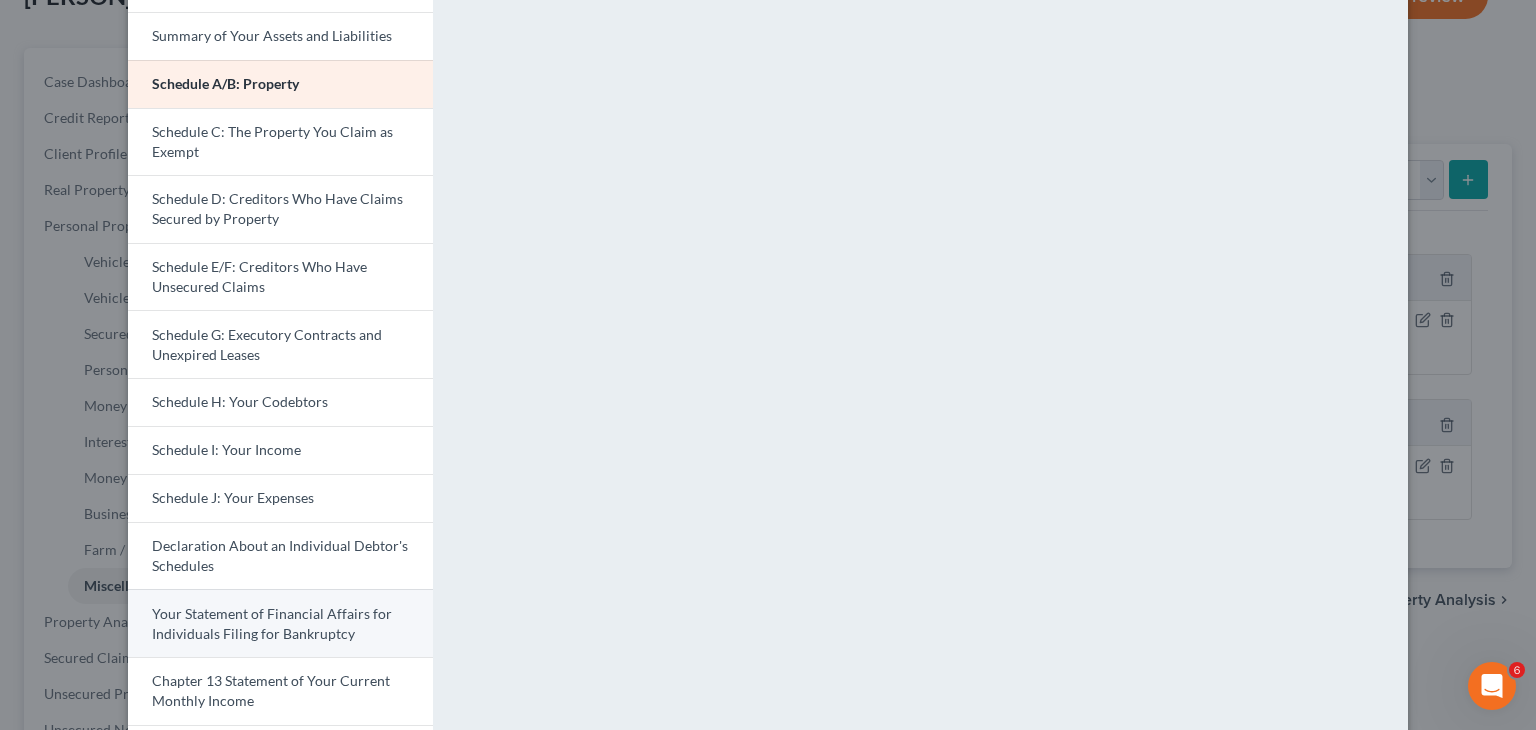 scroll, scrollTop: 164, scrollLeft: 0, axis: vertical 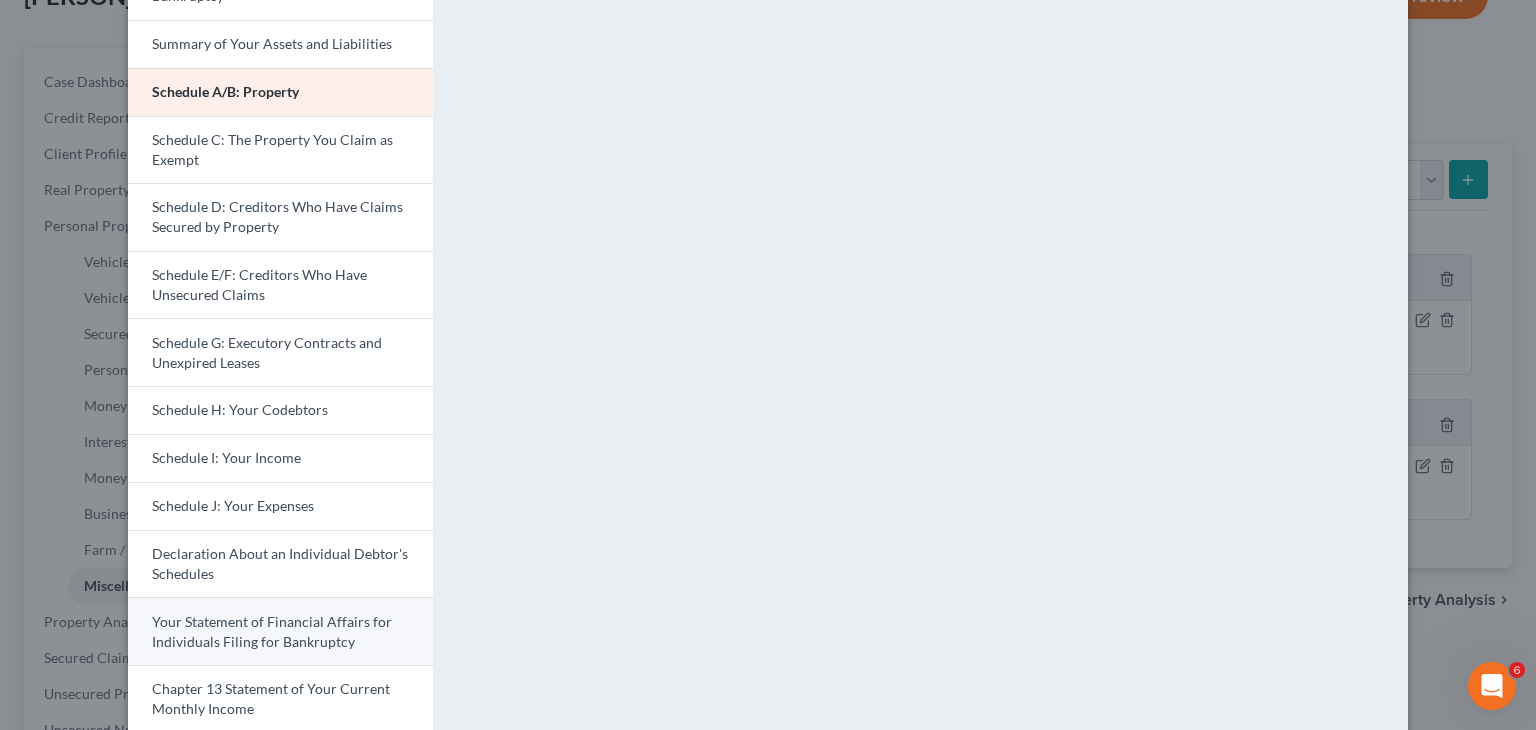 click on "Your Statement of Financial Affairs for Individuals Filing for Bankruptcy" at bounding box center [280, 631] 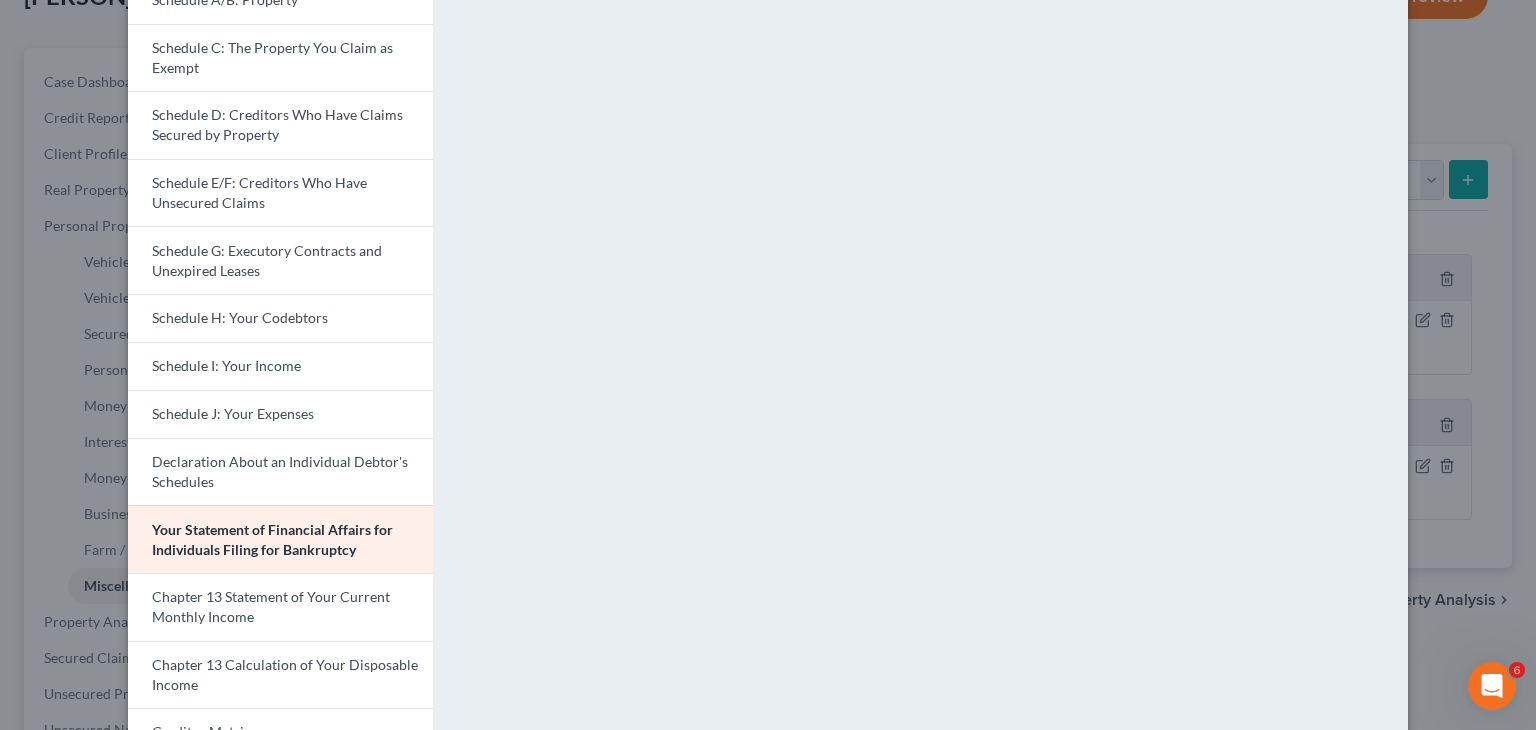 scroll, scrollTop: 0, scrollLeft: 0, axis: both 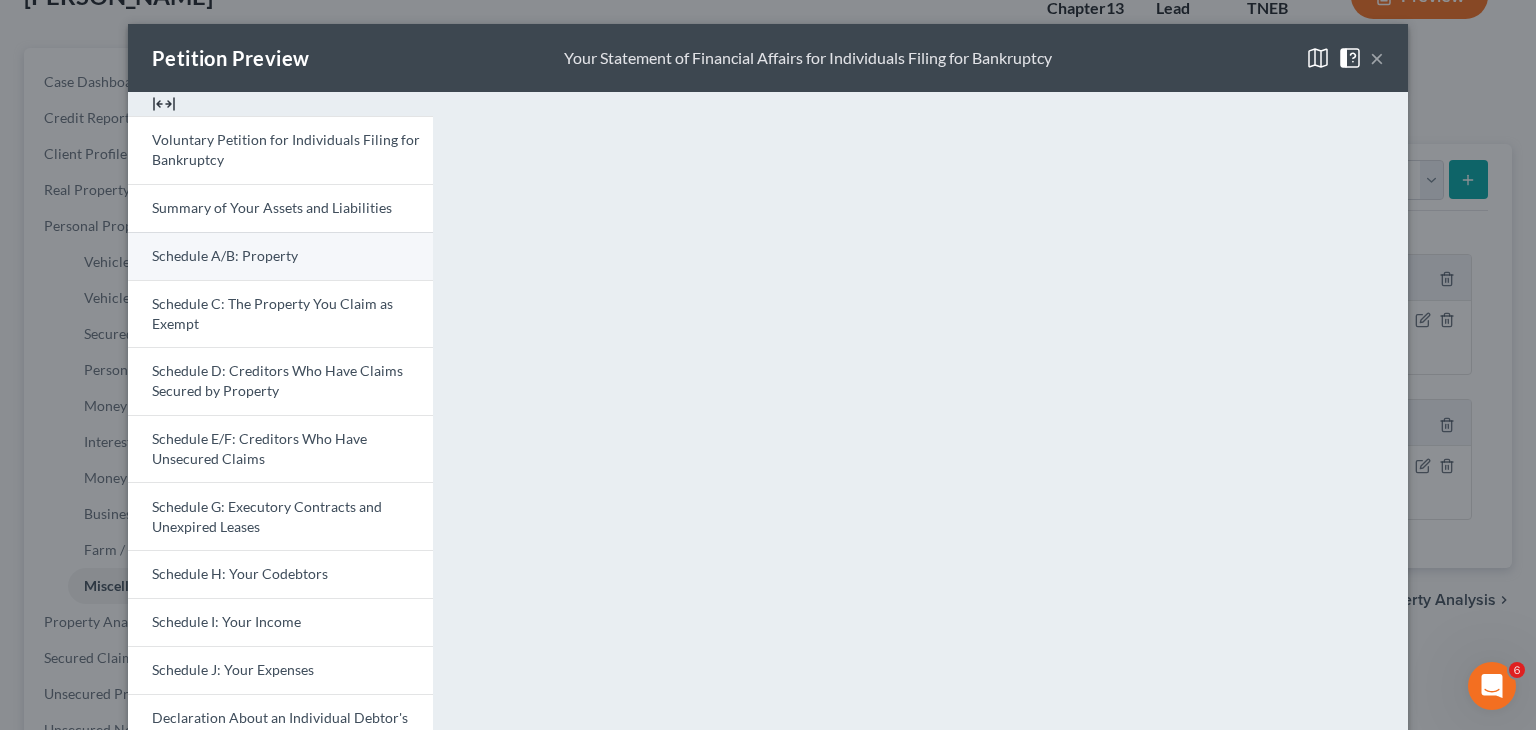 click on "Schedule A/B: Property" at bounding box center (280, 256) 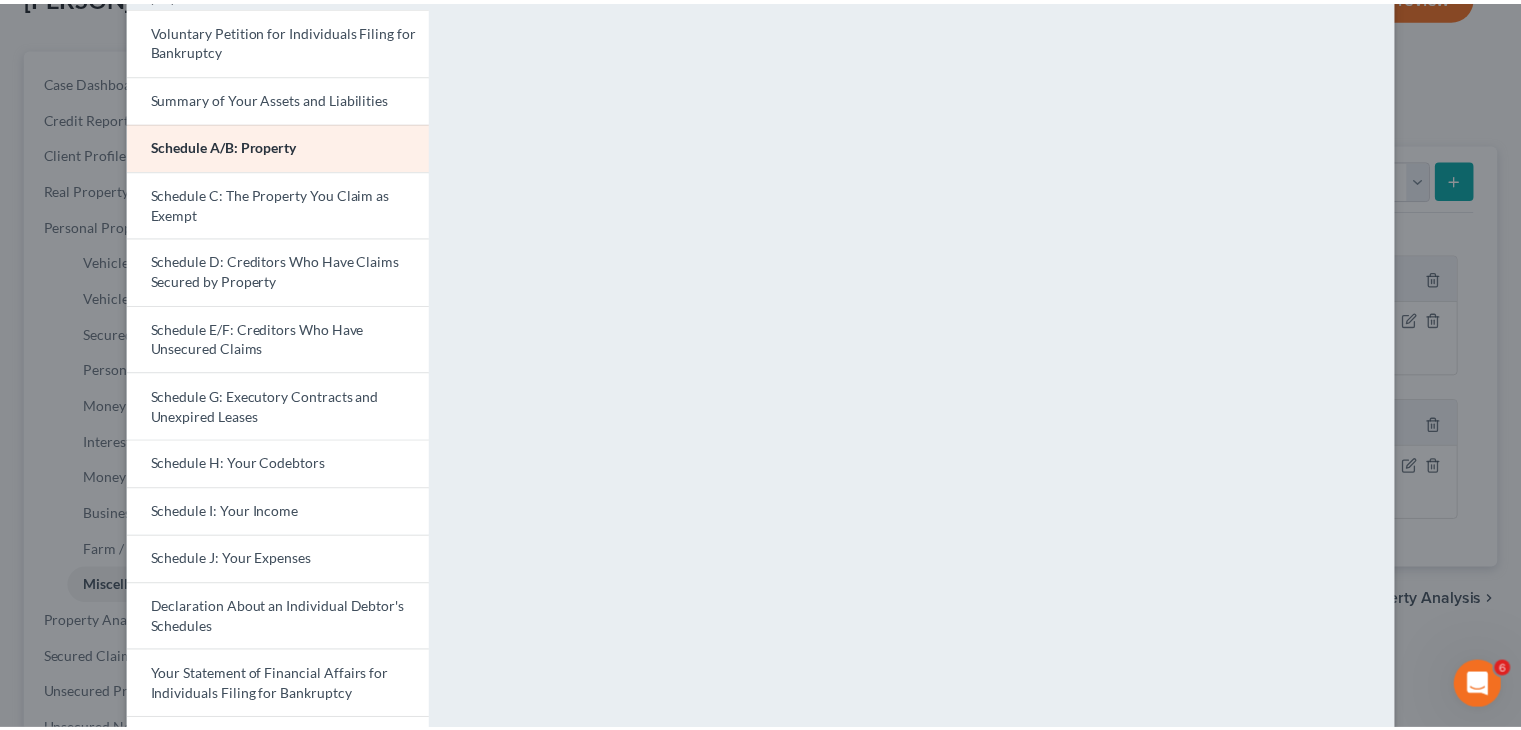 scroll, scrollTop: 100, scrollLeft: 0, axis: vertical 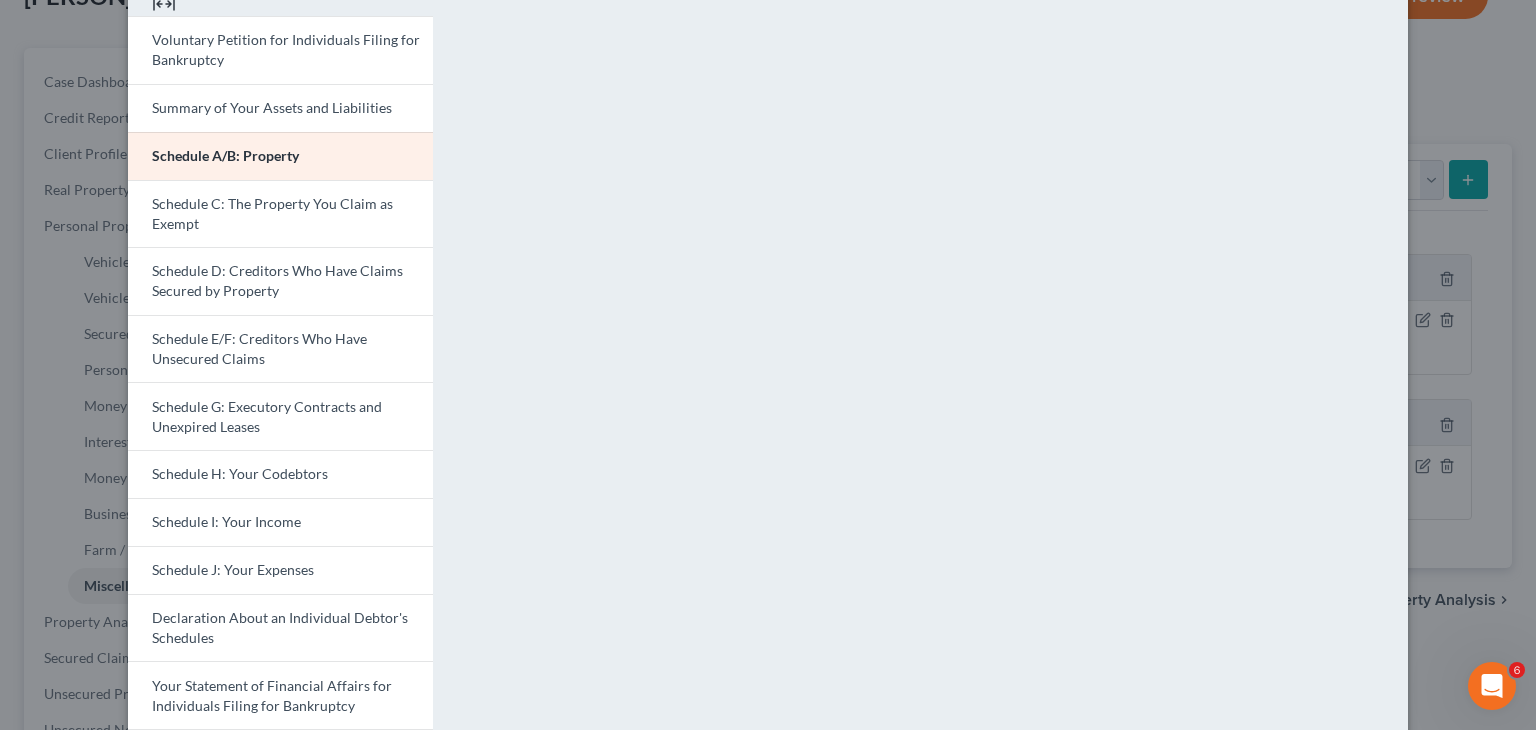 click on "Petition Preview Schedule A/B: Property × Voluntary Petition for Individuals Filing for Bankruptcy Summary of Your Assets and Liabilities Schedule A/B: Property Schedule C: The Property You Claim as Exempt Schedule D: Creditors Who Have Claims Secured by Property Schedule E/F: Creditors Who Have Unsecured Claims Schedule G: Executory Contracts and Unexpired Leases Schedule H: Your Codebtors Schedule I: Your Income Schedule J: Your Expenses Declaration About an Individual Debtor's Schedules Your Statement of Financial Affairs for Individuals Filing for Bankruptcy Chapter 13 Statement of Your Current Monthly Income Chapter 13 Calculation of Your Disposable Income Creditor Matrix Verification of Creditor Matrix Notice Required by 11 U.S.C. § 342(b) for Individuals Filing for Bankruptcy Attorney's Disclosure of Compensation Download Draft
NextChapter Map   Schedule A/B: Property - Full Form Instructions  Line 1:
Real Property  > Properties Owned > +New Property
Line 2:" at bounding box center [768, 365] 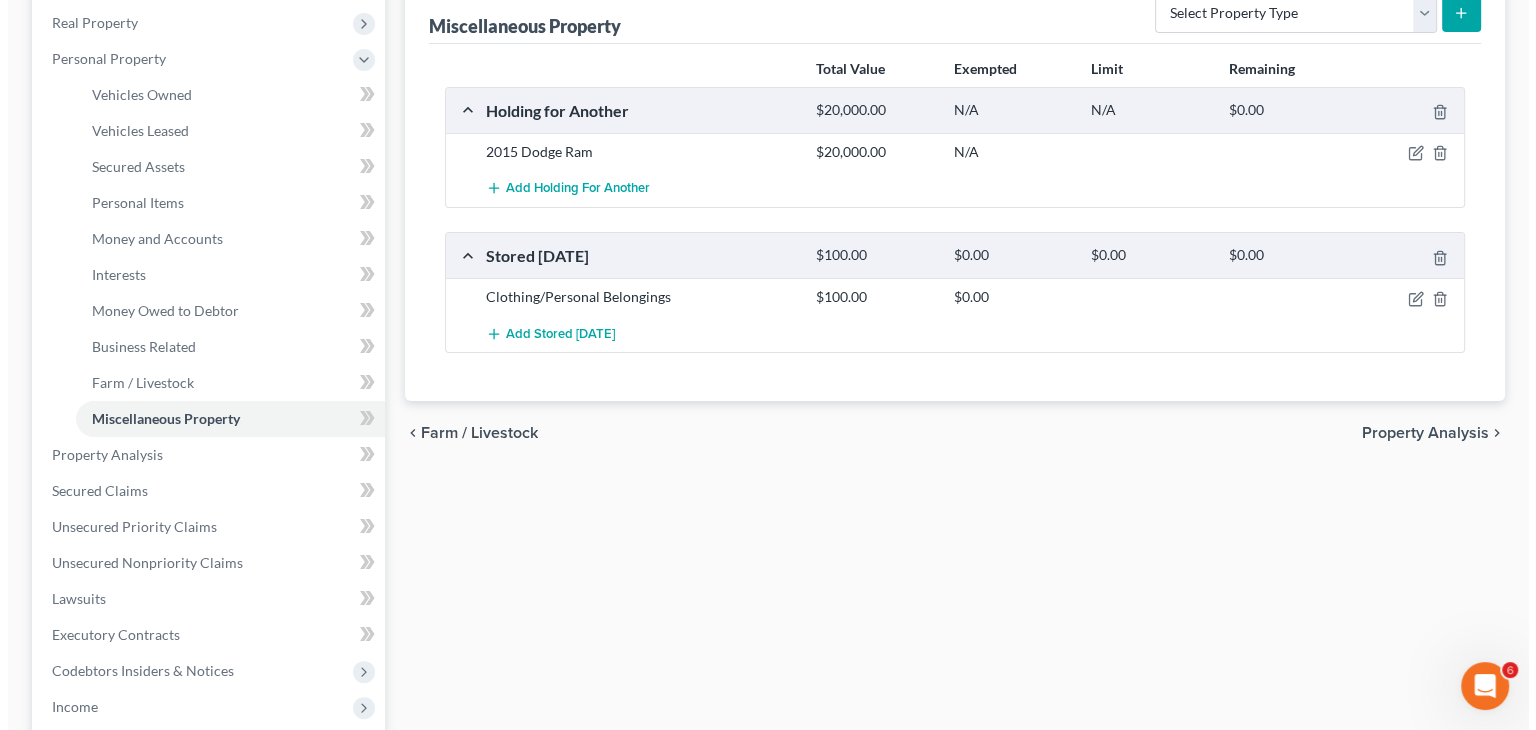 scroll, scrollTop: 308, scrollLeft: 0, axis: vertical 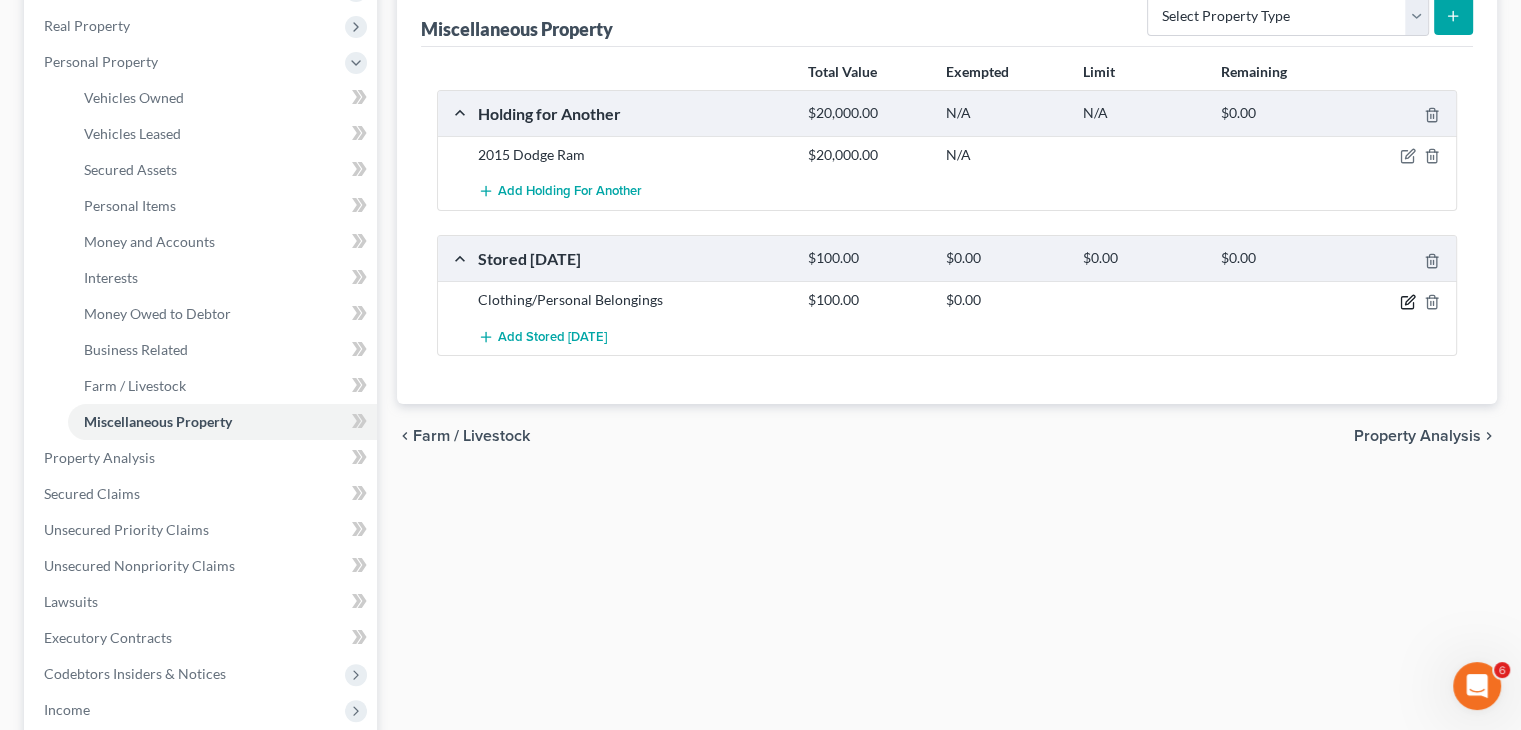 click 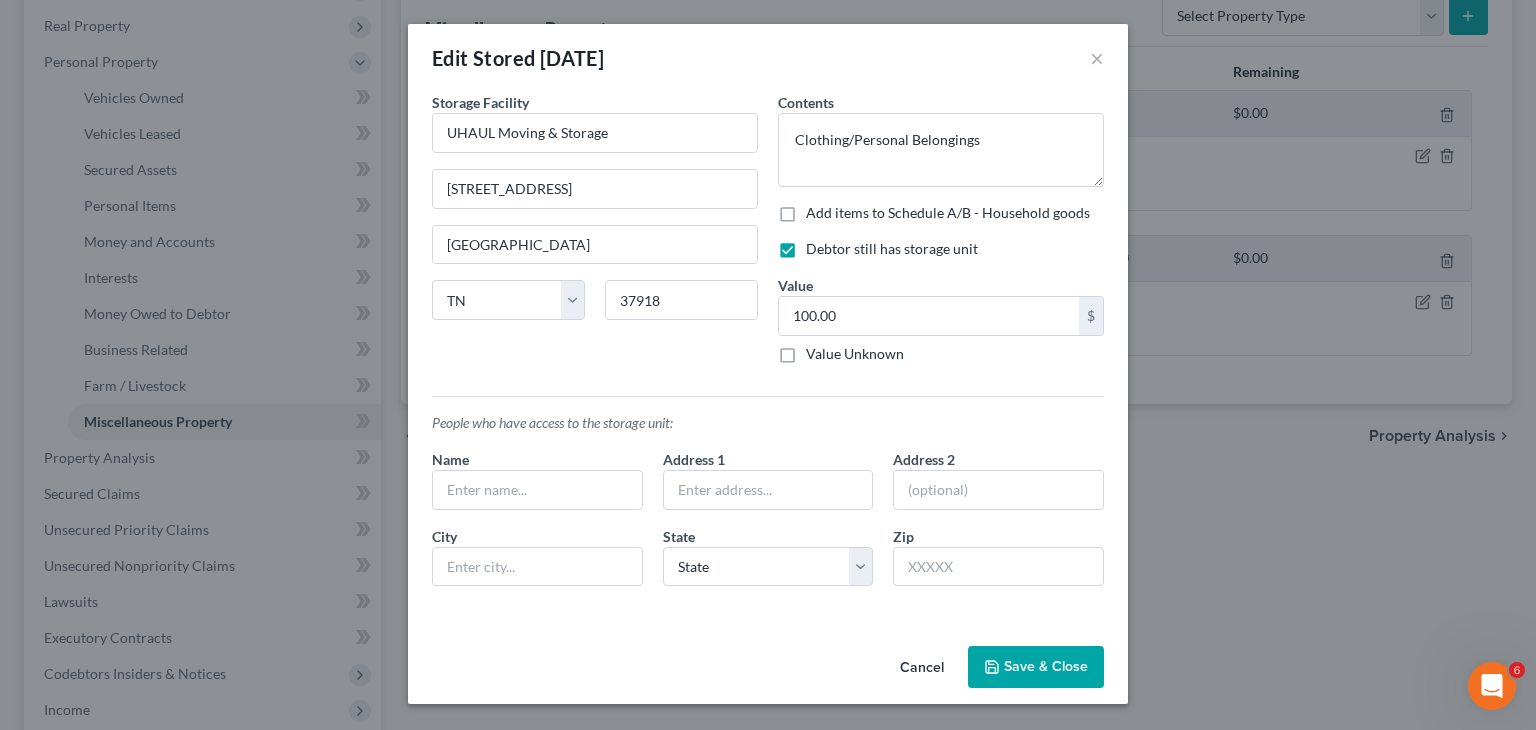 click on "Add items to Schedule A/B - Household goods" at bounding box center [948, 213] 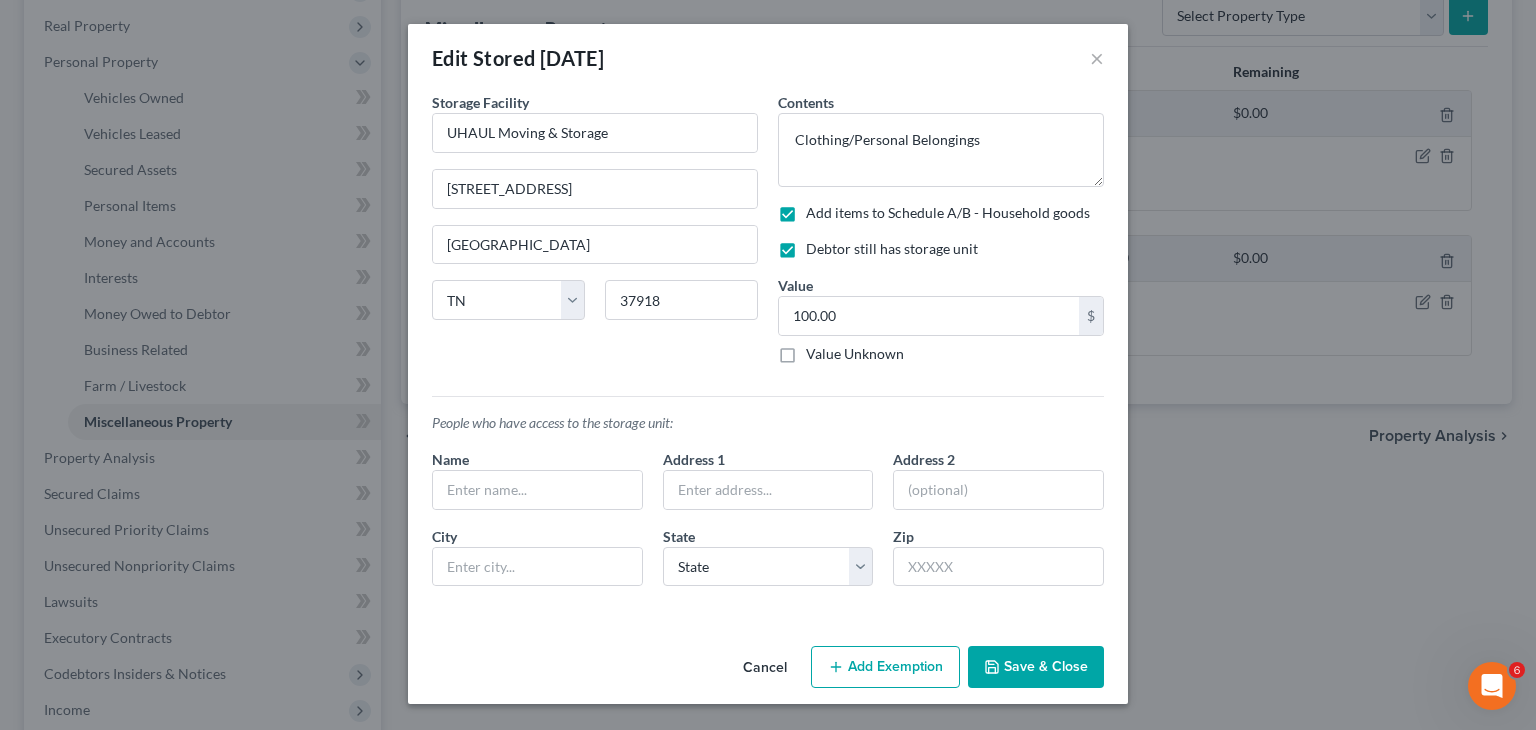 click on "Add Exemption" at bounding box center (885, 667) 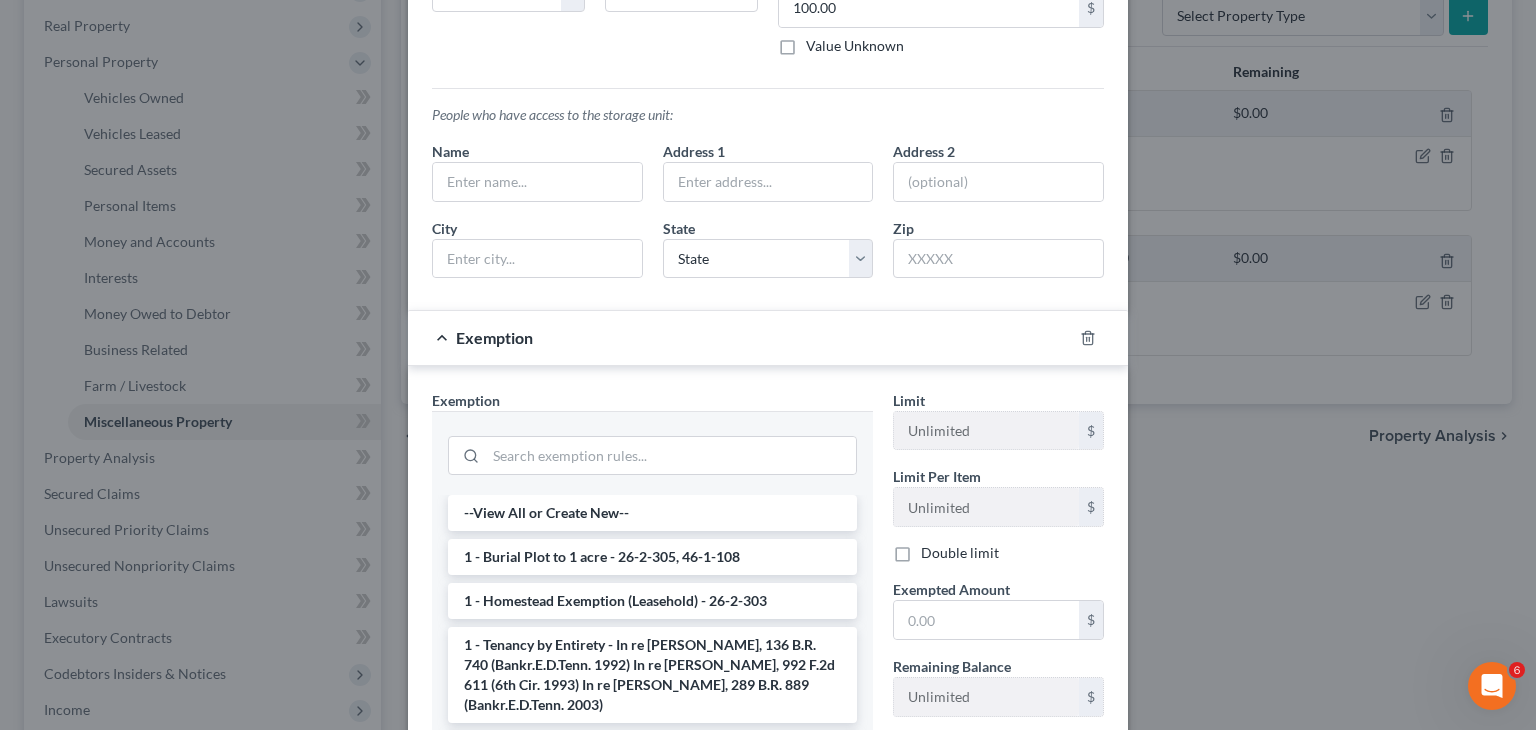scroll, scrollTop: 335, scrollLeft: 0, axis: vertical 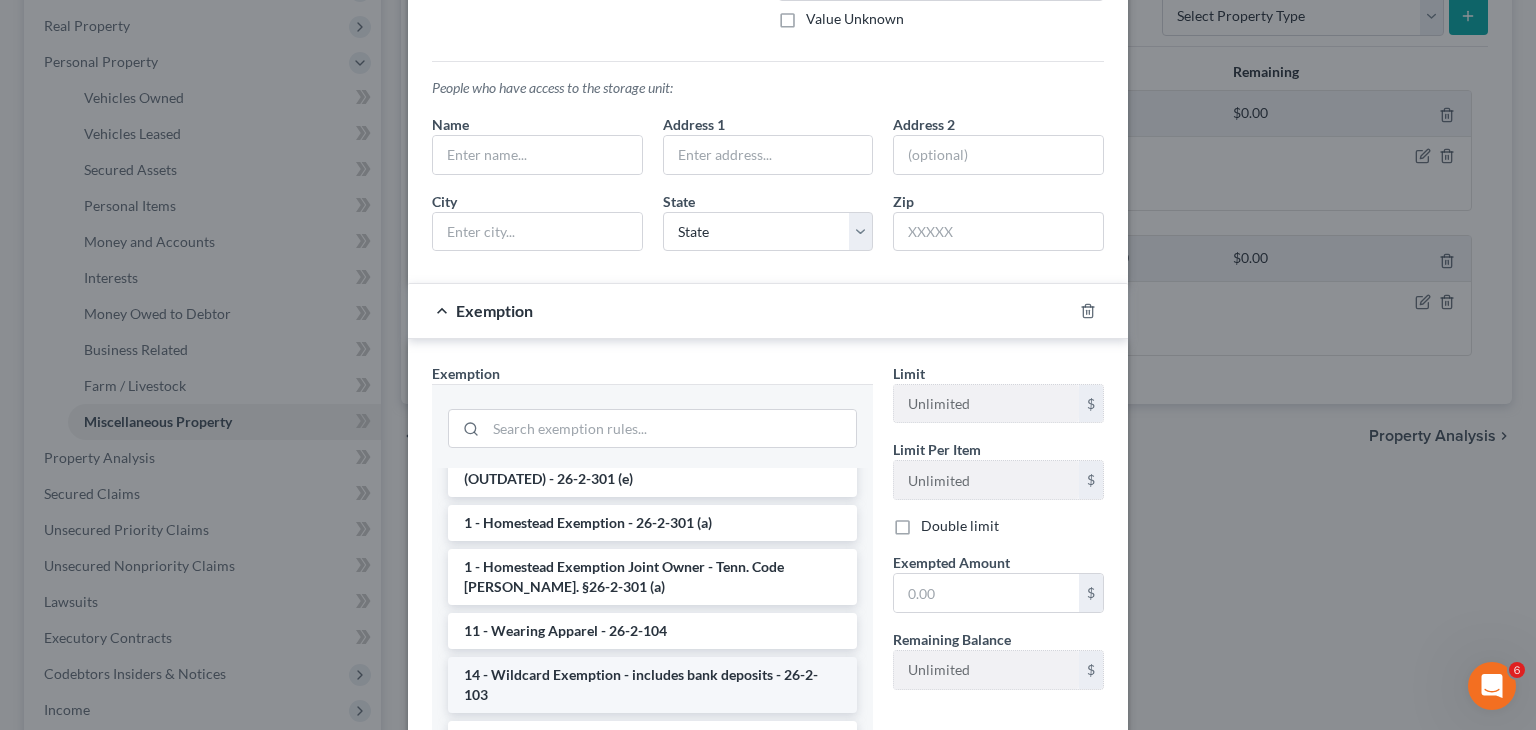 click on "14 - Wildcard Exemption - includes bank deposits - 26-2-103" at bounding box center [652, 685] 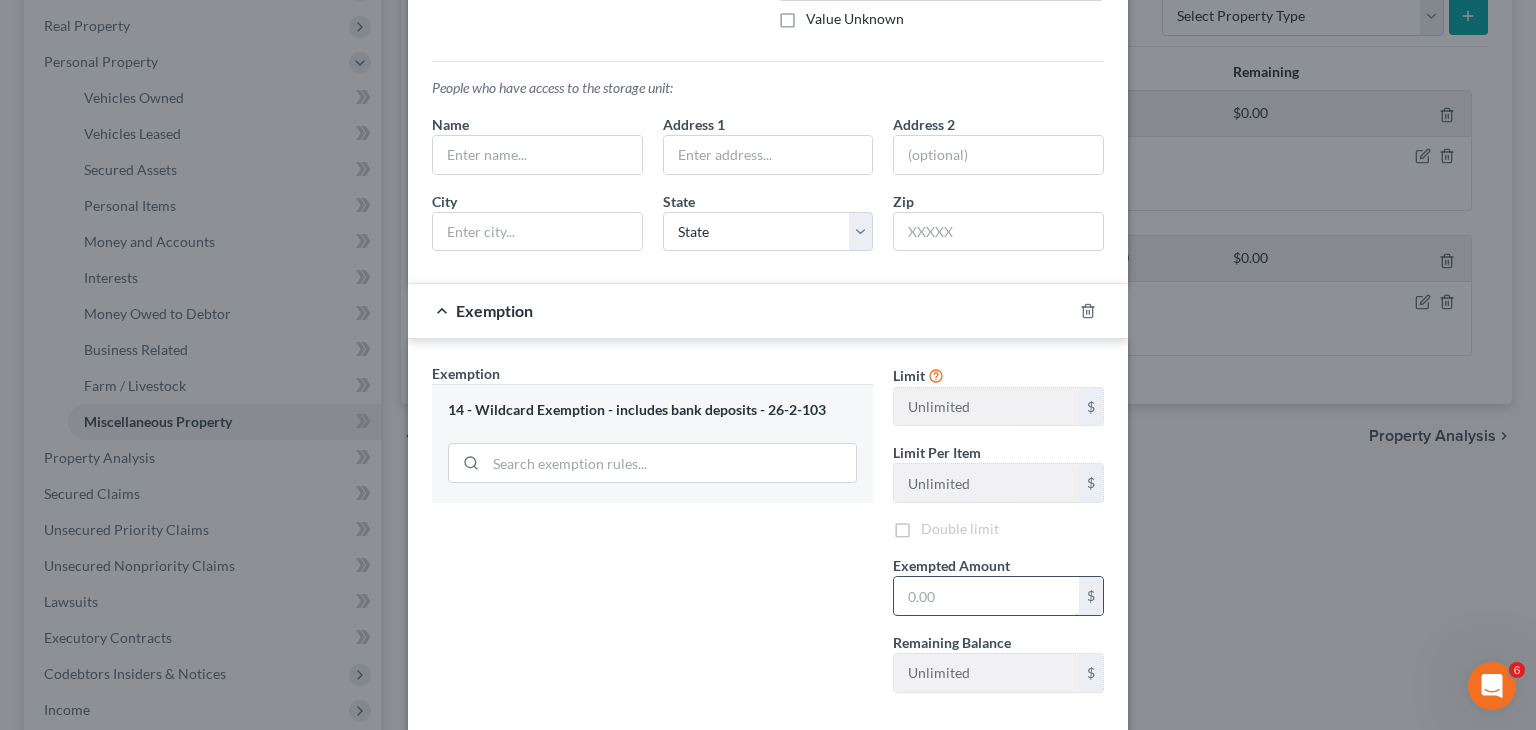 click at bounding box center [986, 596] 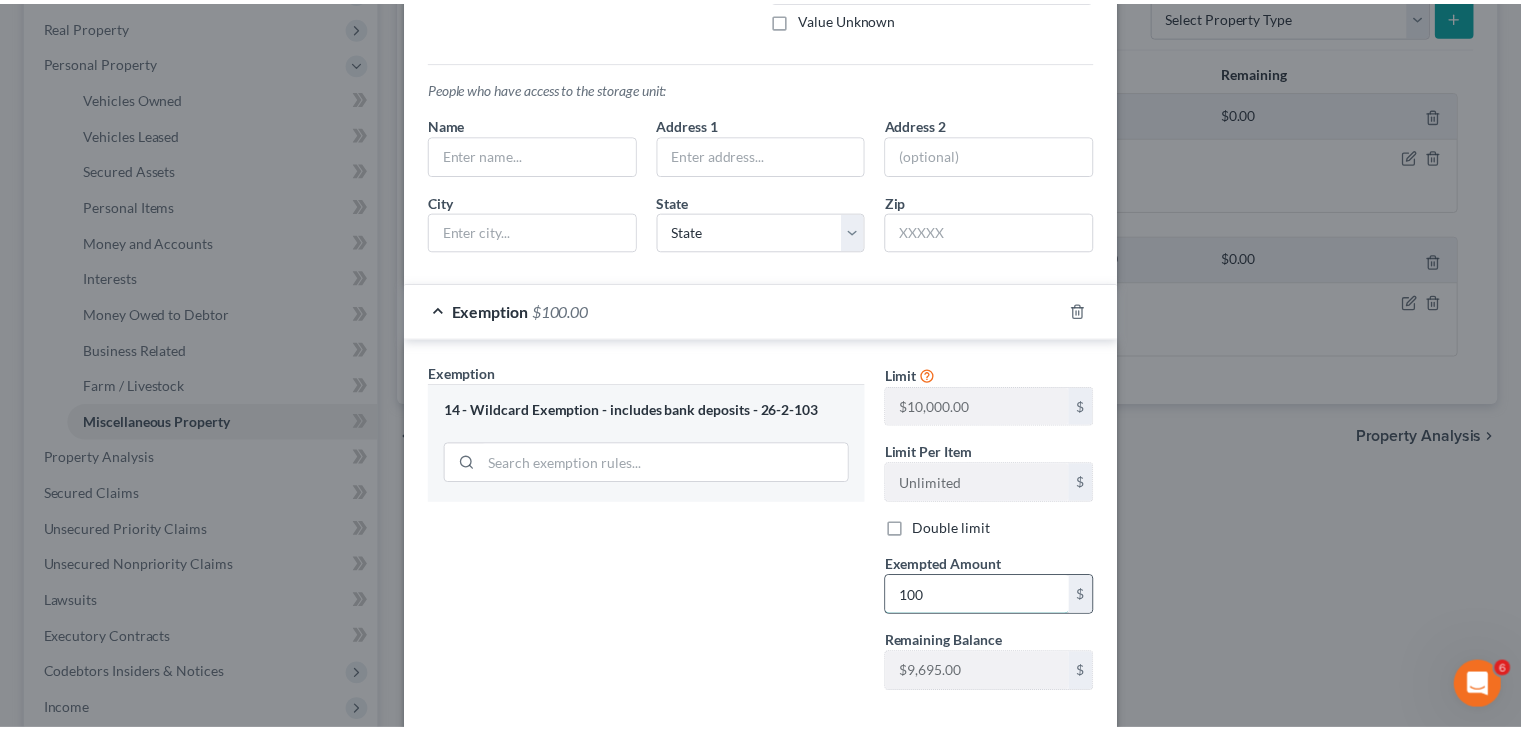 scroll, scrollTop: 437, scrollLeft: 0, axis: vertical 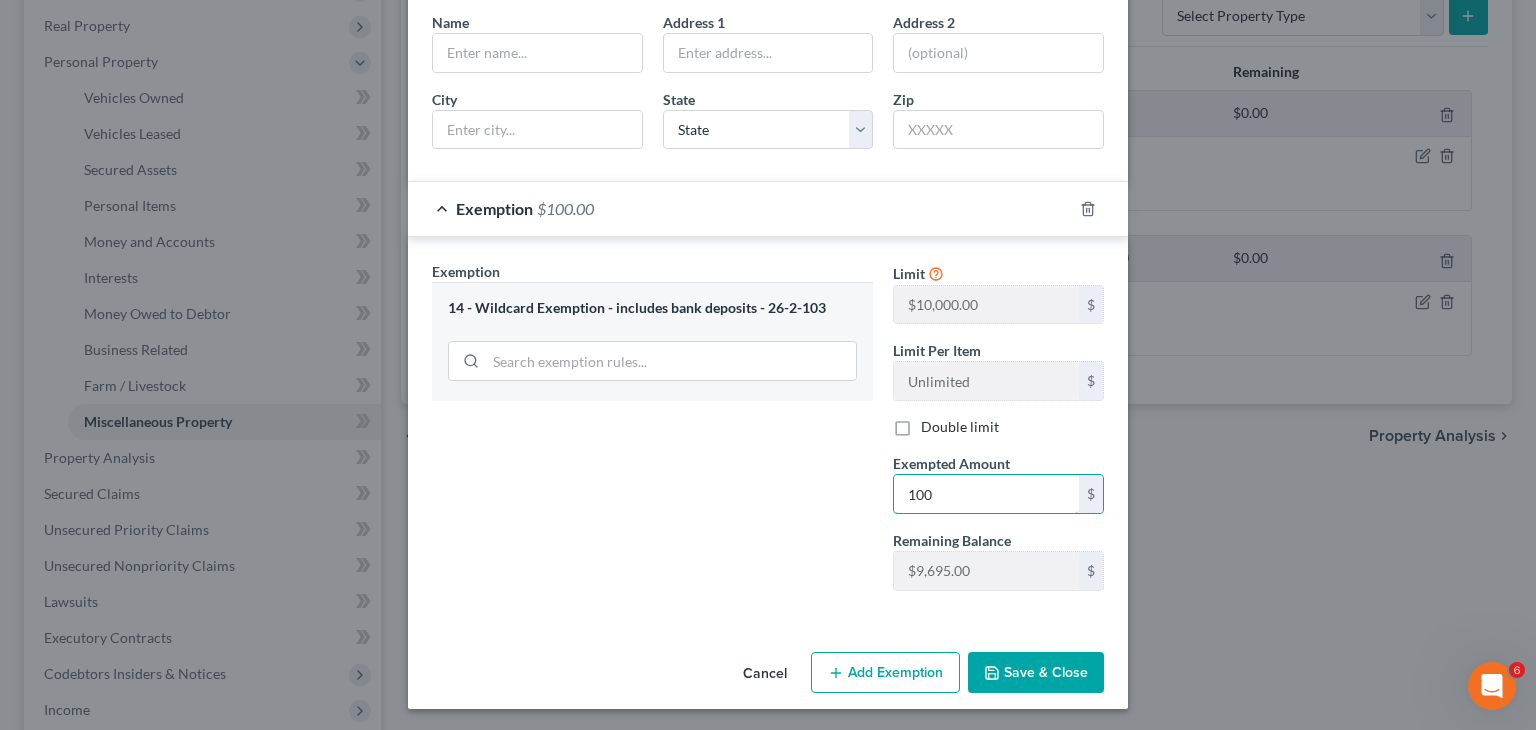 type on "100" 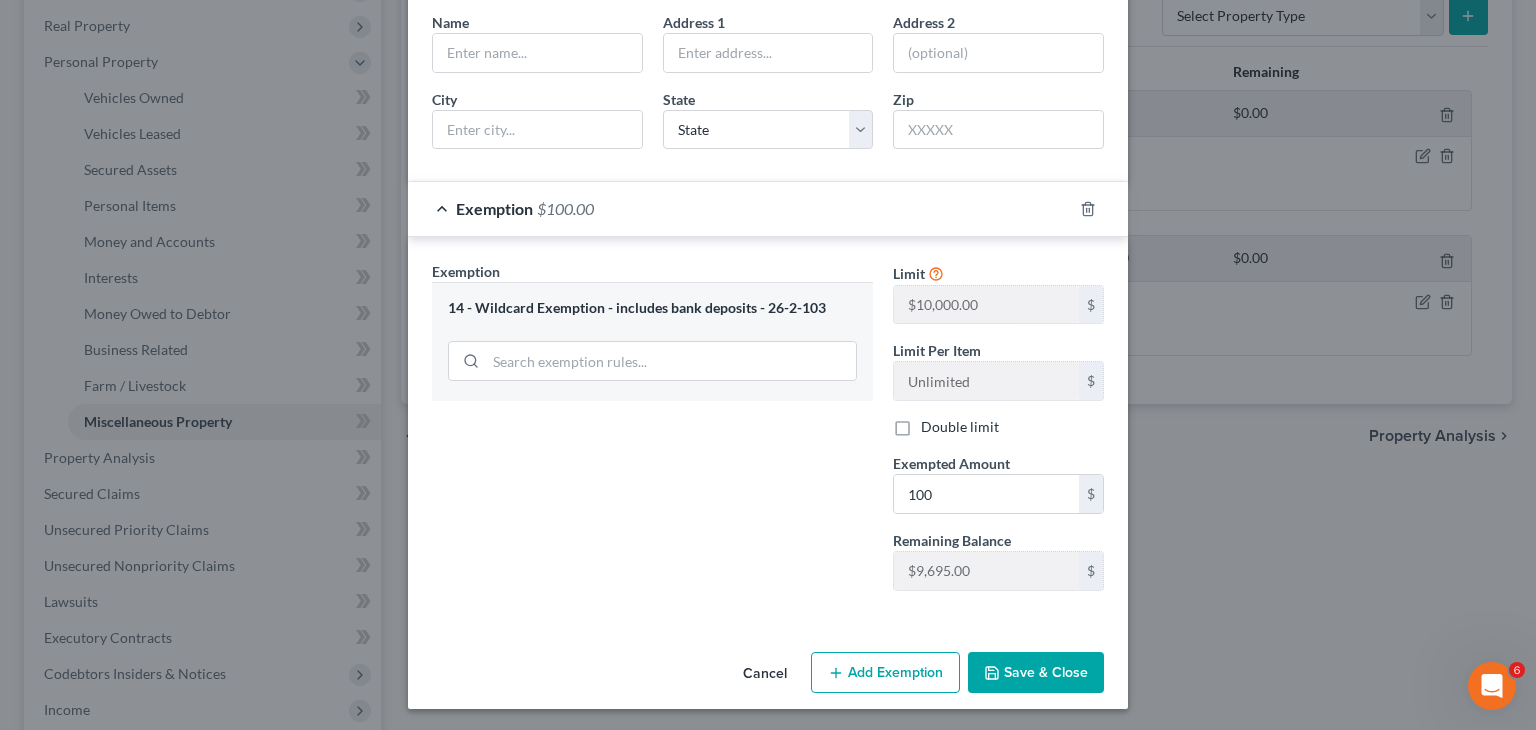 click on "Exemption Set must be selected for CA.
Exemption
*
14 - Wildcard Exemption - includes bank deposits - 26-2-103" at bounding box center [652, 434] 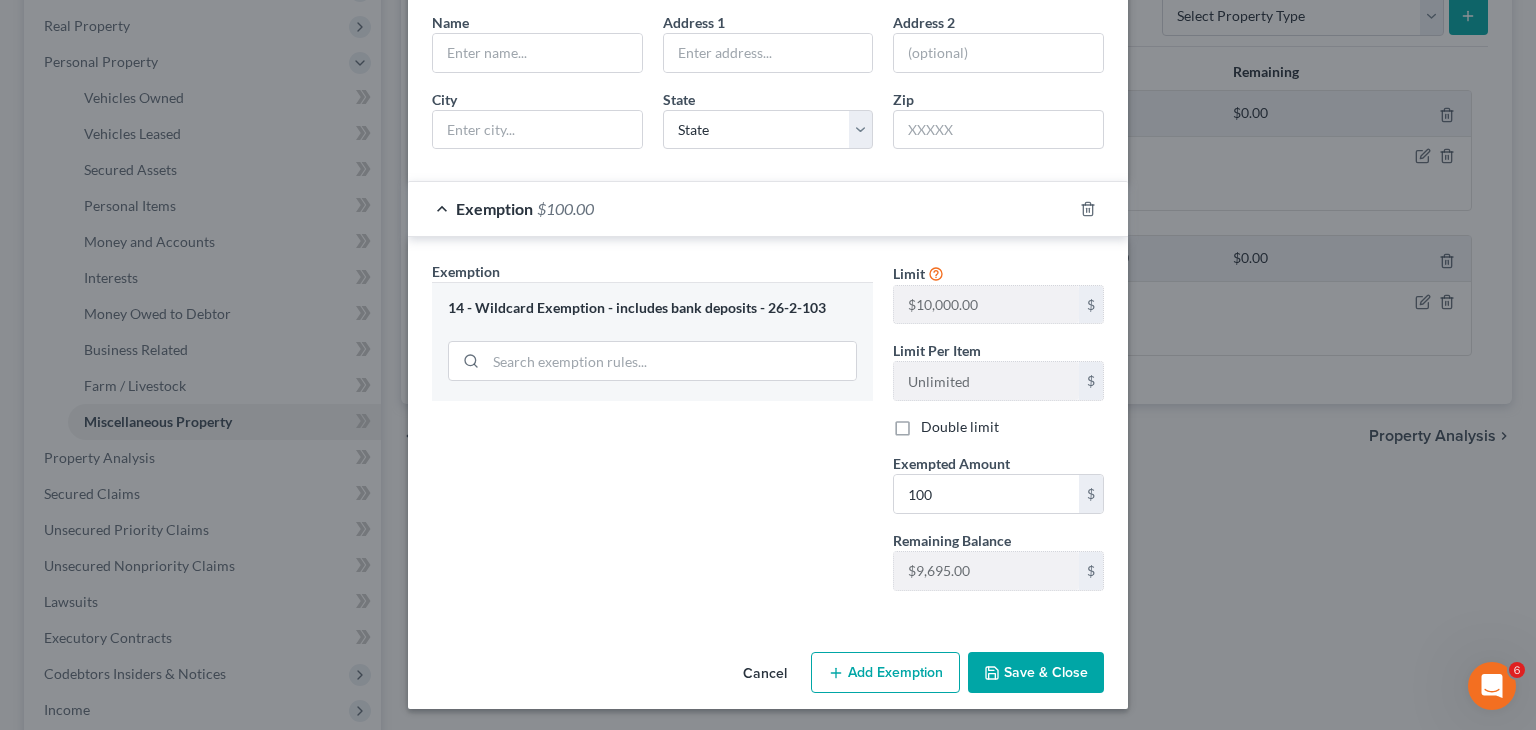click on "Save & Close" at bounding box center [1036, 673] 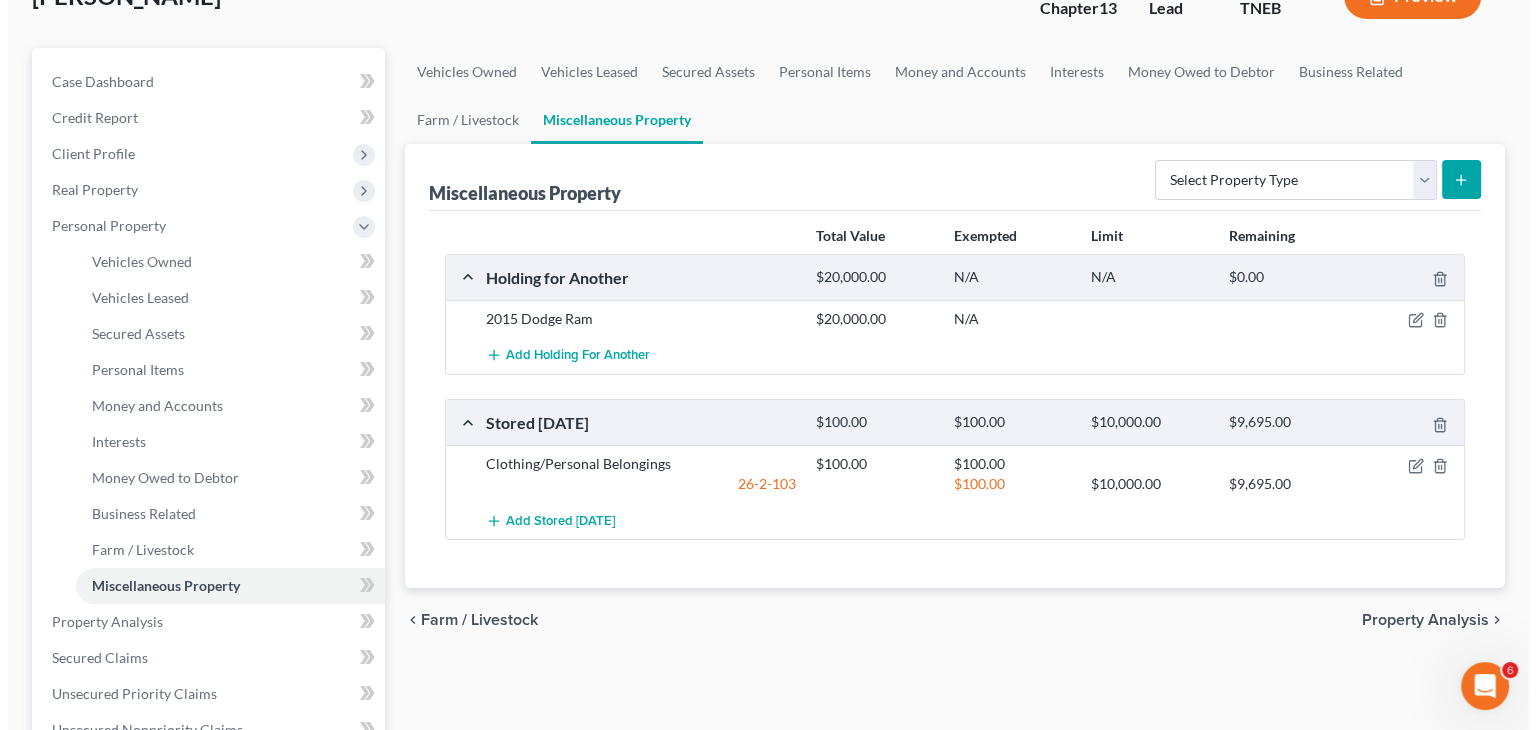 scroll, scrollTop: 142, scrollLeft: 0, axis: vertical 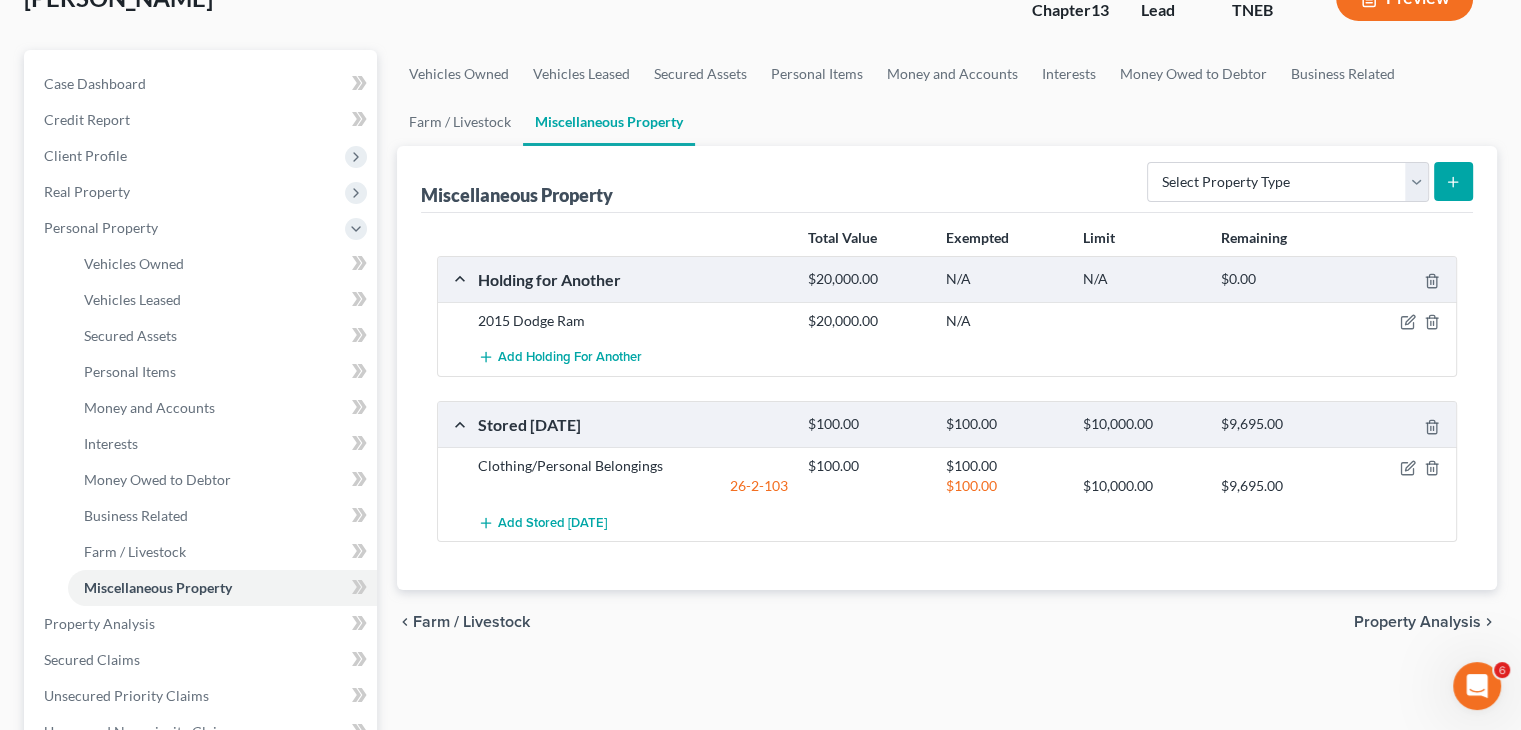 drag, startPoint x: 1425, startPoint y: 23, endPoint x: 1402, endPoint y: 17, distance: 23.769728 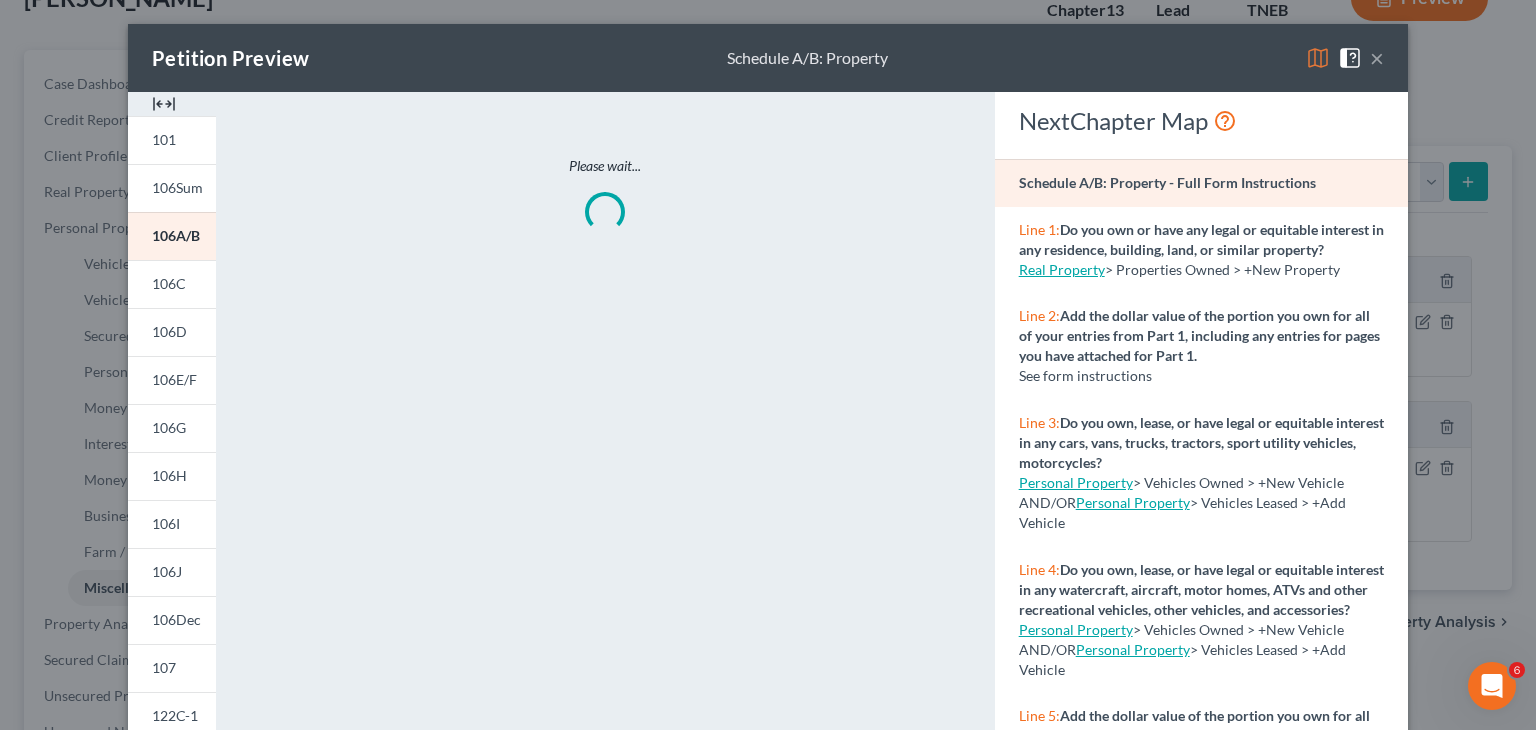 click at bounding box center [1318, 58] 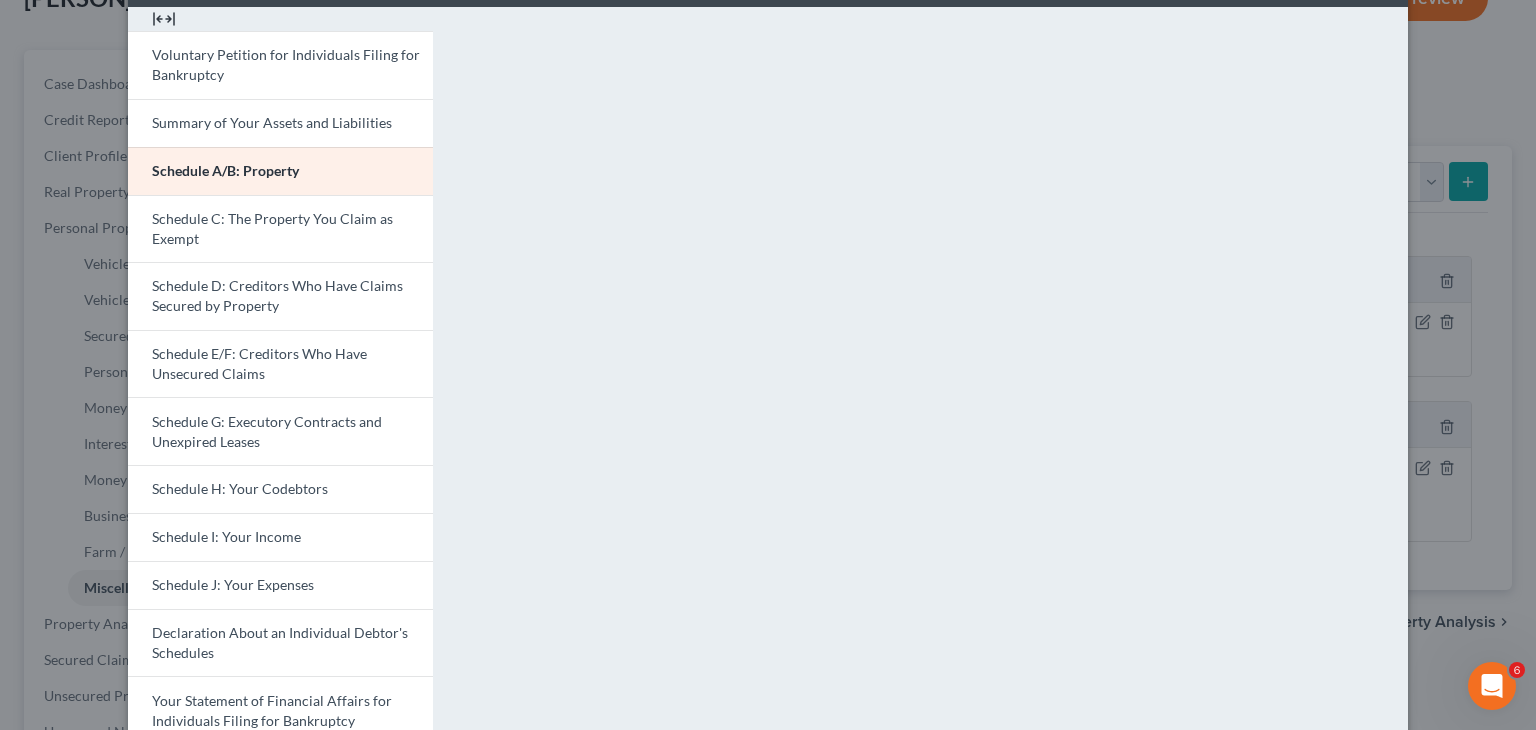 scroll, scrollTop: 84, scrollLeft: 0, axis: vertical 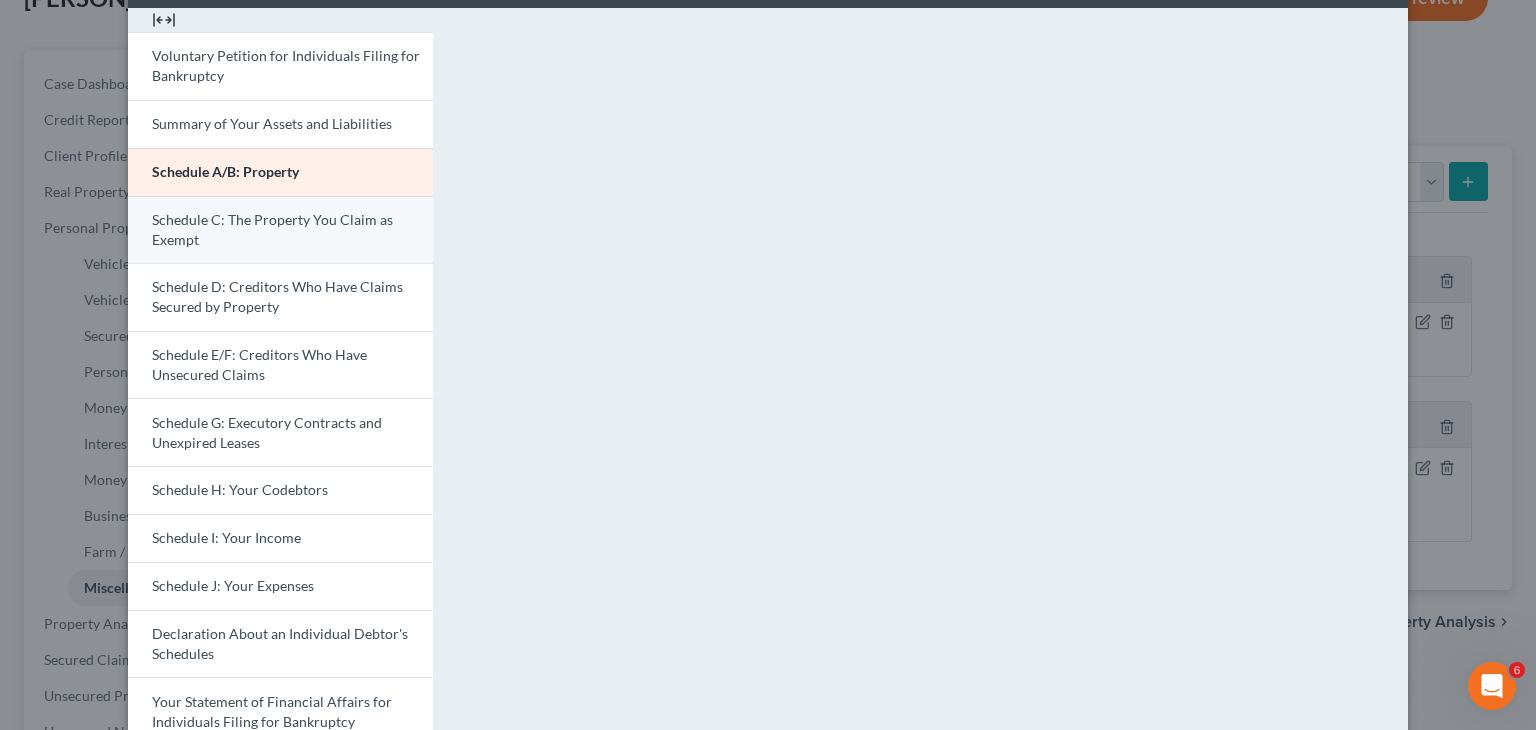 click on "Schedule C: The Property You Claim as Exempt" at bounding box center (280, 230) 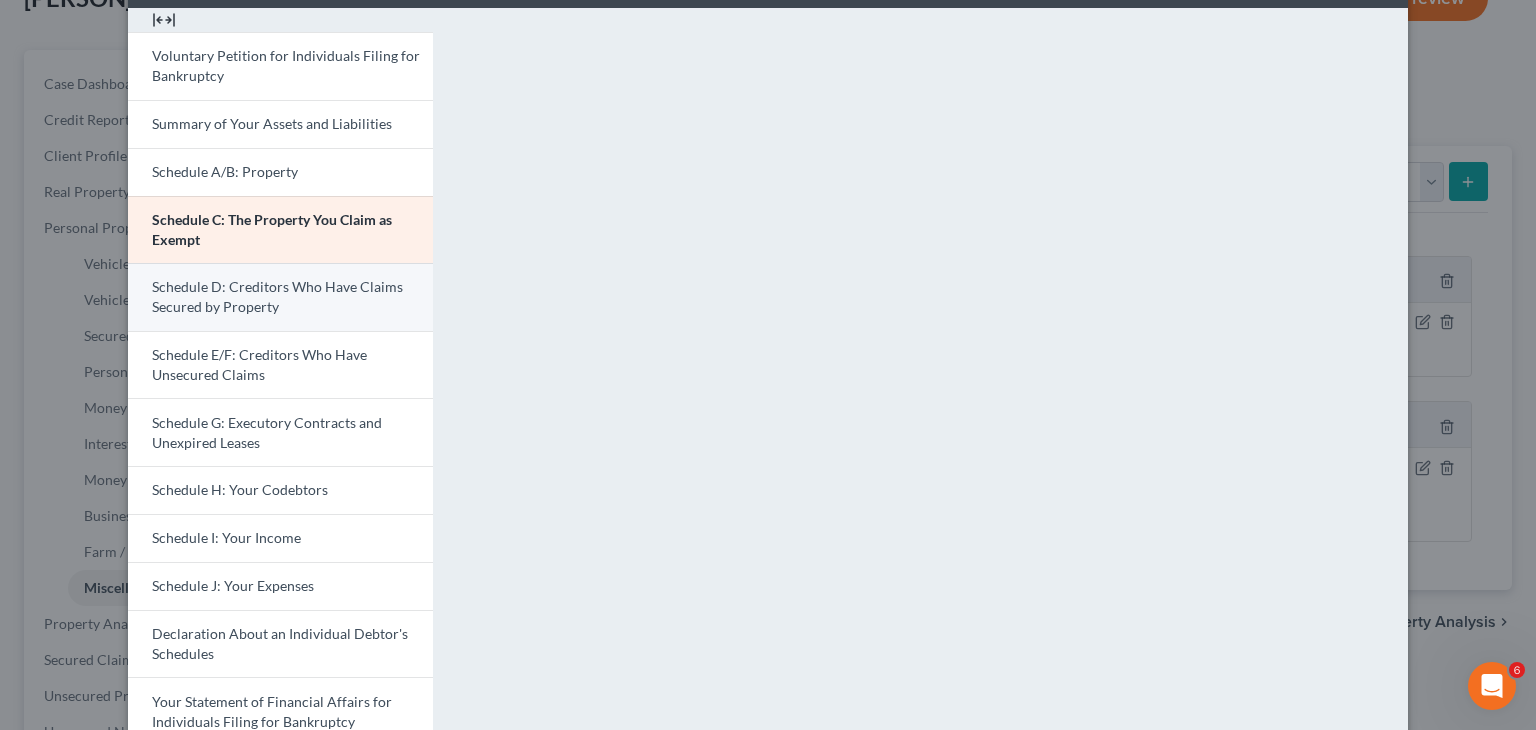 click on "Schedule D: Creditors Who Have Claims Secured by Property" at bounding box center [277, 296] 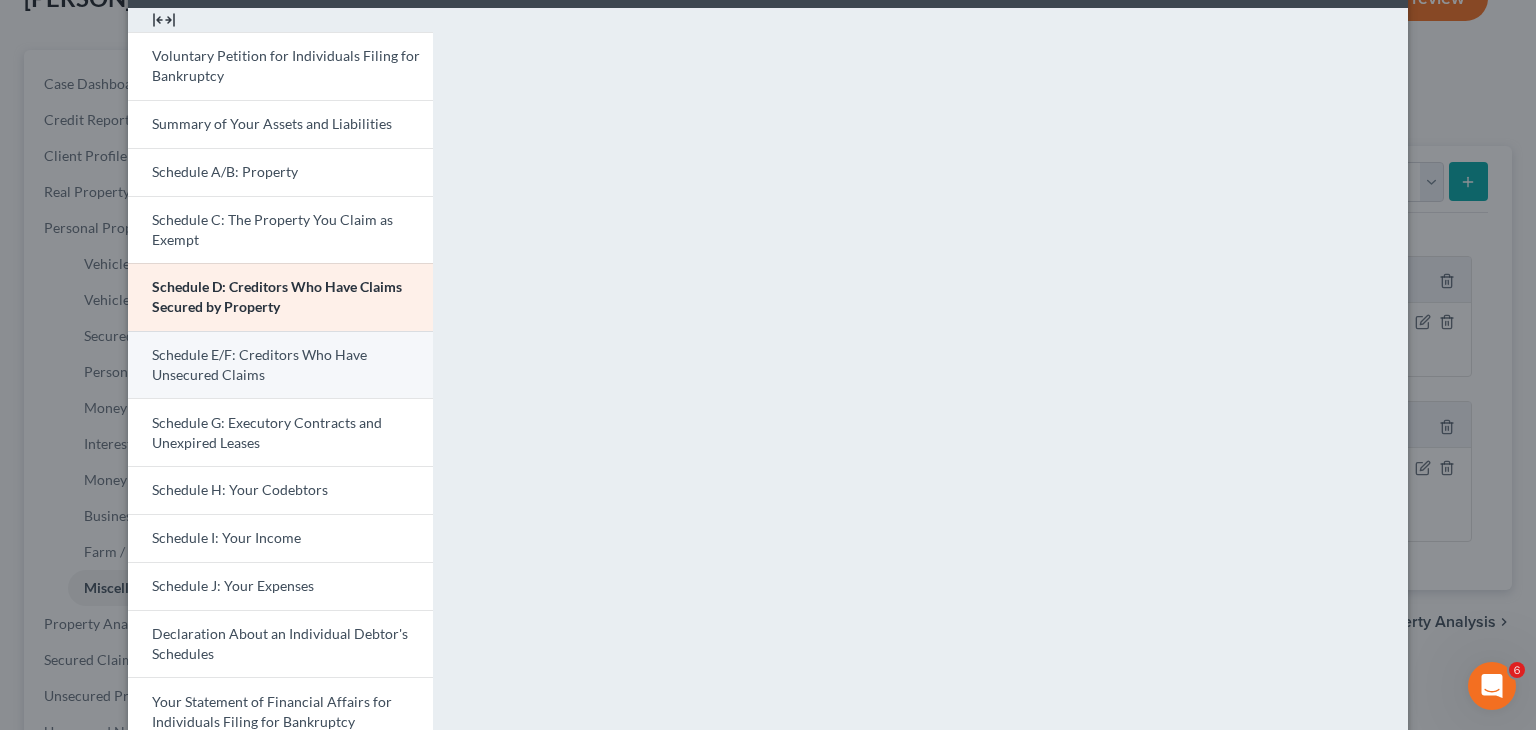 click on "Schedule E/F: Creditors Who Have Unsecured Claims" at bounding box center [280, 365] 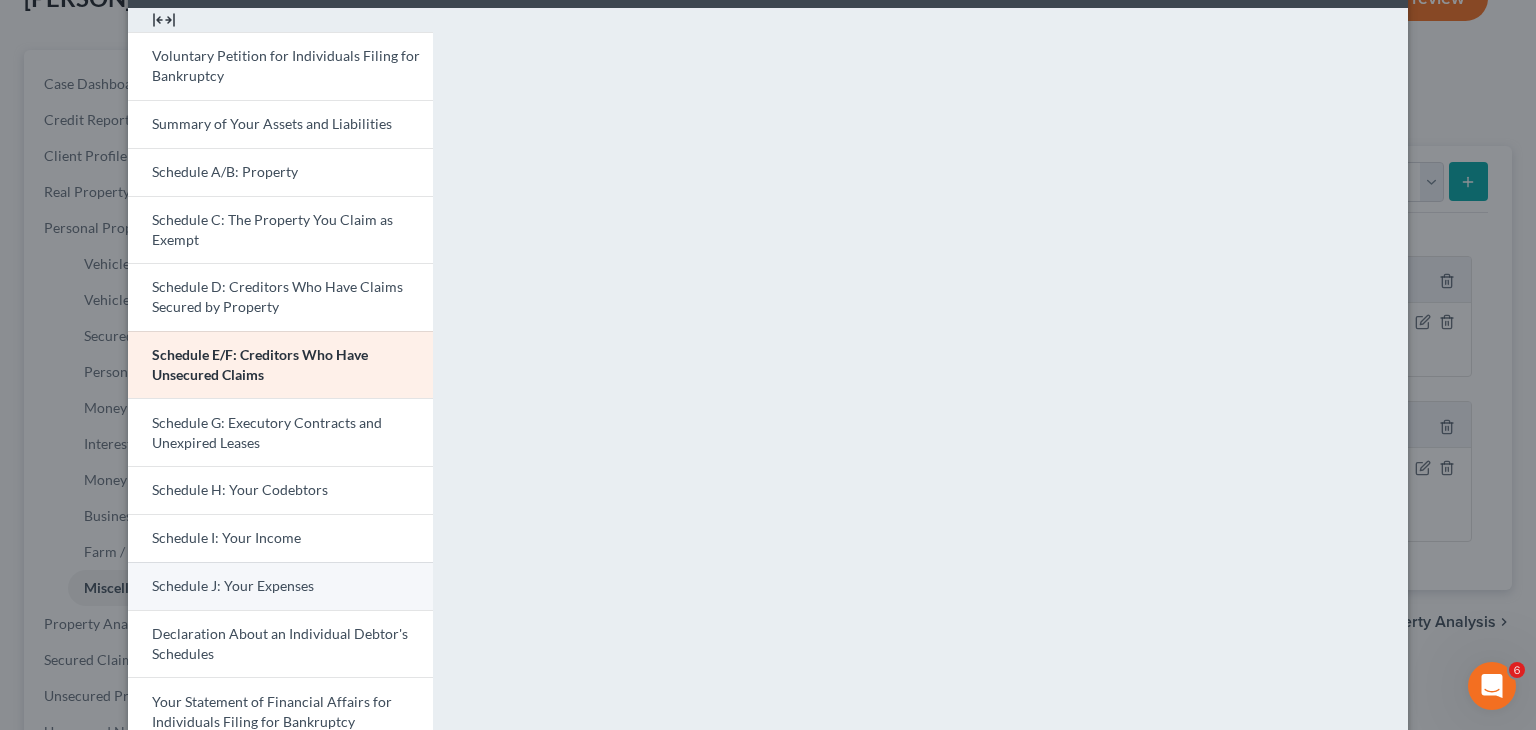 click on "Schedule J: Your Expenses" at bounding box center (280, 586) 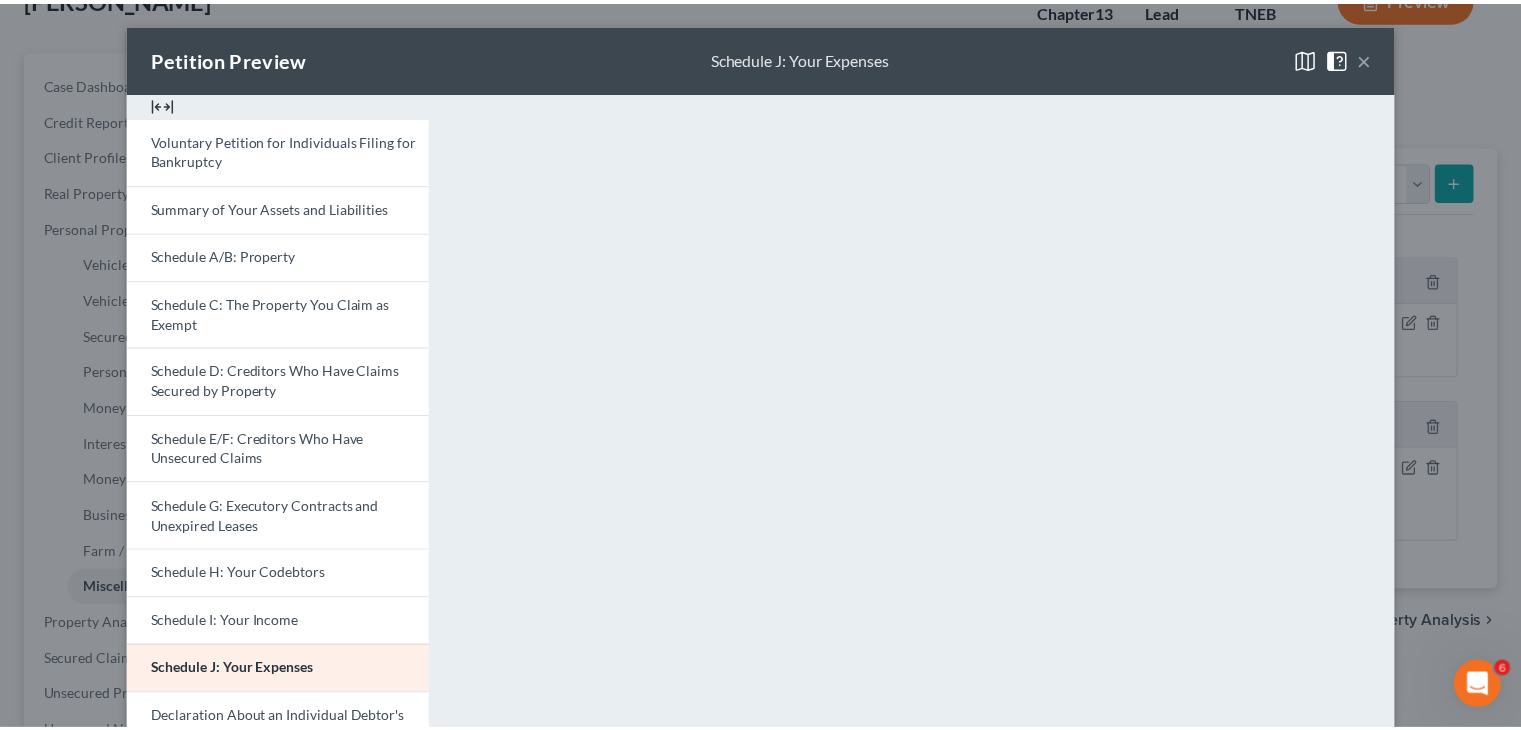 scroll, scrollTop: 0, scrollLeft: 0, axis: both 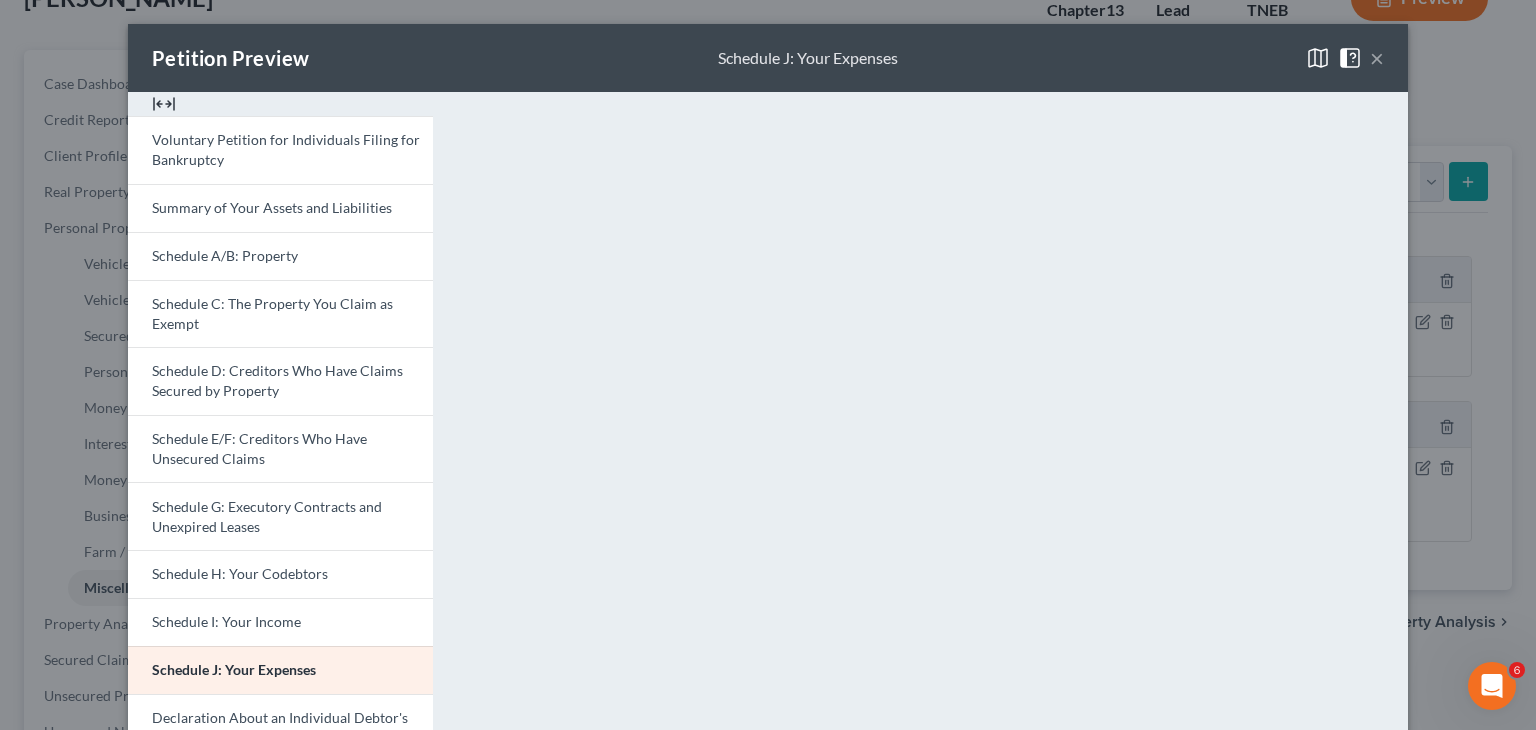 click on "Petition Preview Schedule J: Your Expenses ×" at bounding box center [768, 58] 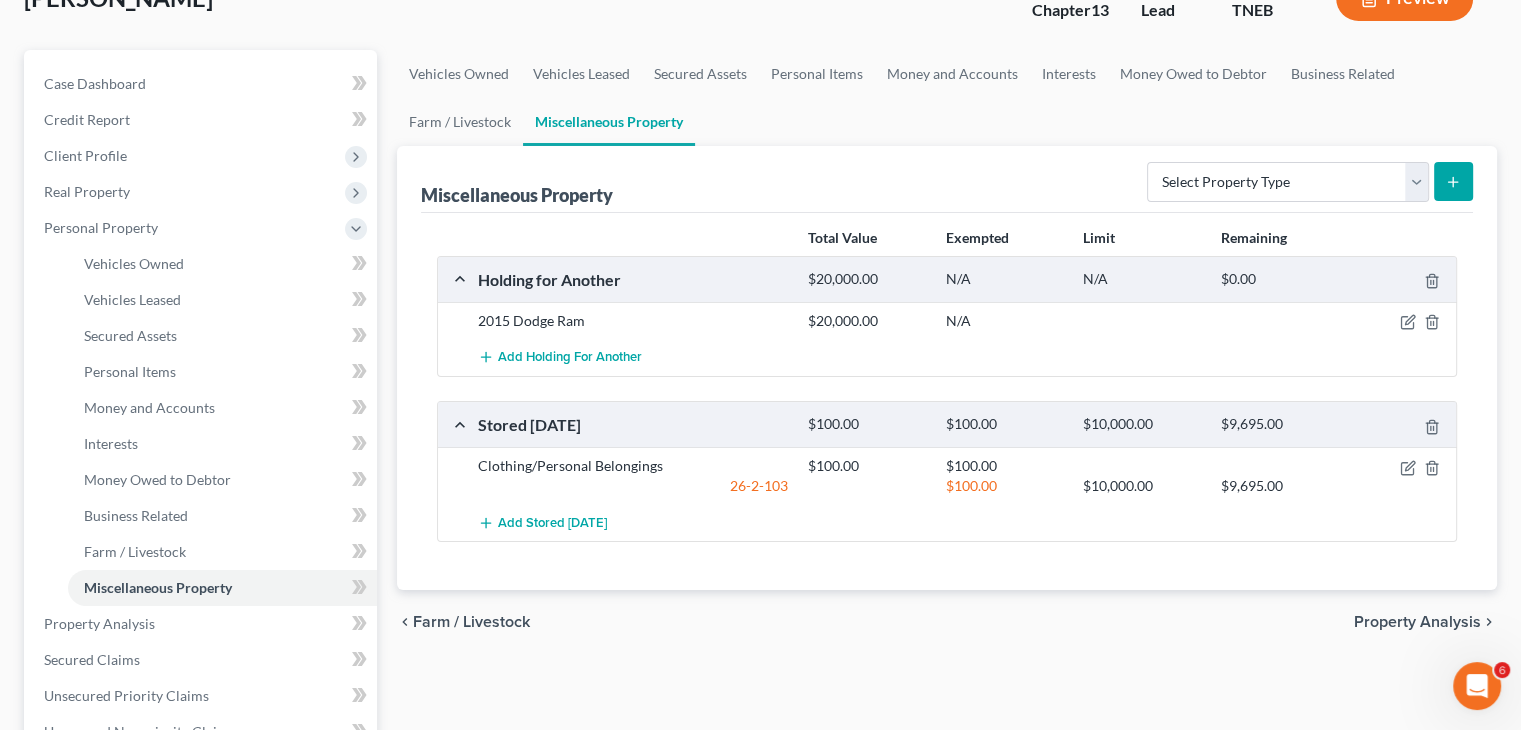 scroll, scrollTop: 0, scrollLeft: 0, axis: both 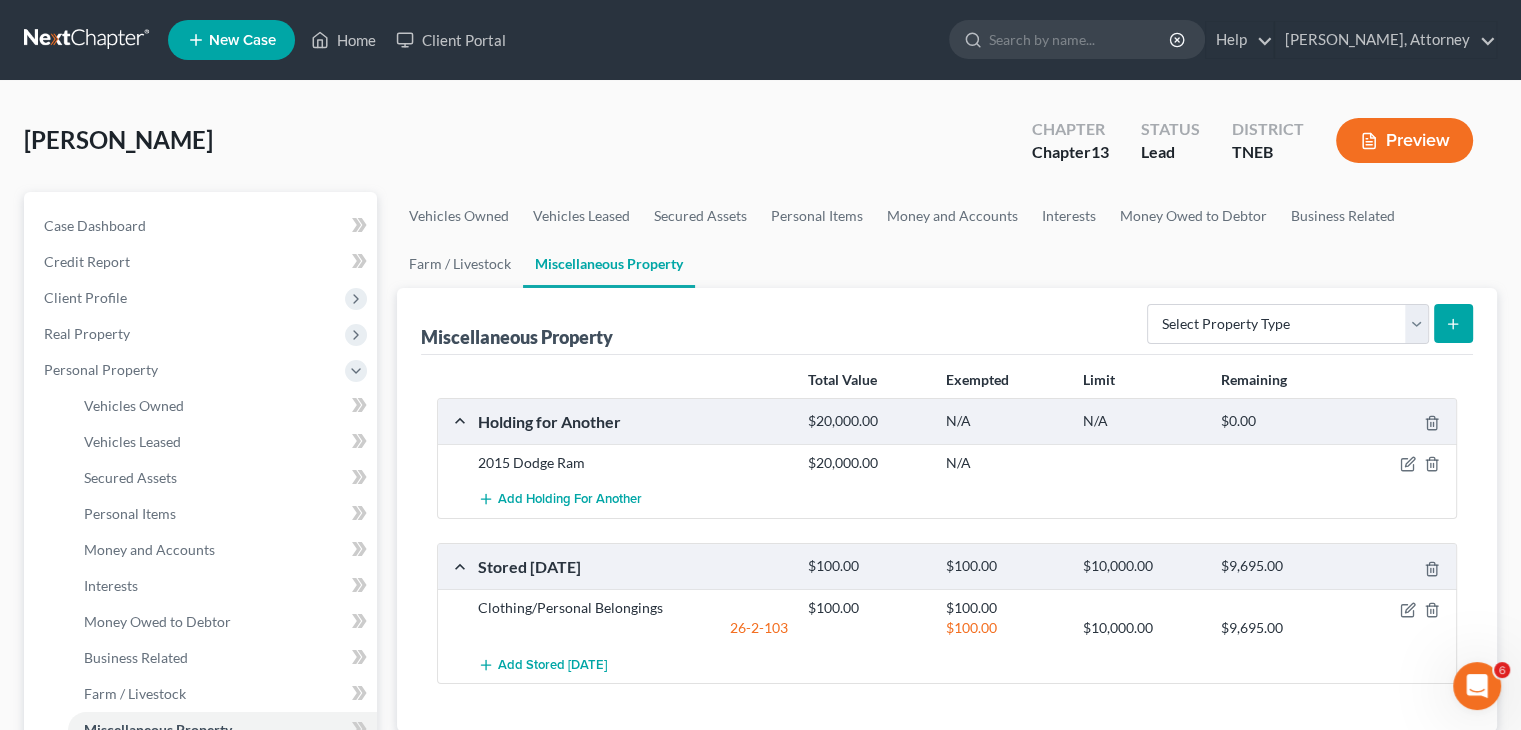 drag, startPoint x: 80, startPoint y: 15, endPoint x: 89, endPoint y: 39, distance: 25.632011 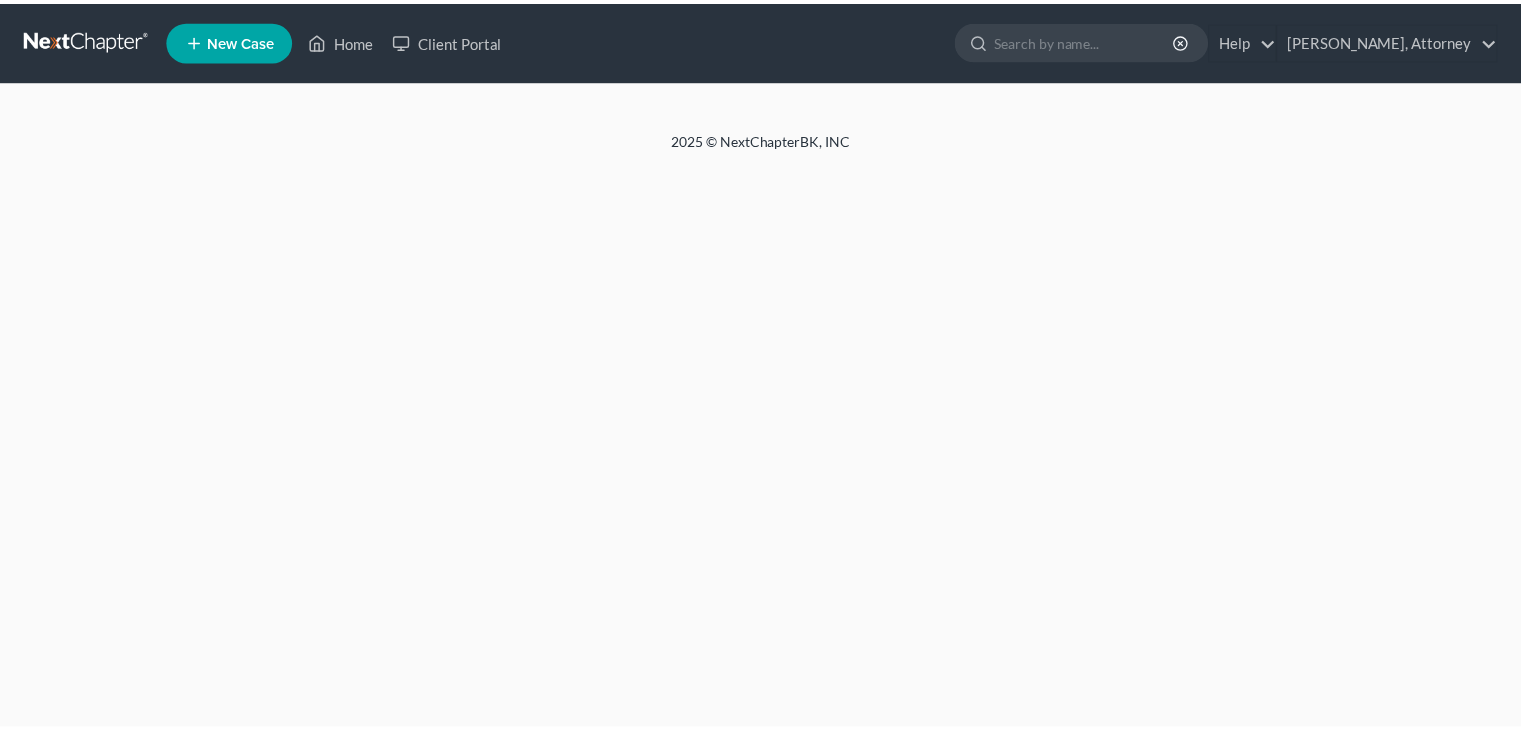 scroll, scrollTop: 0, scrollLeft: 0, axis: both 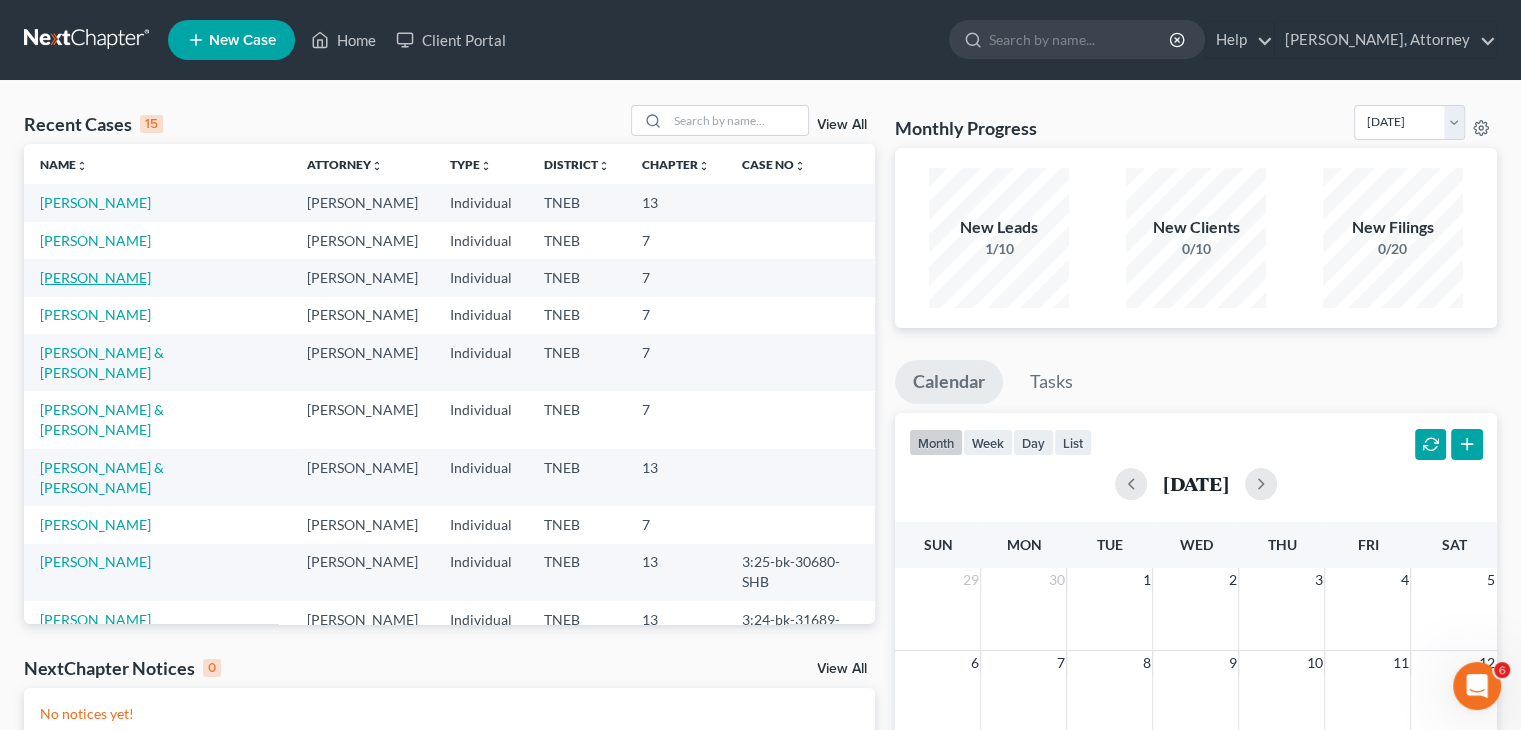 click on "[PERSON_NAME]" at bounding box center (95, 277) 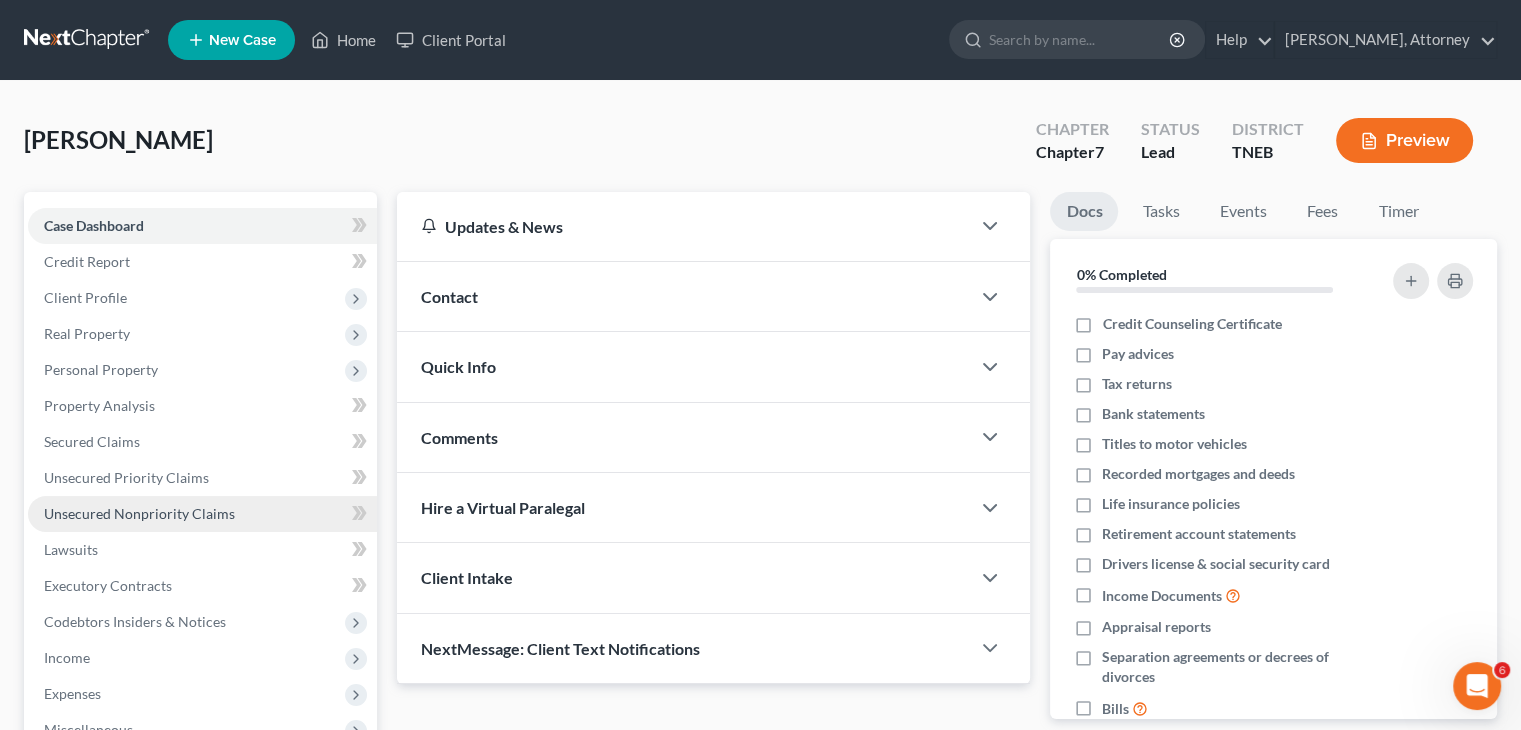 click on "Unsecured Nonpriority Claims" at bounding box center [139, 513] 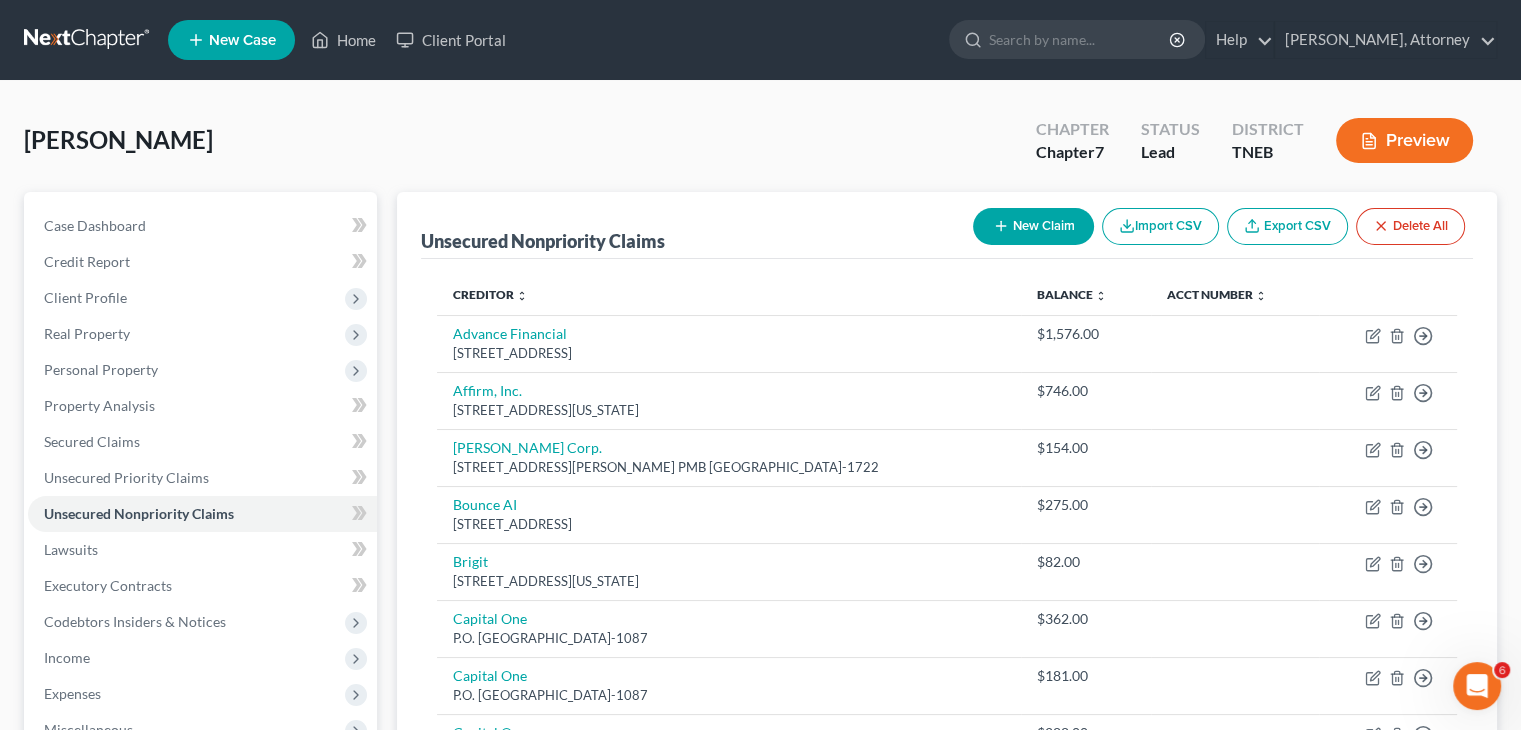 click on "Preview" at bounding box center (1404, 140) 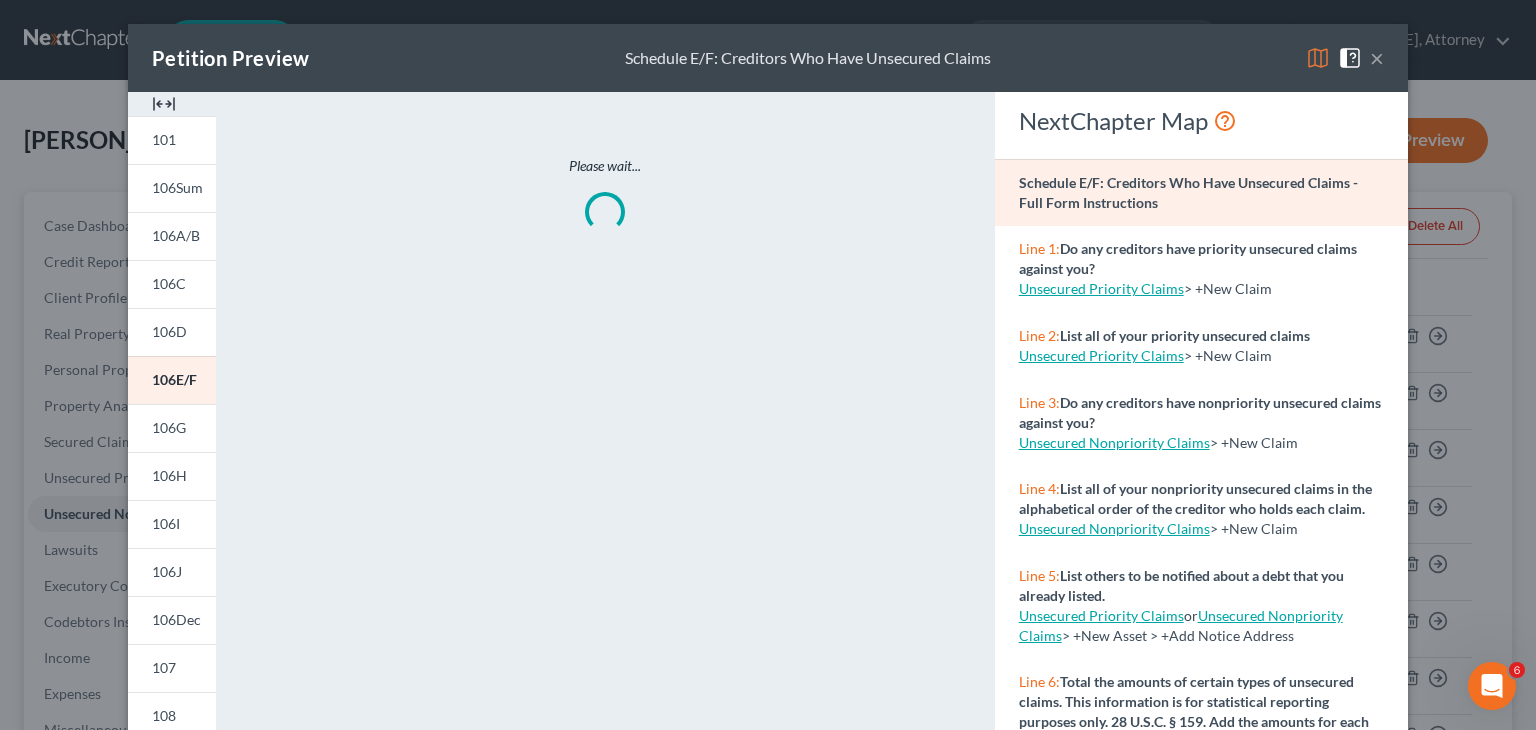 click at bounding box center [1318, 58] 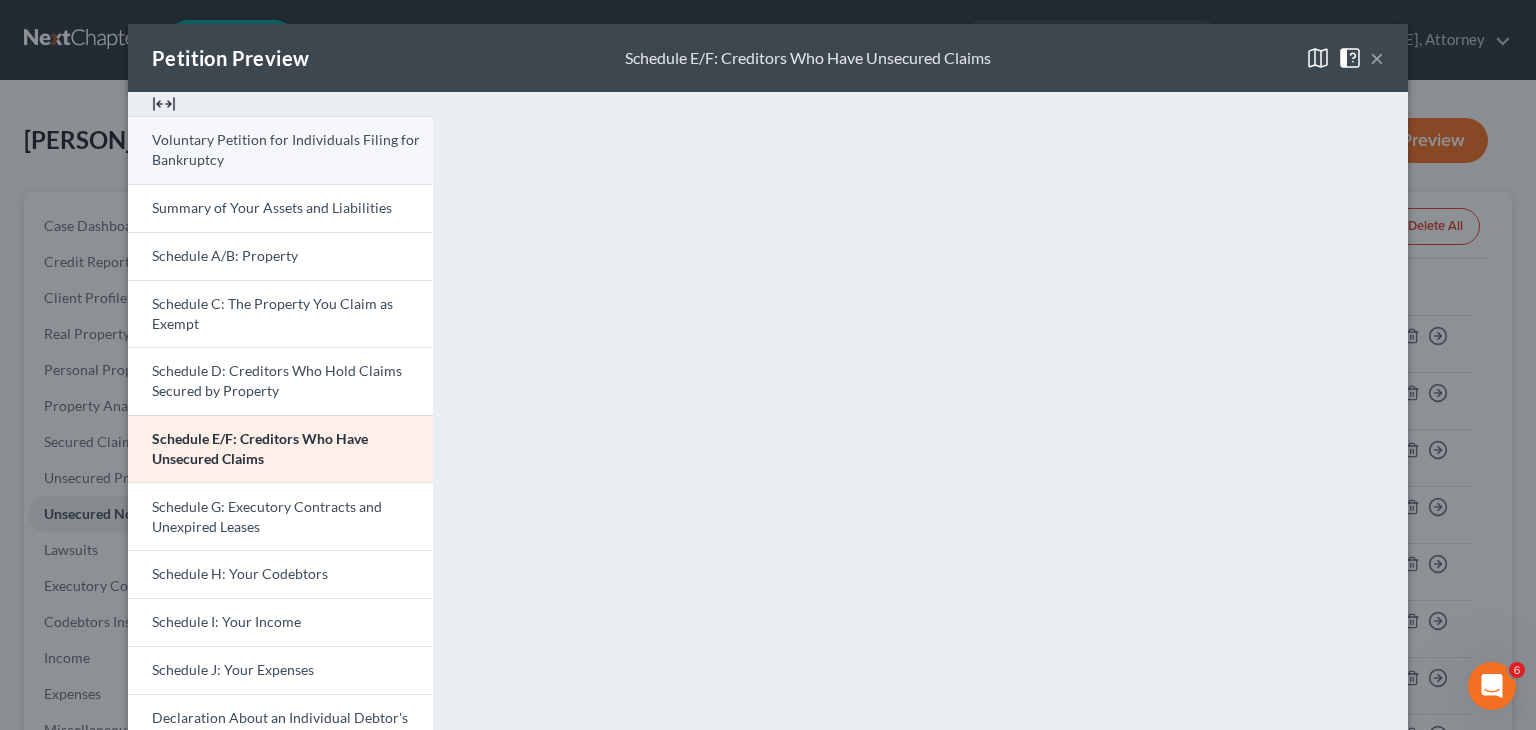 click on "Voluntary Petition for Individuals Filing for Bankruptcy" at bounding box center (280, 150) 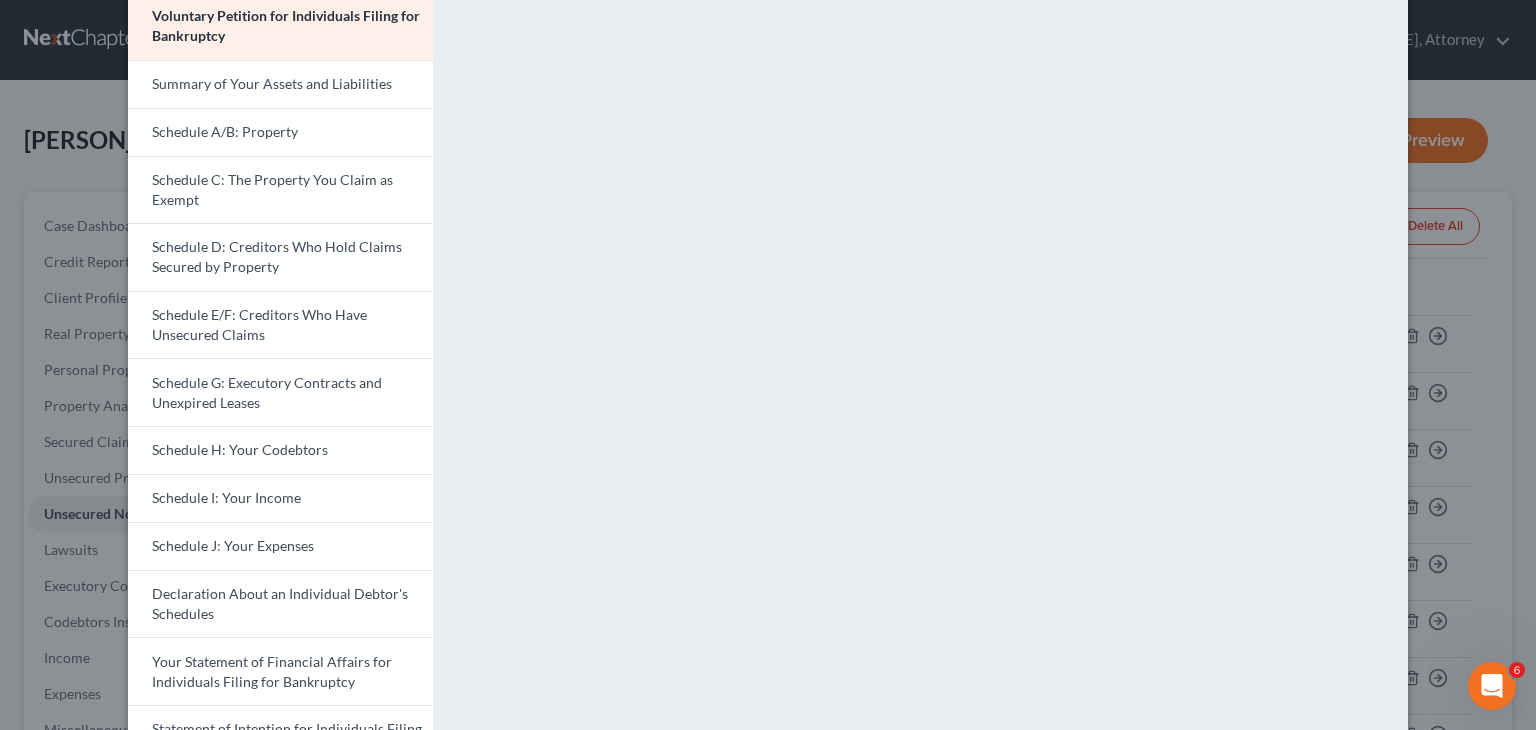 scroll, scrollTop: 124, scrollLeft: 0, axis: vertical 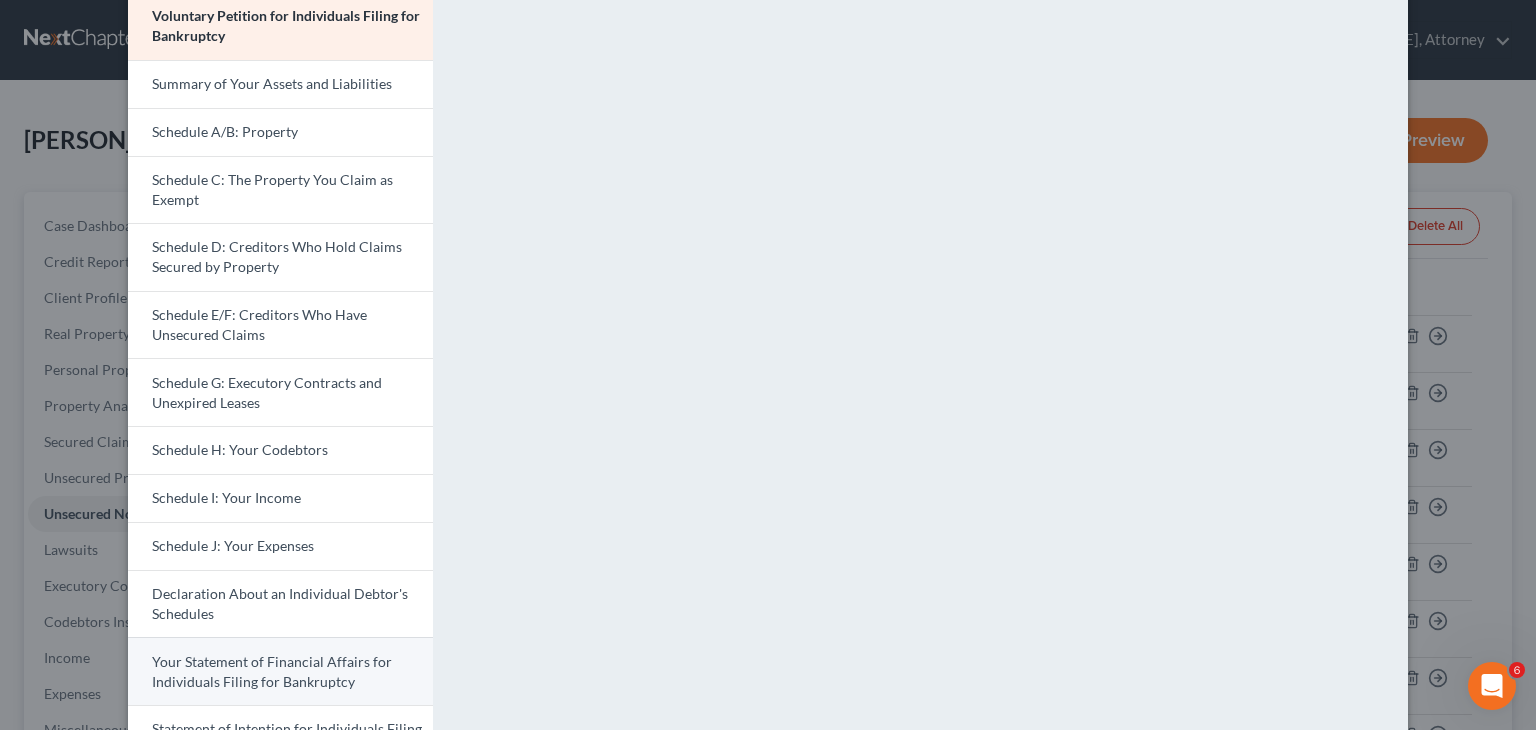 click on "Your Statement of Financial Affairs for Individuals Filing for Bankruptcy" at bounding box center [272, 671] 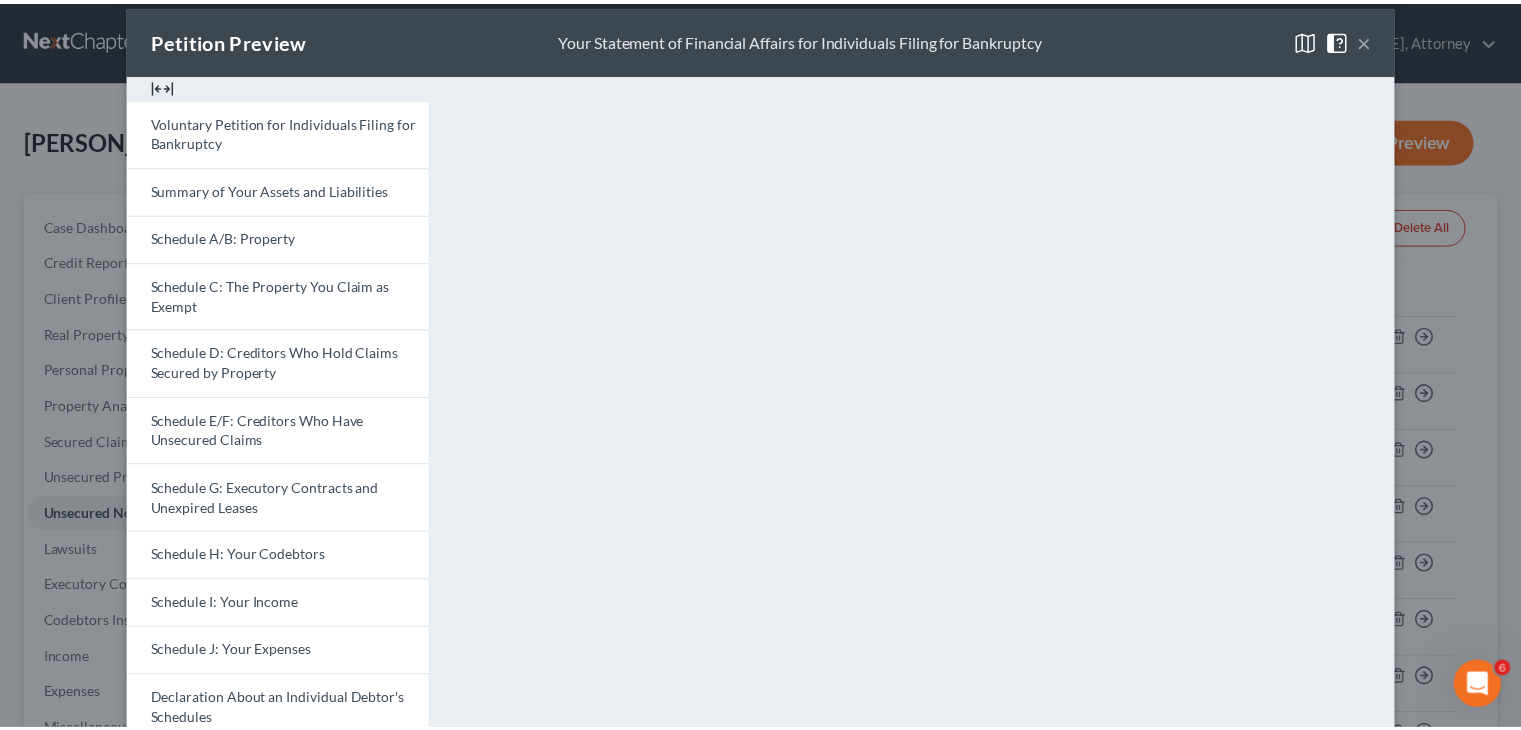 scroll, scrollTop: 0, scrollLeft: 0, axis: both 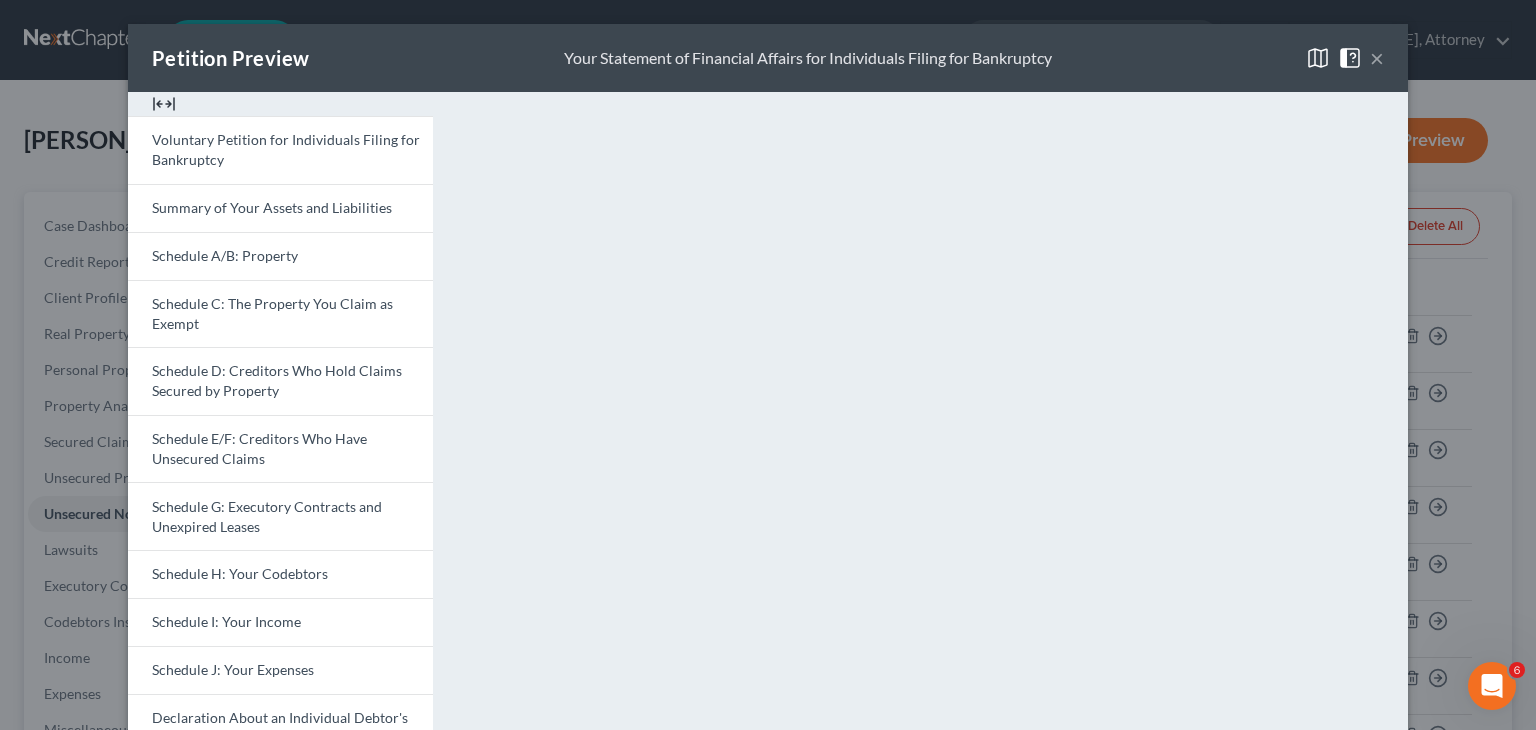 click on "×" at bounding box center (1377, 58) 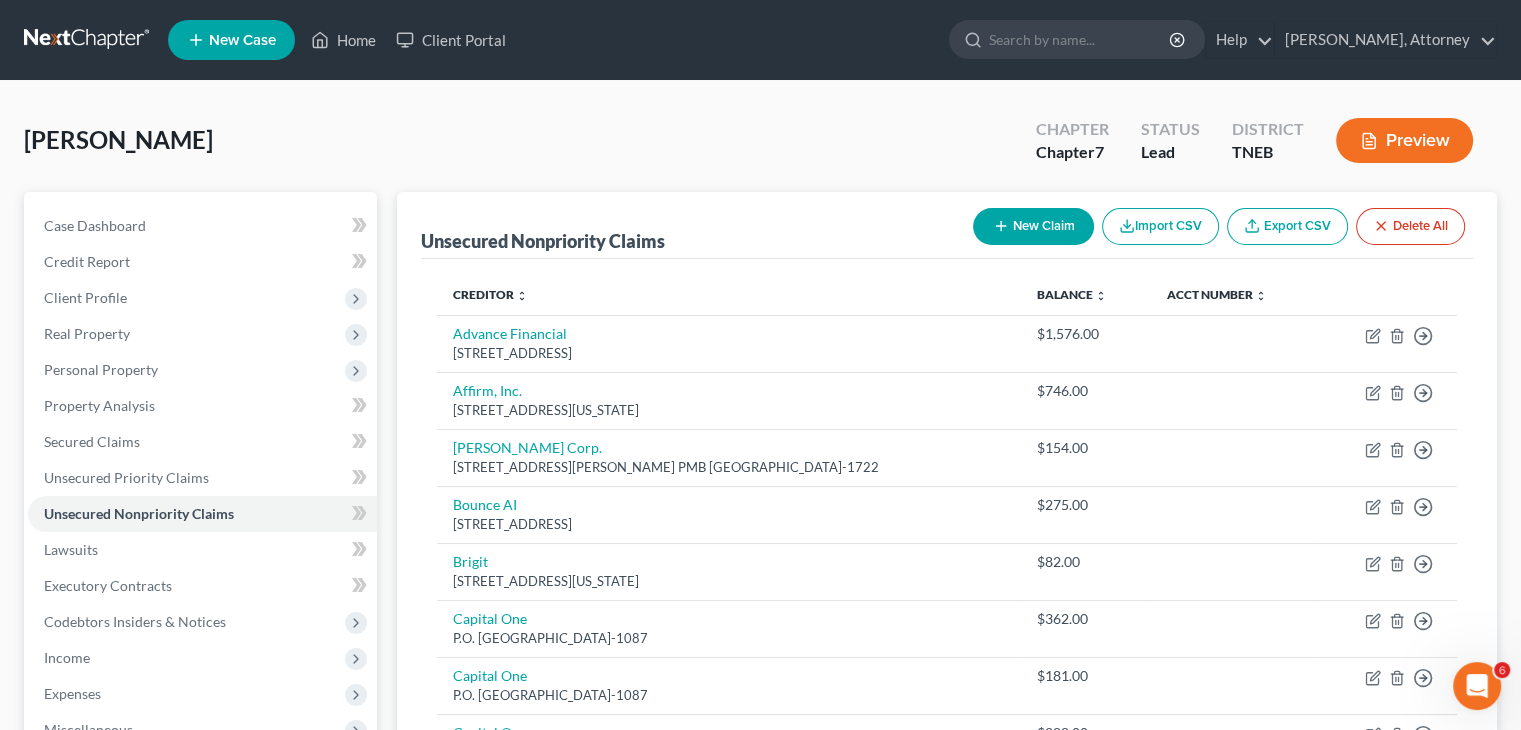 click at bounding box center [88, 40] 